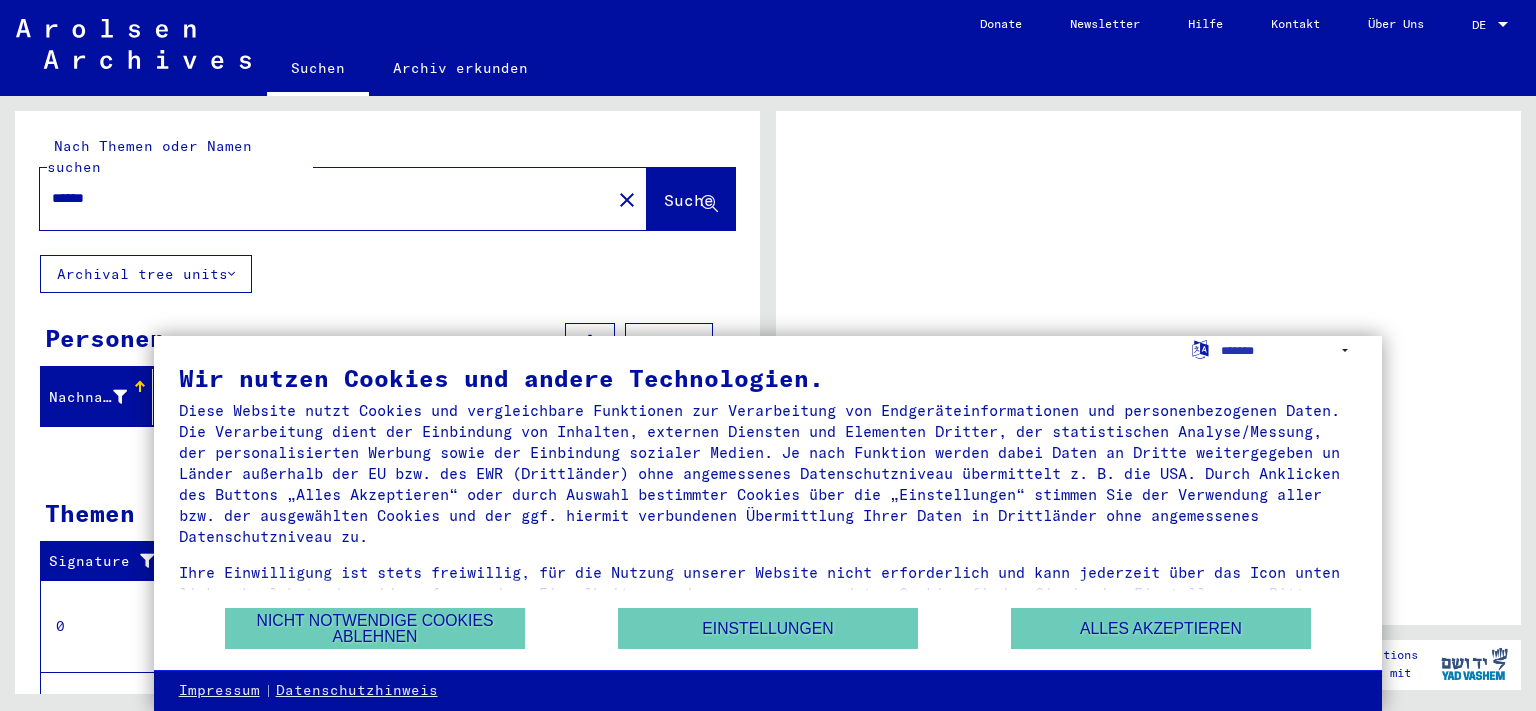 scroll, scrollTop: 0, scrollLeft: 0, axis: both 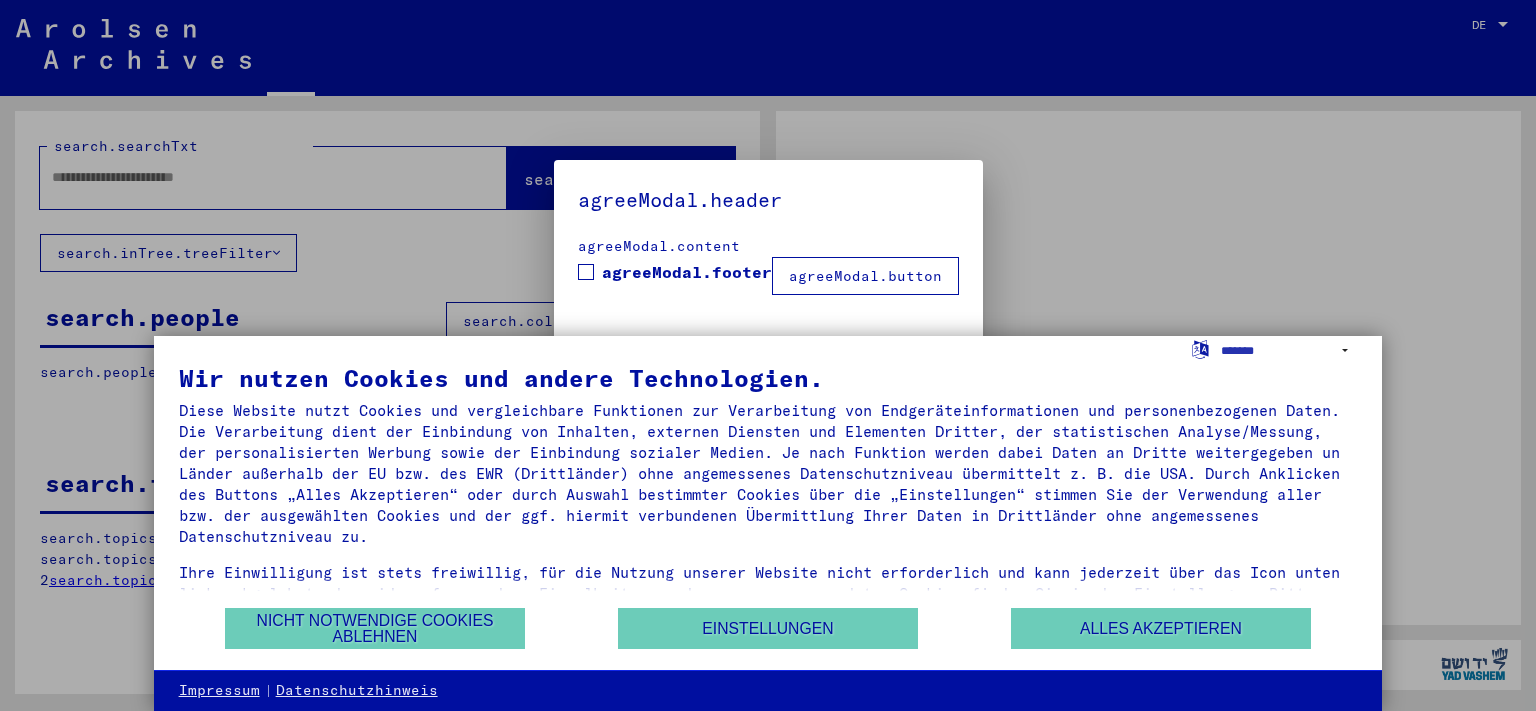 type on "******" 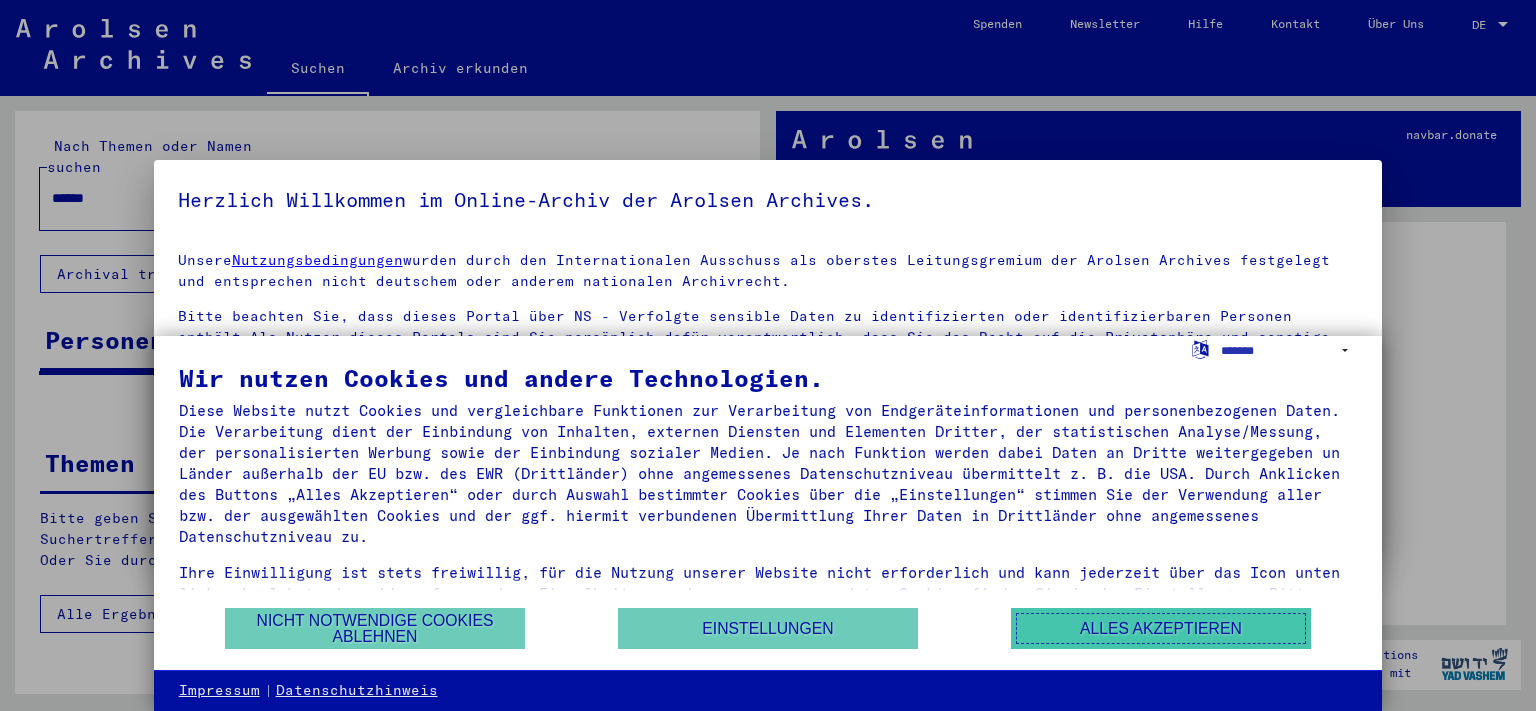 click on "Alles akzeptieren" at bounding box center (1161, 628) 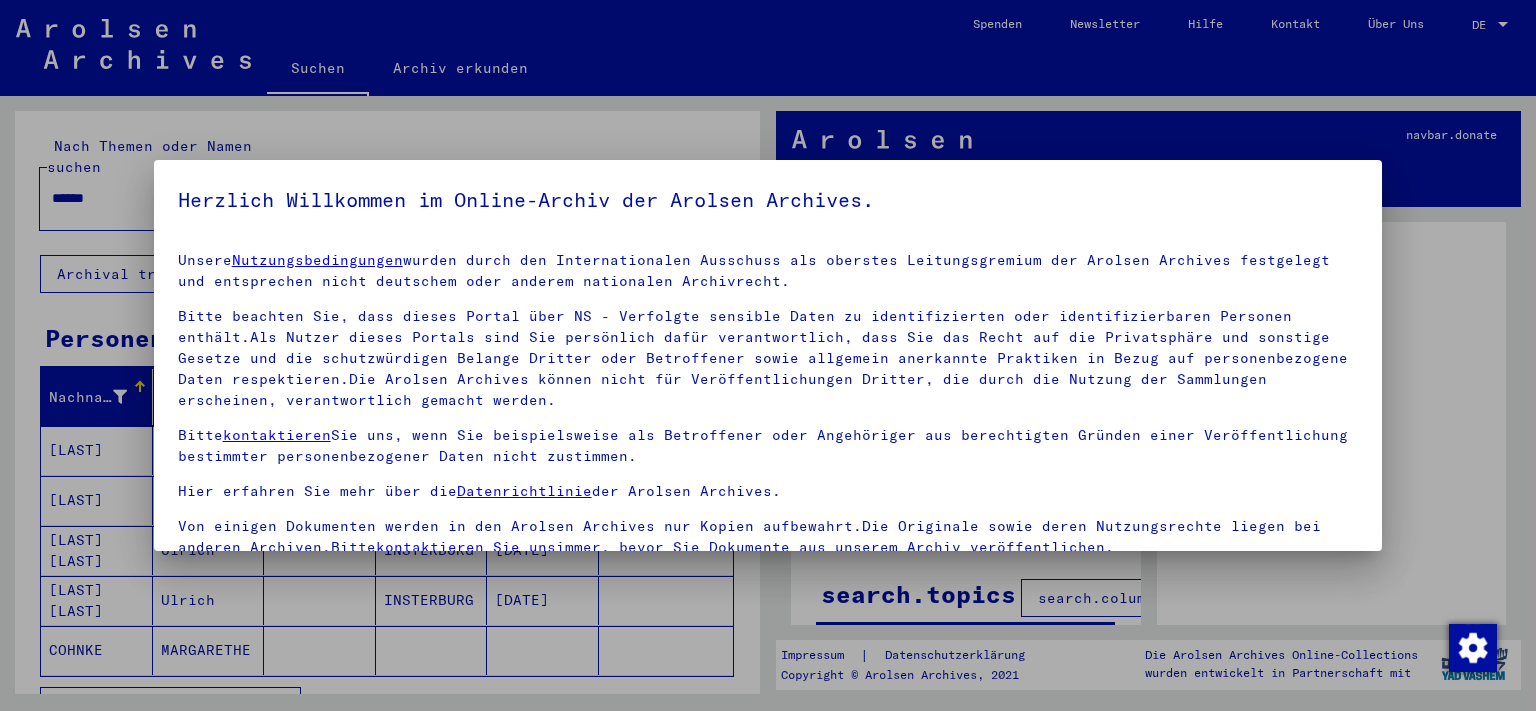 scroll, scrollTop: 18, scrollLeft: 0, axis: vertical 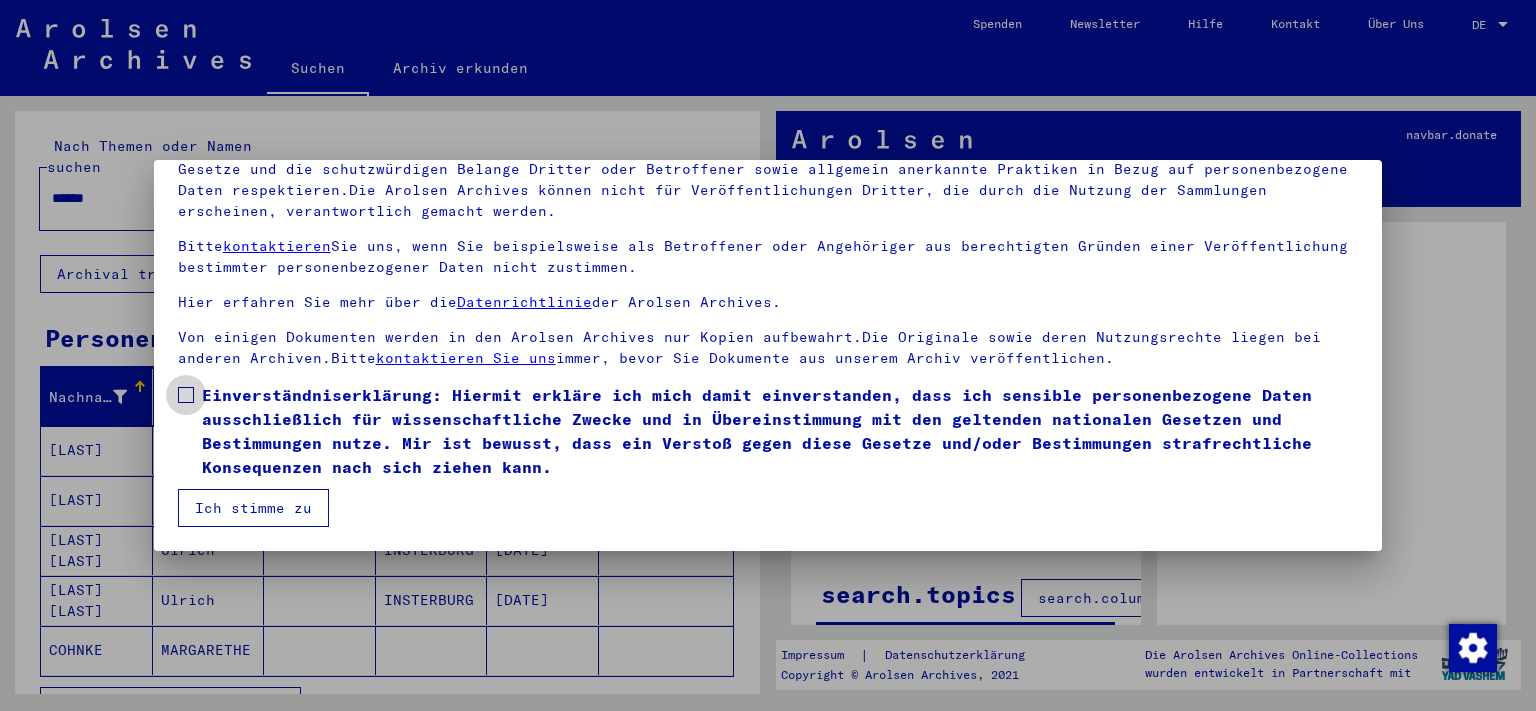 click at bounding box center (186, 395) 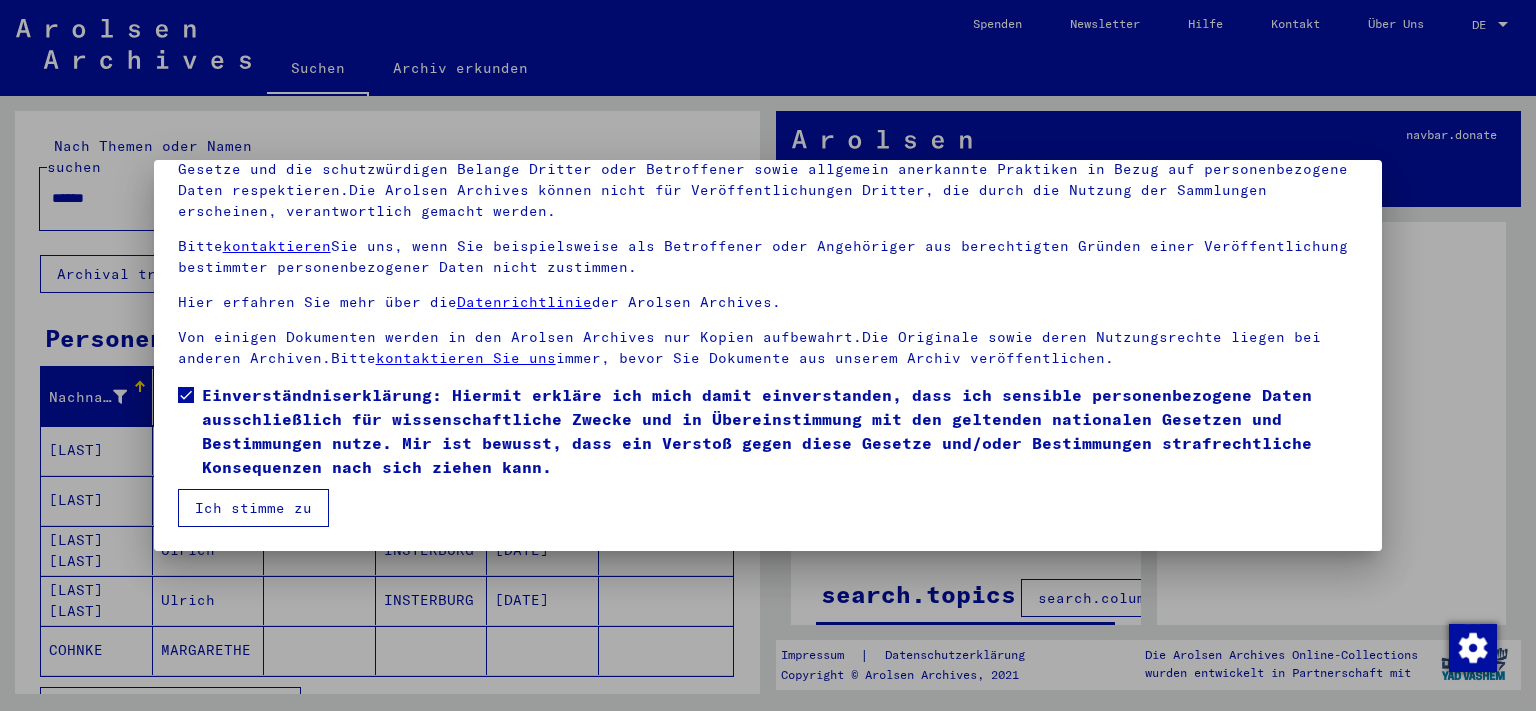 click on "Ich stimme zu" at bounding box center [253, 508] 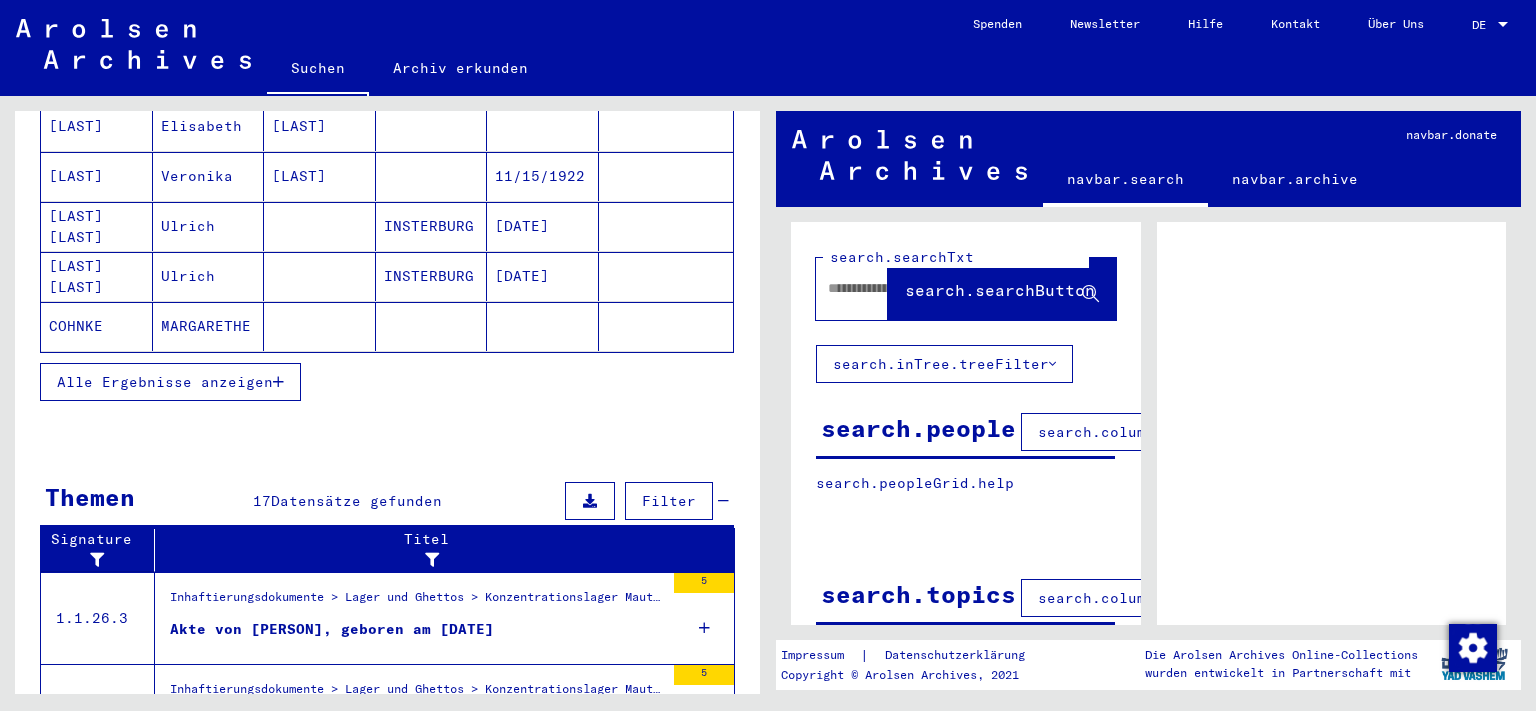 scroll, scrollTop: 331, scrollLeft: 0, axis: vertical 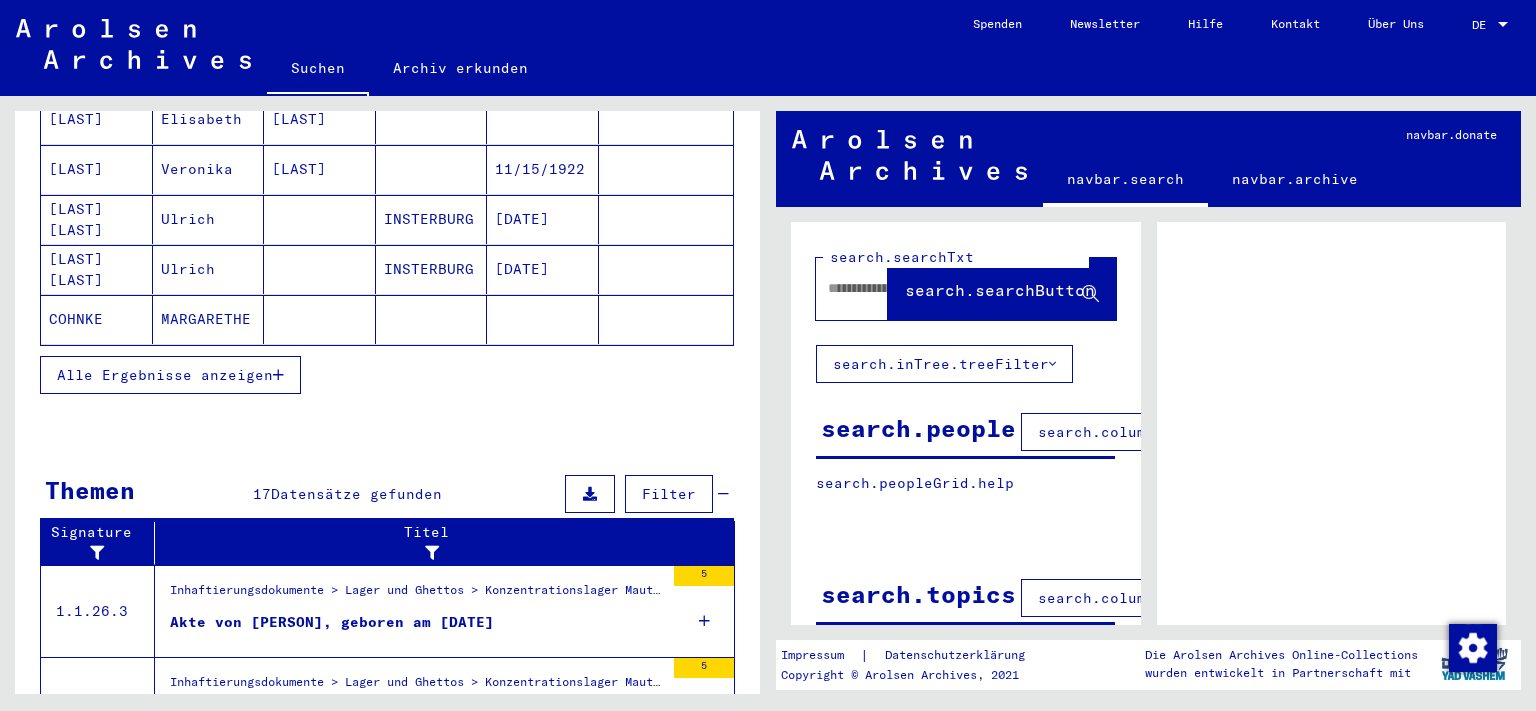 click on "Alle Ergebnisse anzeigen" at bounding box center [165, 375] 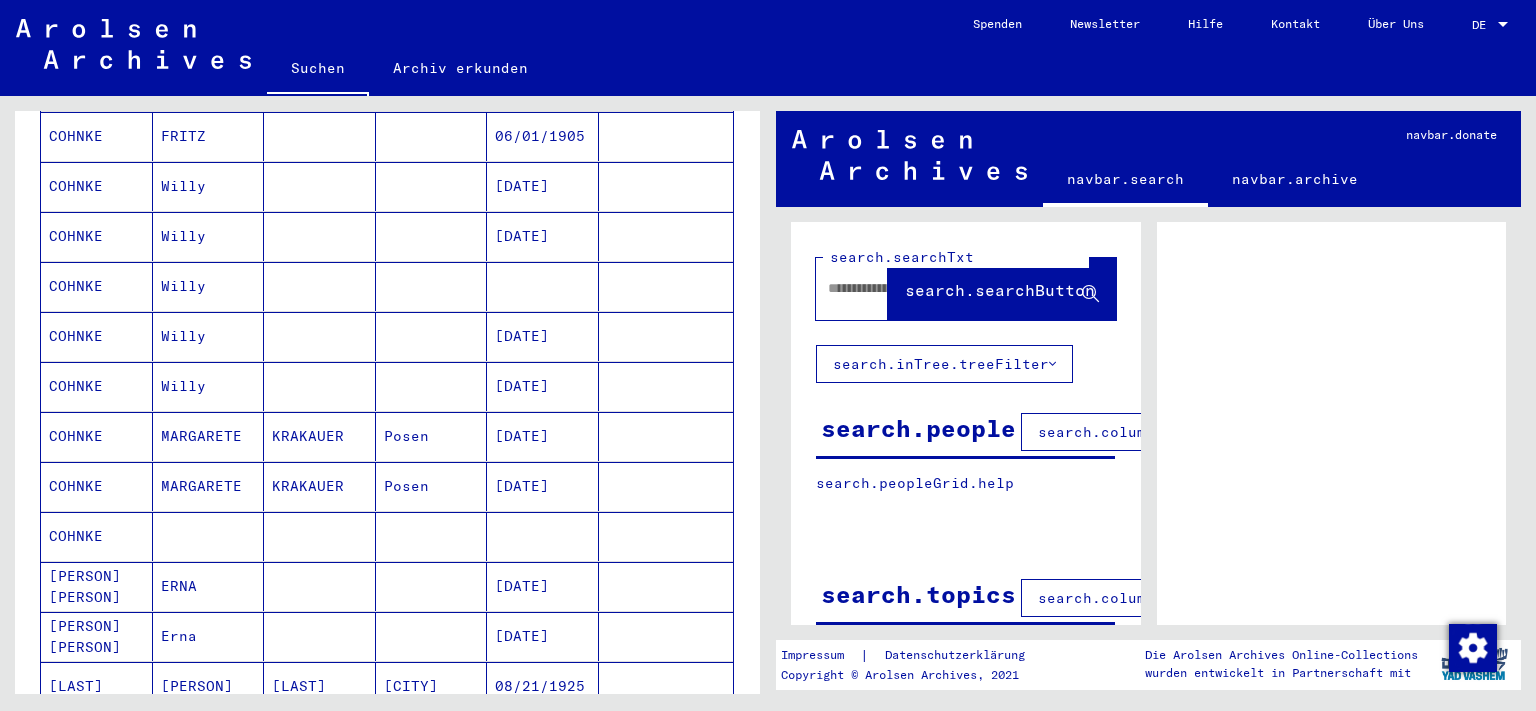 scroll, scrollTop: 1104, scrollLeft: 0, axis: vertical 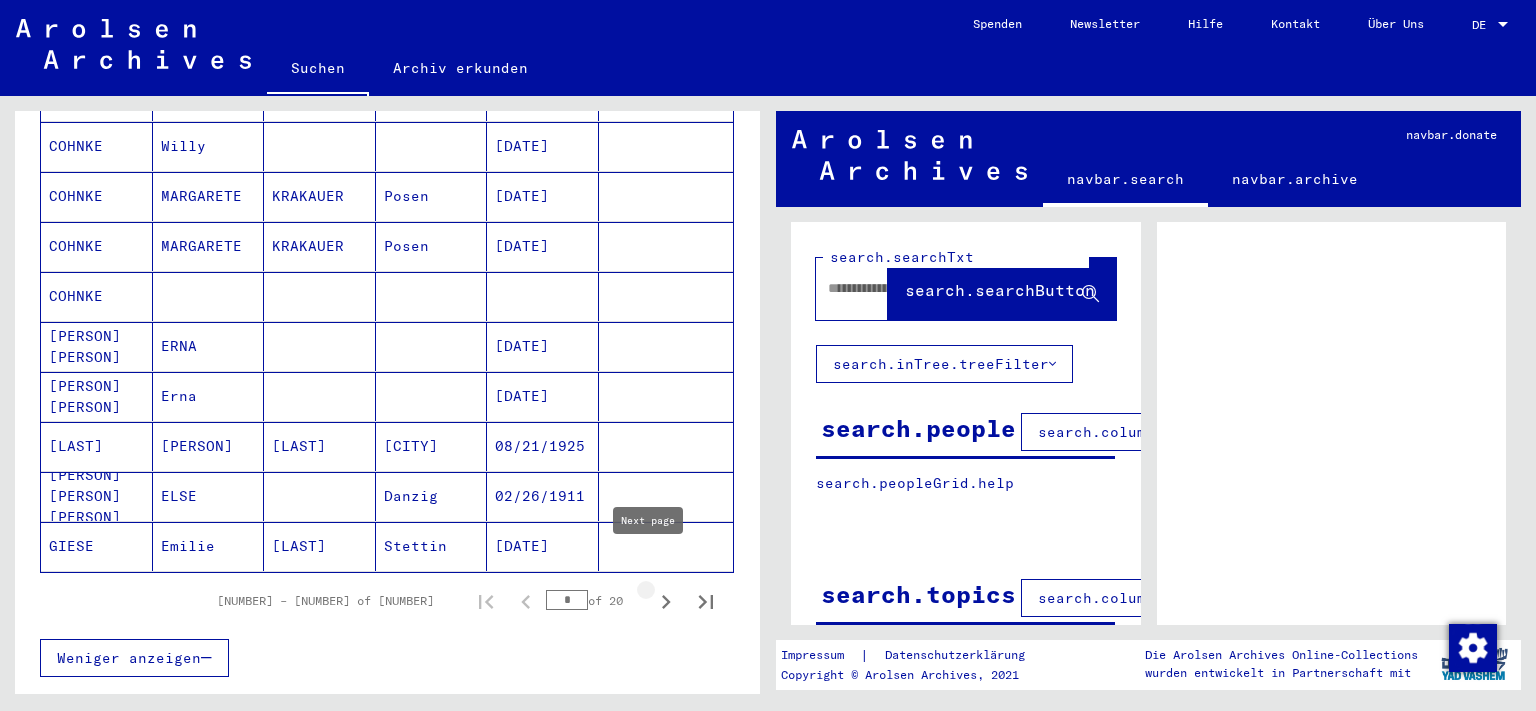 click 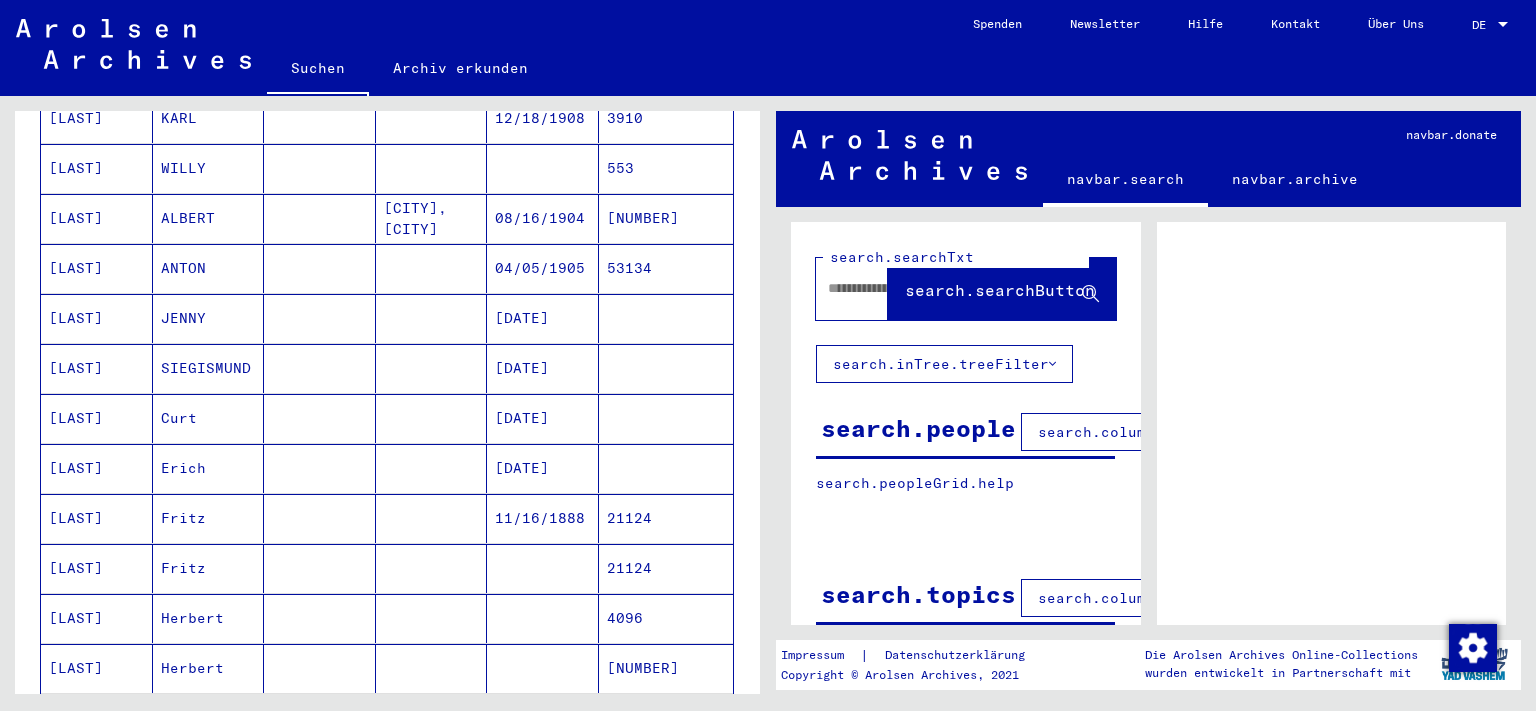 scroll, scrollTop: 994, scrollLeft: 0, axis: vertical 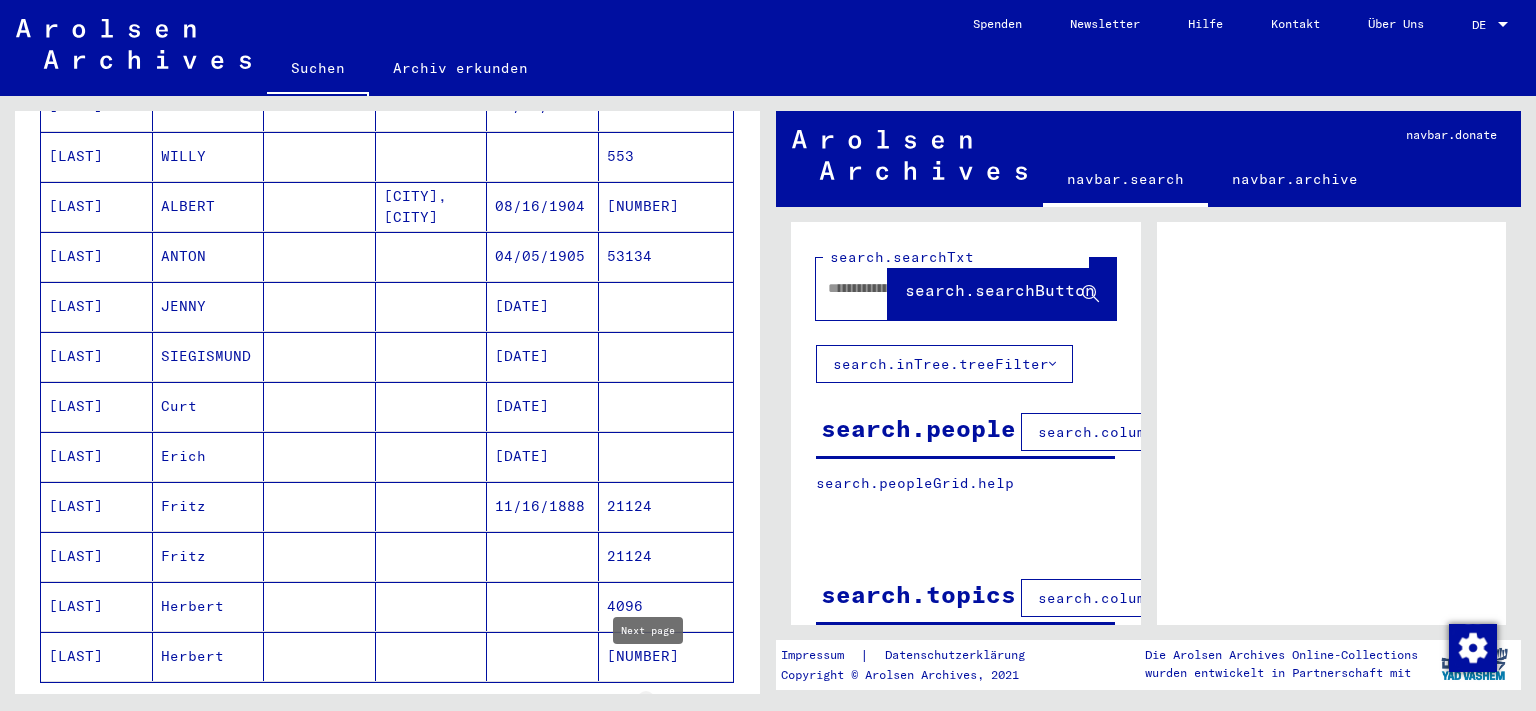 click 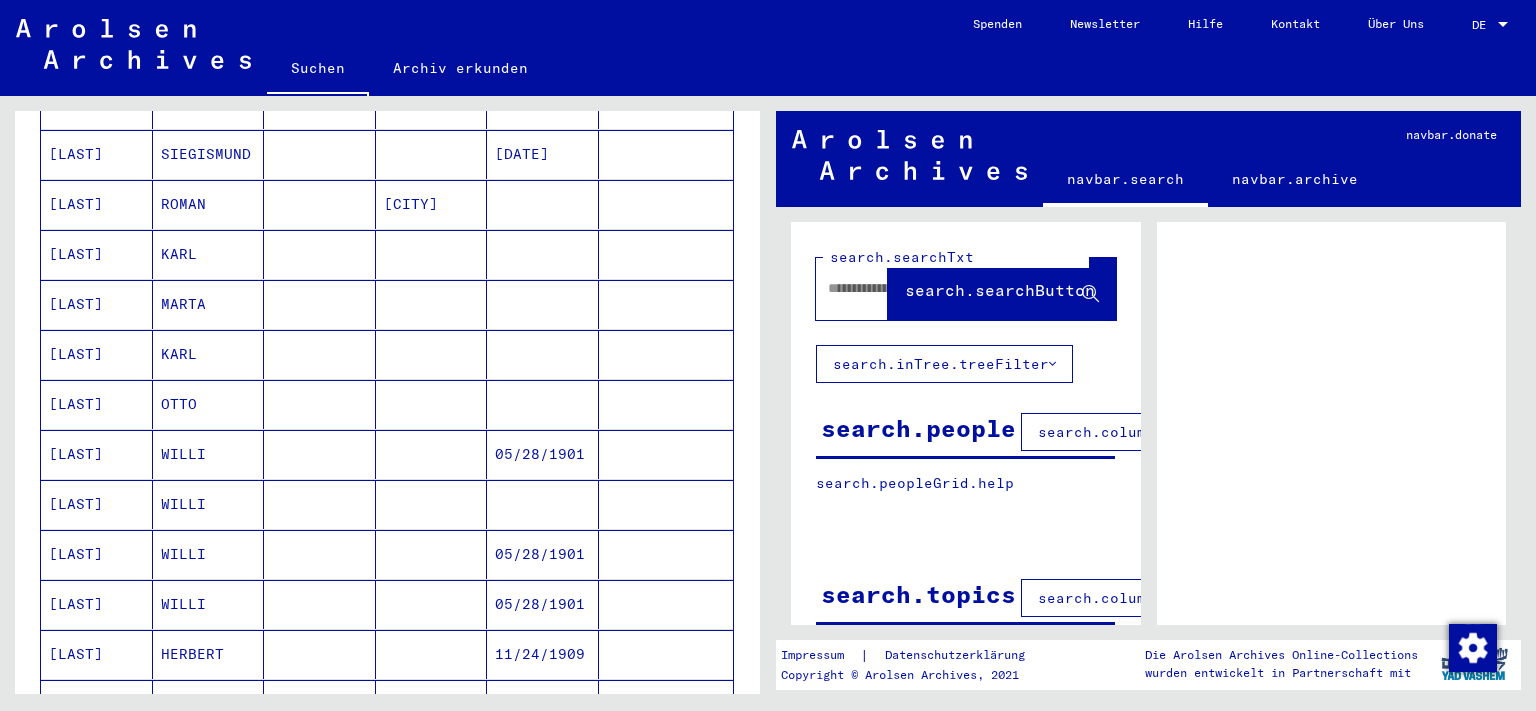 scroll, scrollTop: 883, scrollLeft: 0, axis: vertical 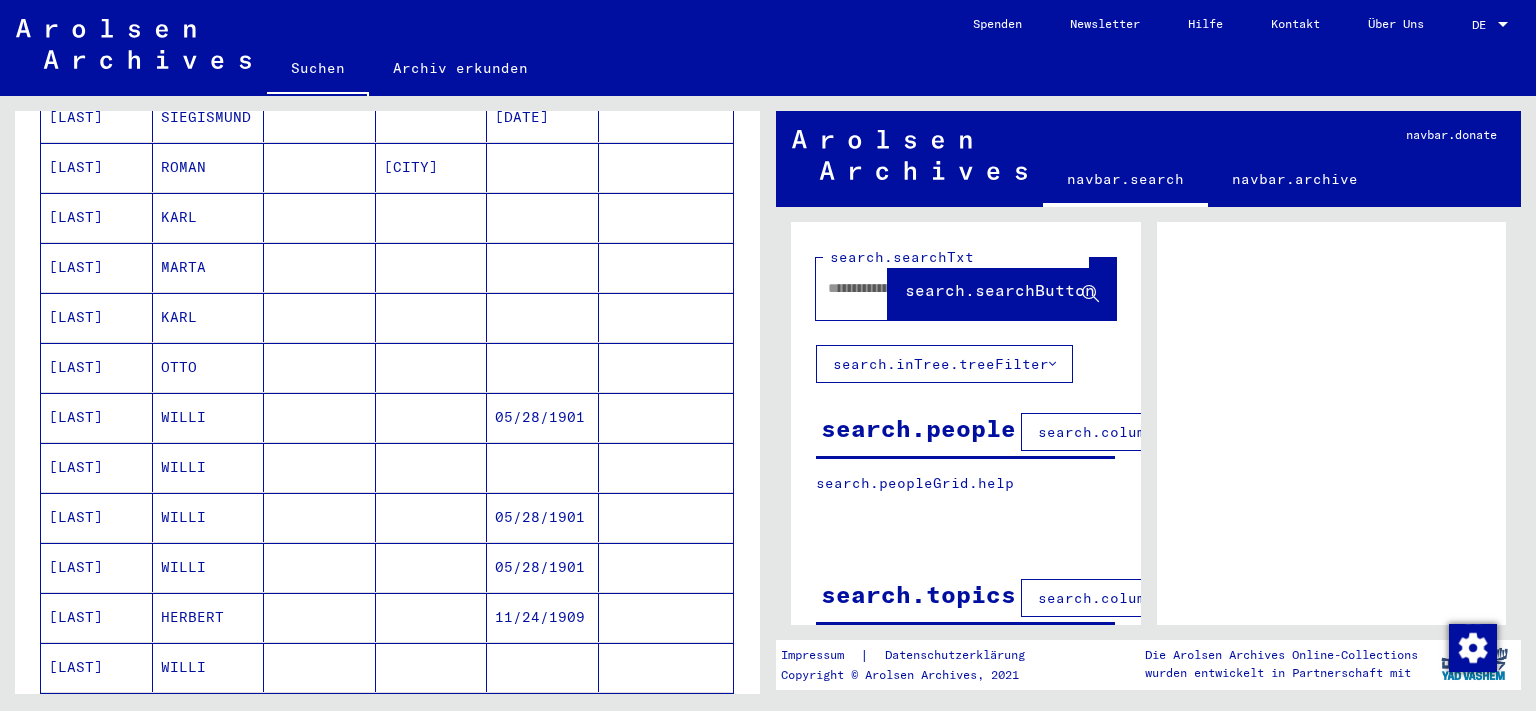 click on "[LAST]" at bounding box center [97, 267] 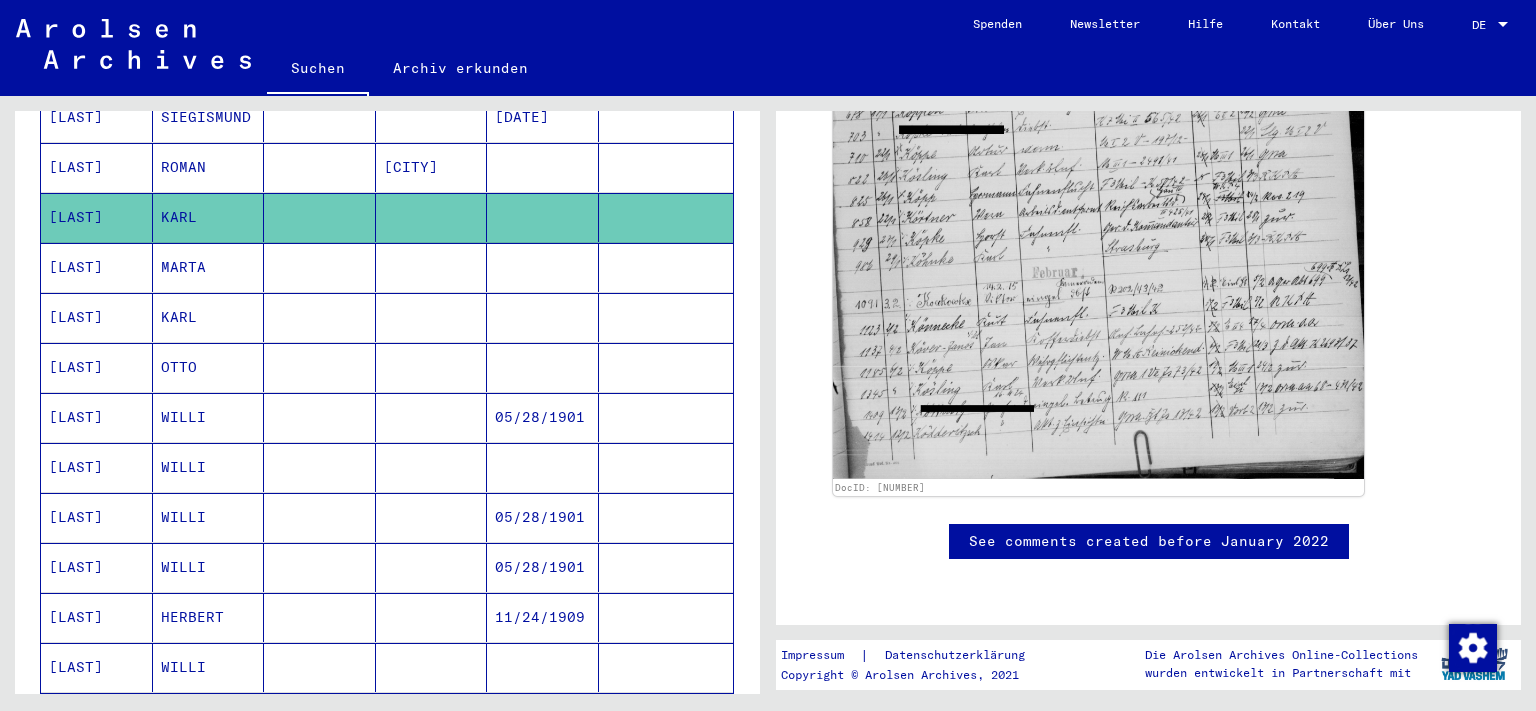 scroll, scrollTop: 552, scrollLeft: 0, axis: vertical 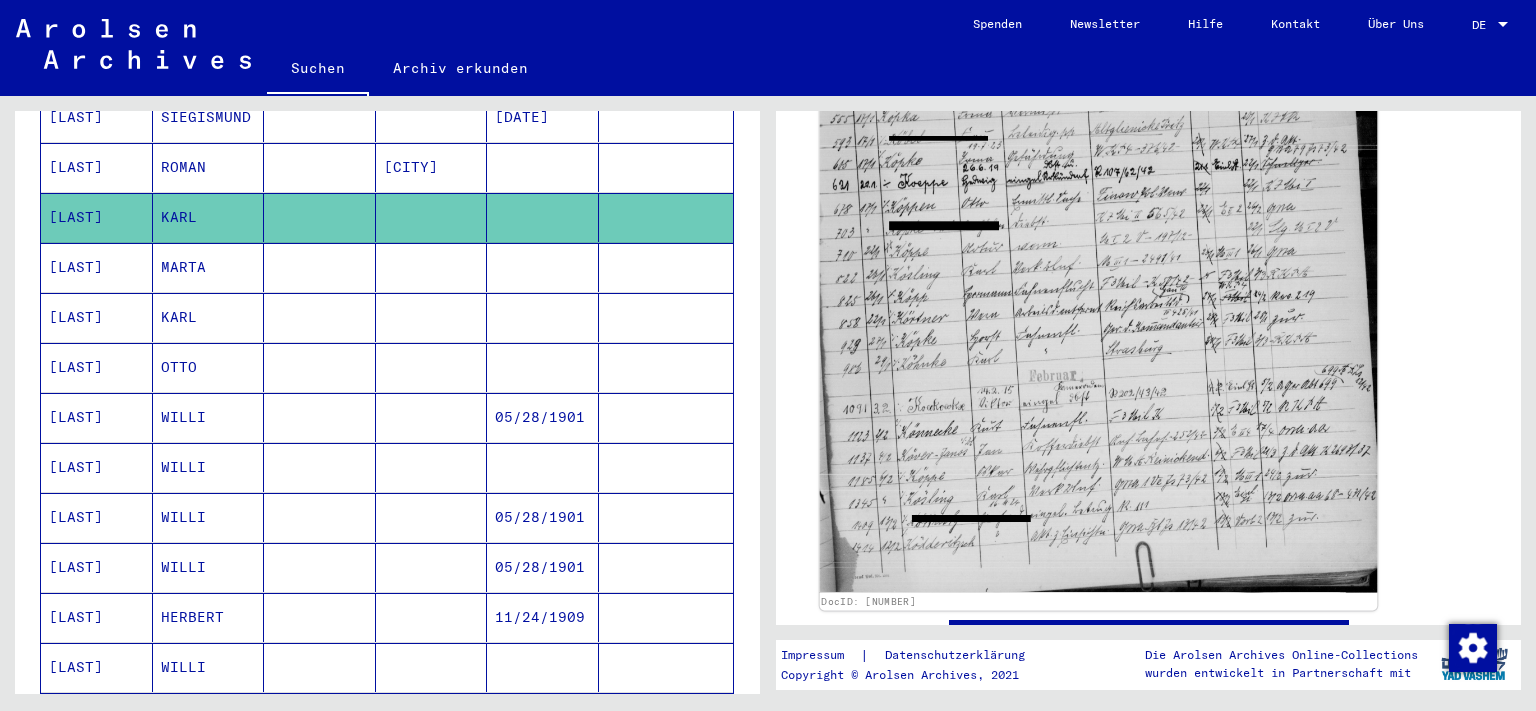 click 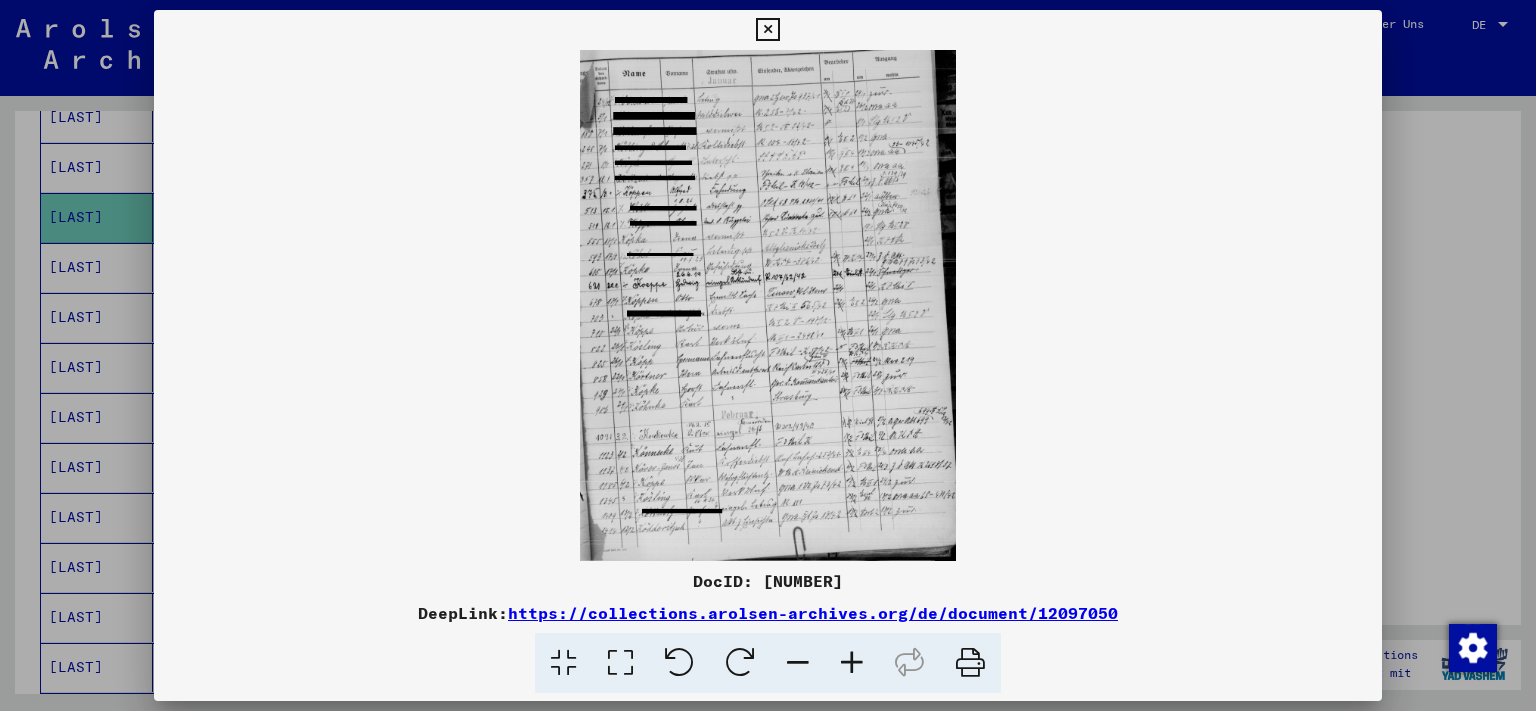 click at bounding box center [852, 663] 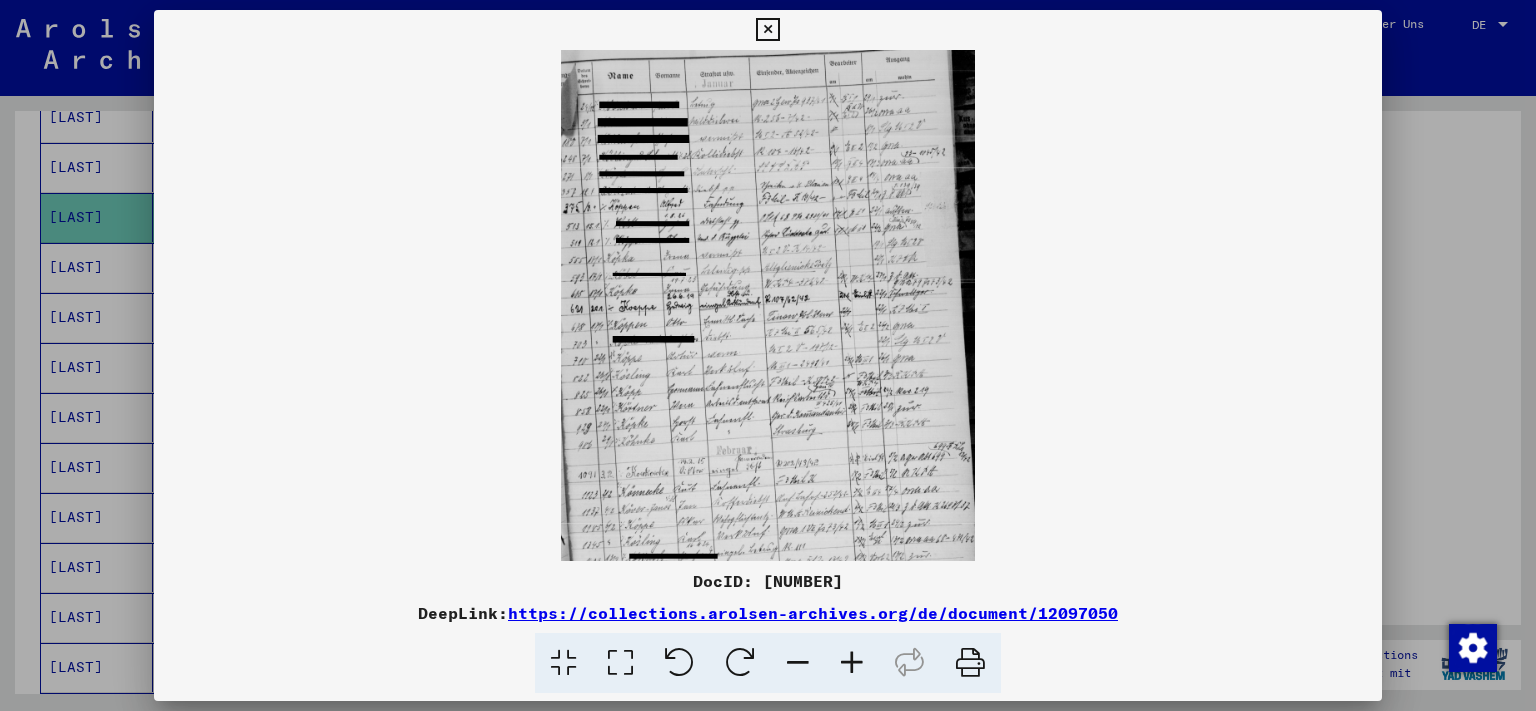 click at bounding box center (852, 663) 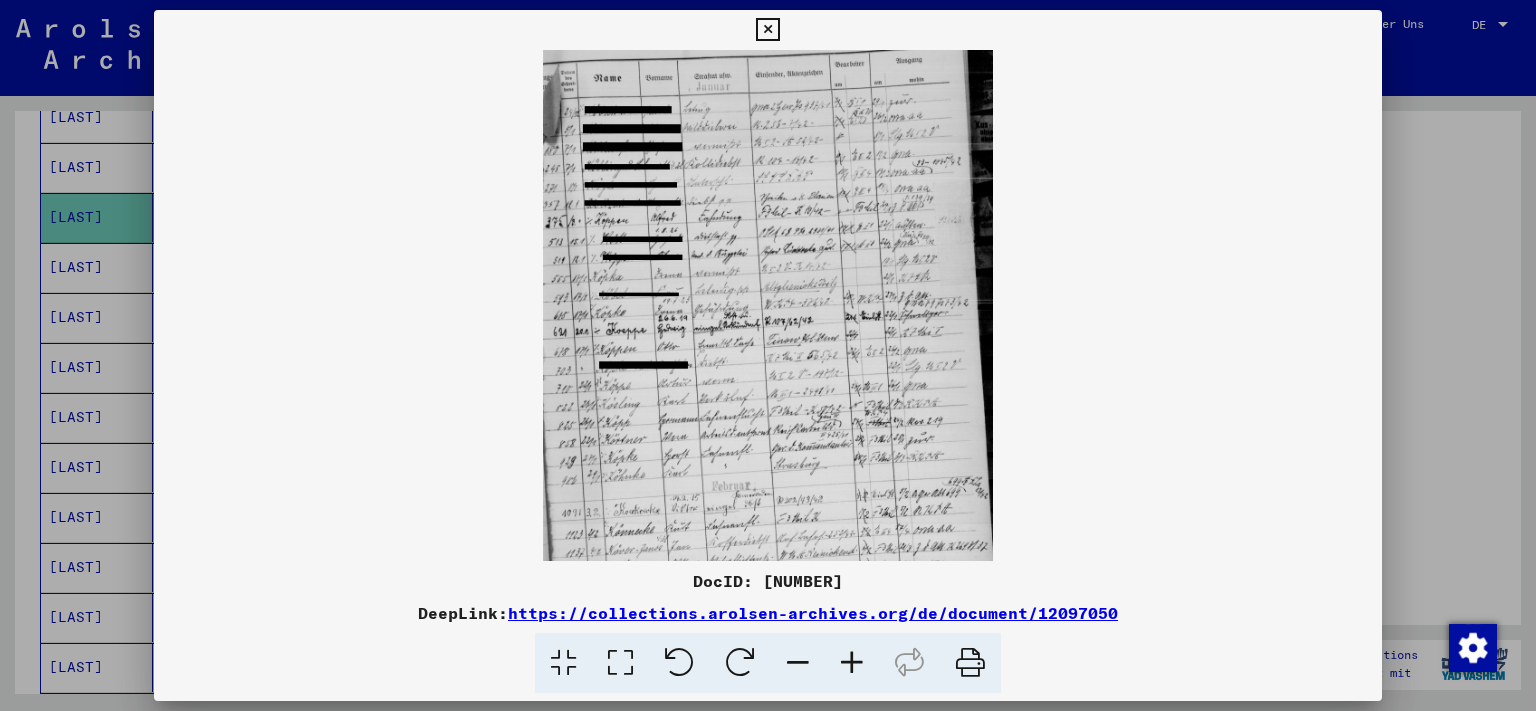 click at bounding box center [852, 663] 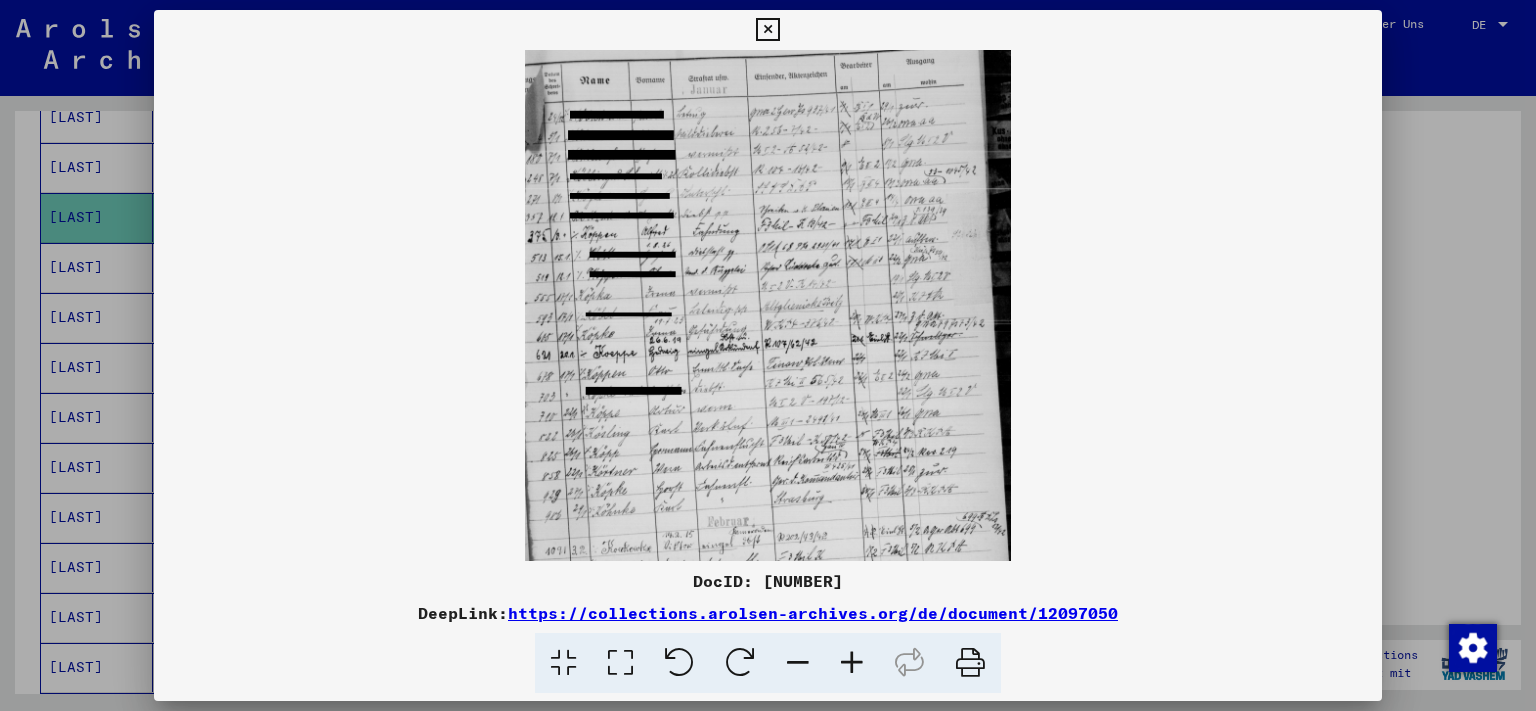 click at bounding box center (852, 663) 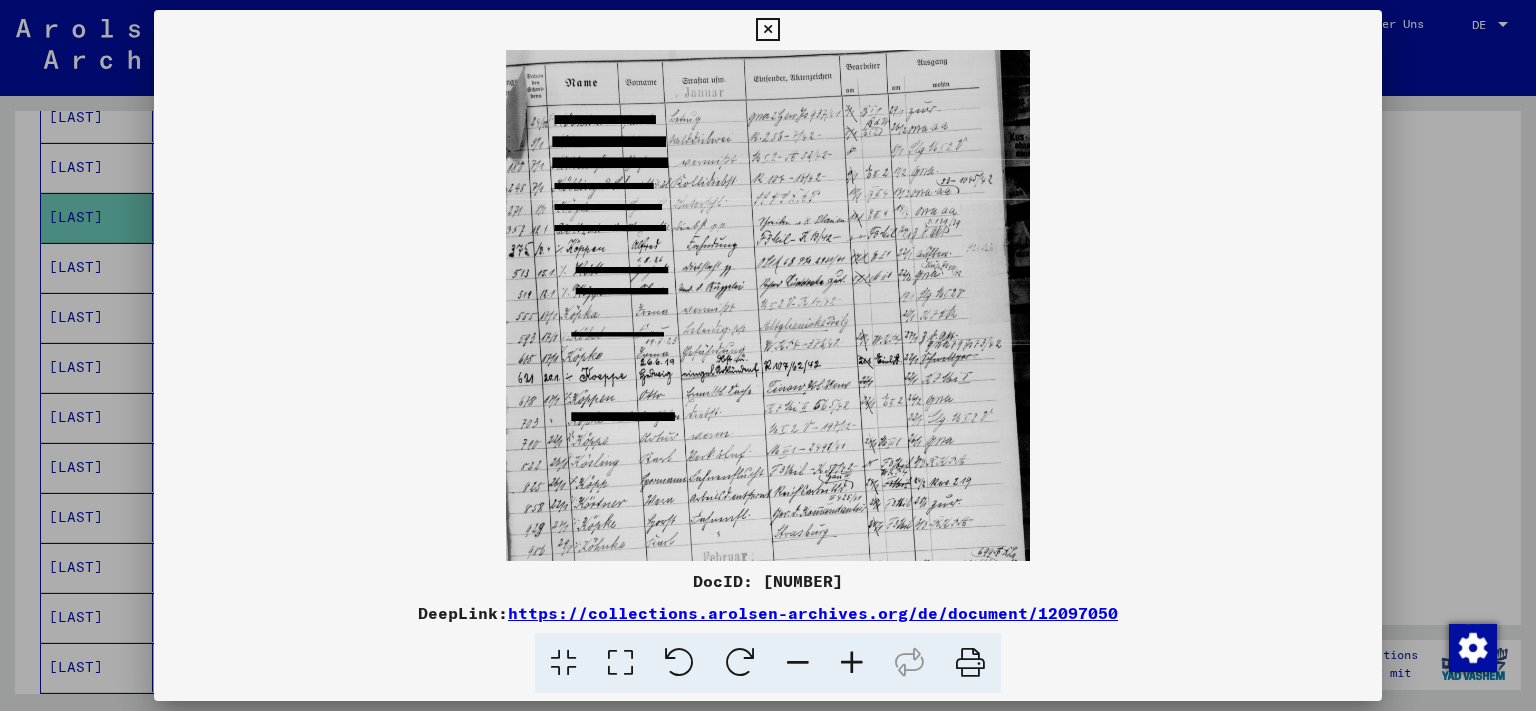click at bounding box center [852, 663] 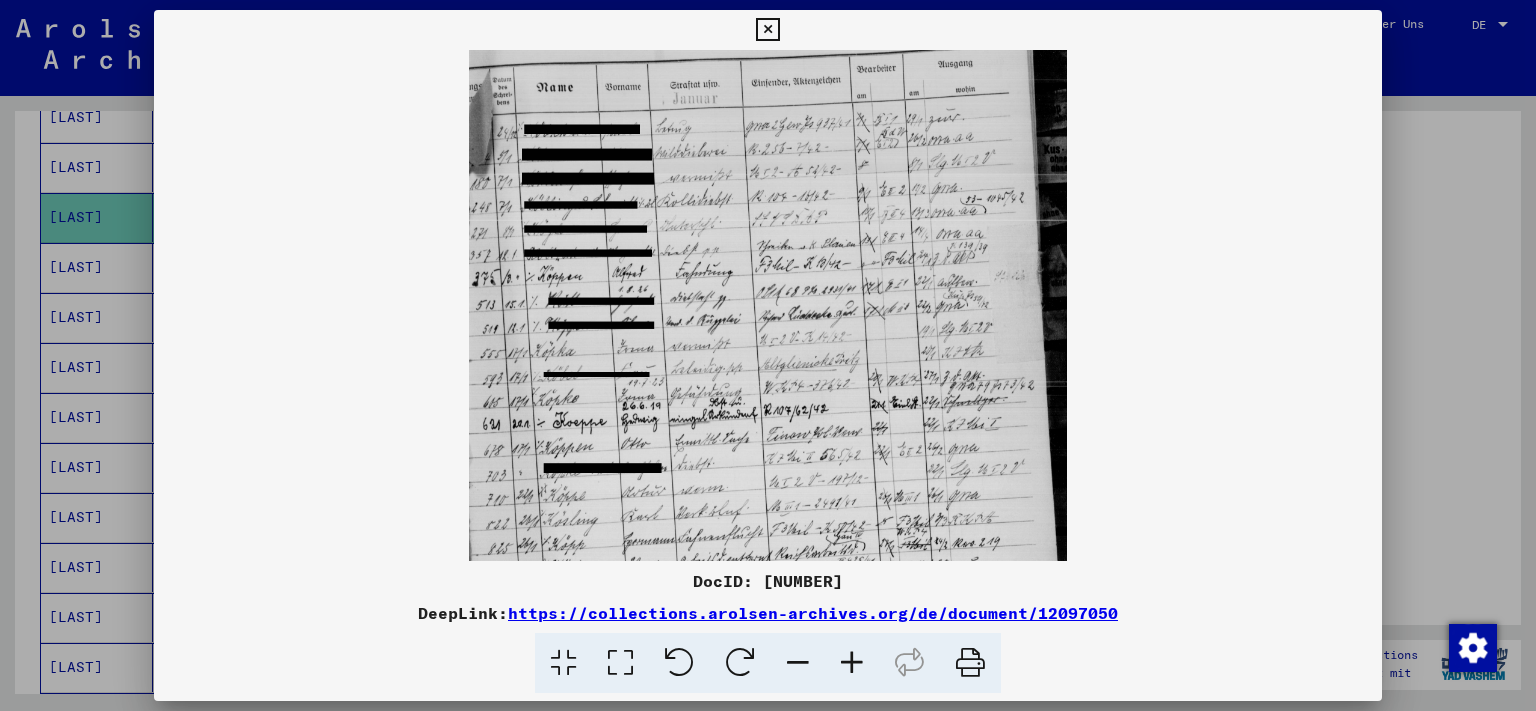 click at bounding box center [852, 663] 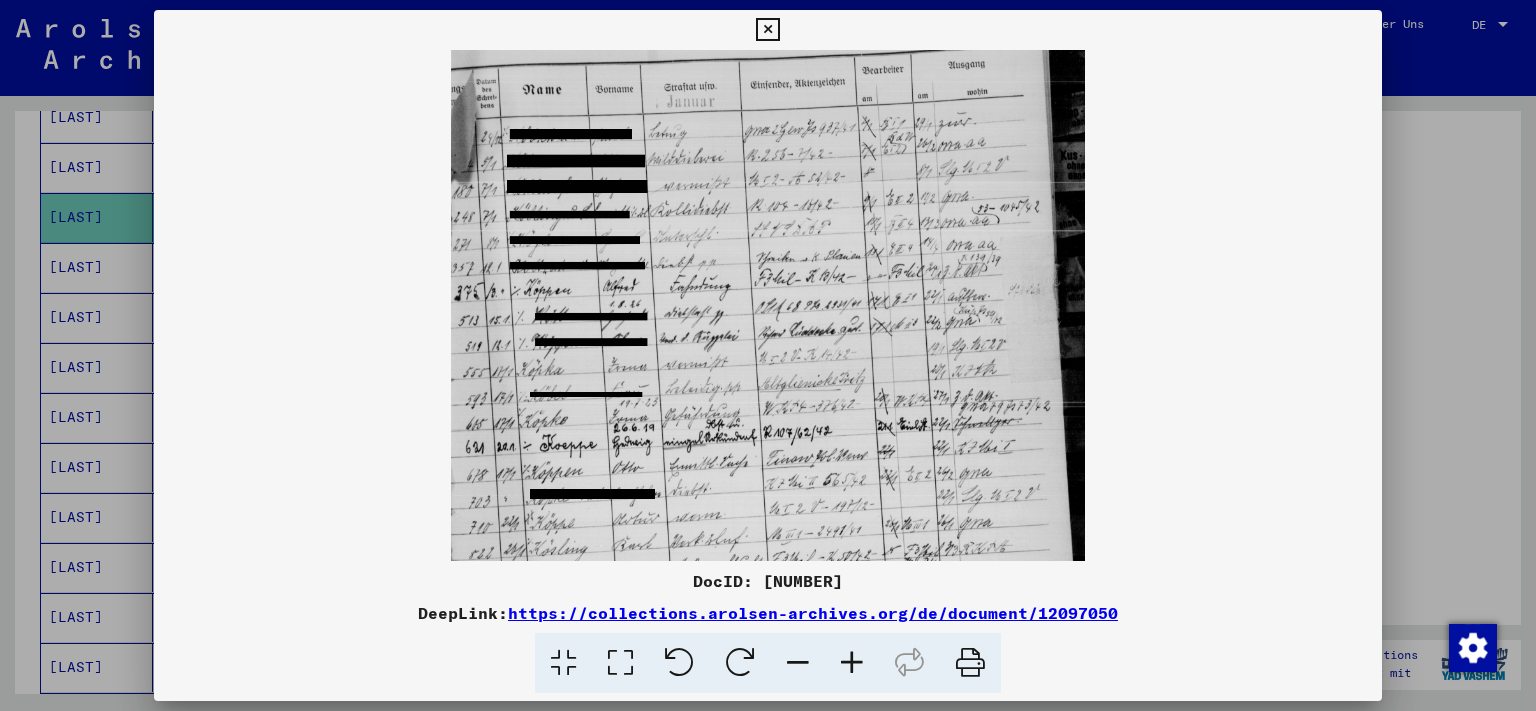 click at bounding box center [852, 663] 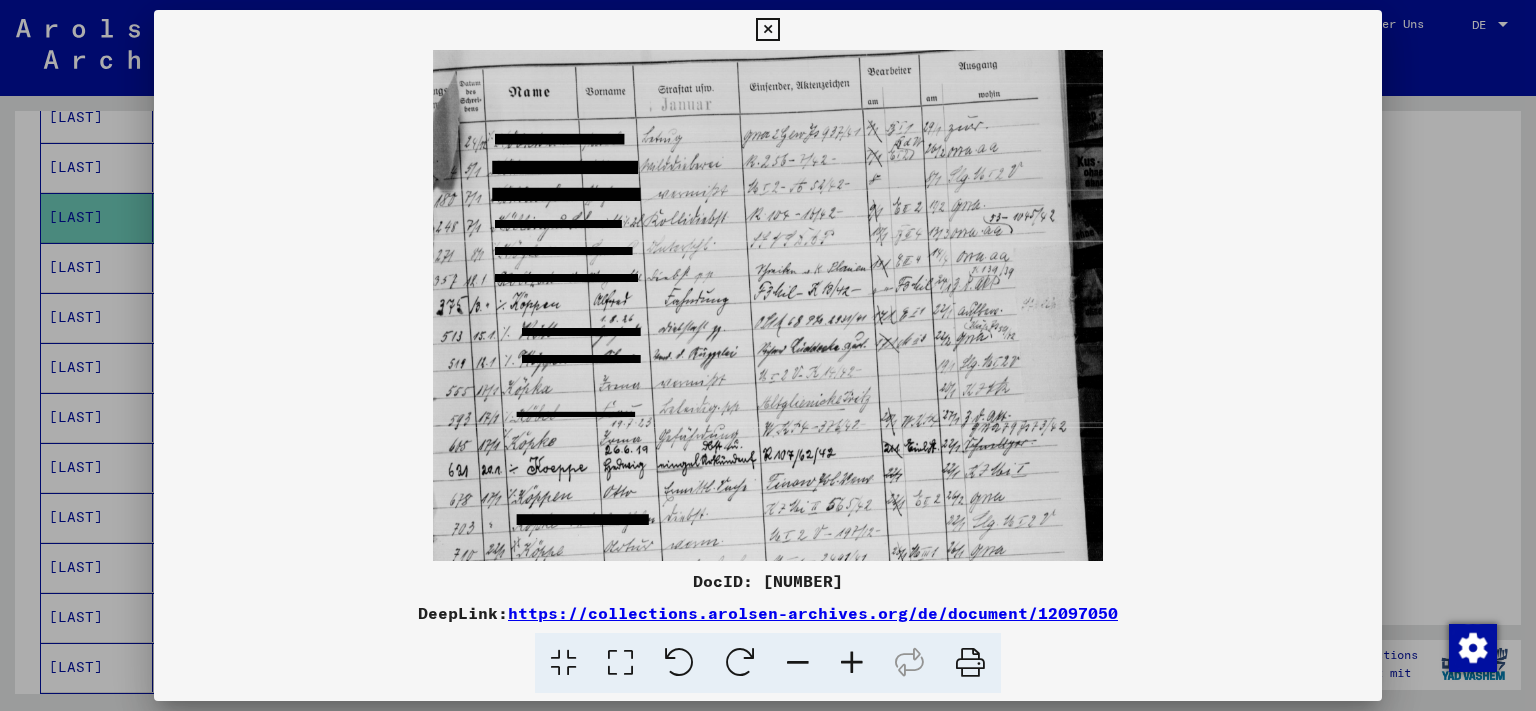click at bounding box center [852, 663] 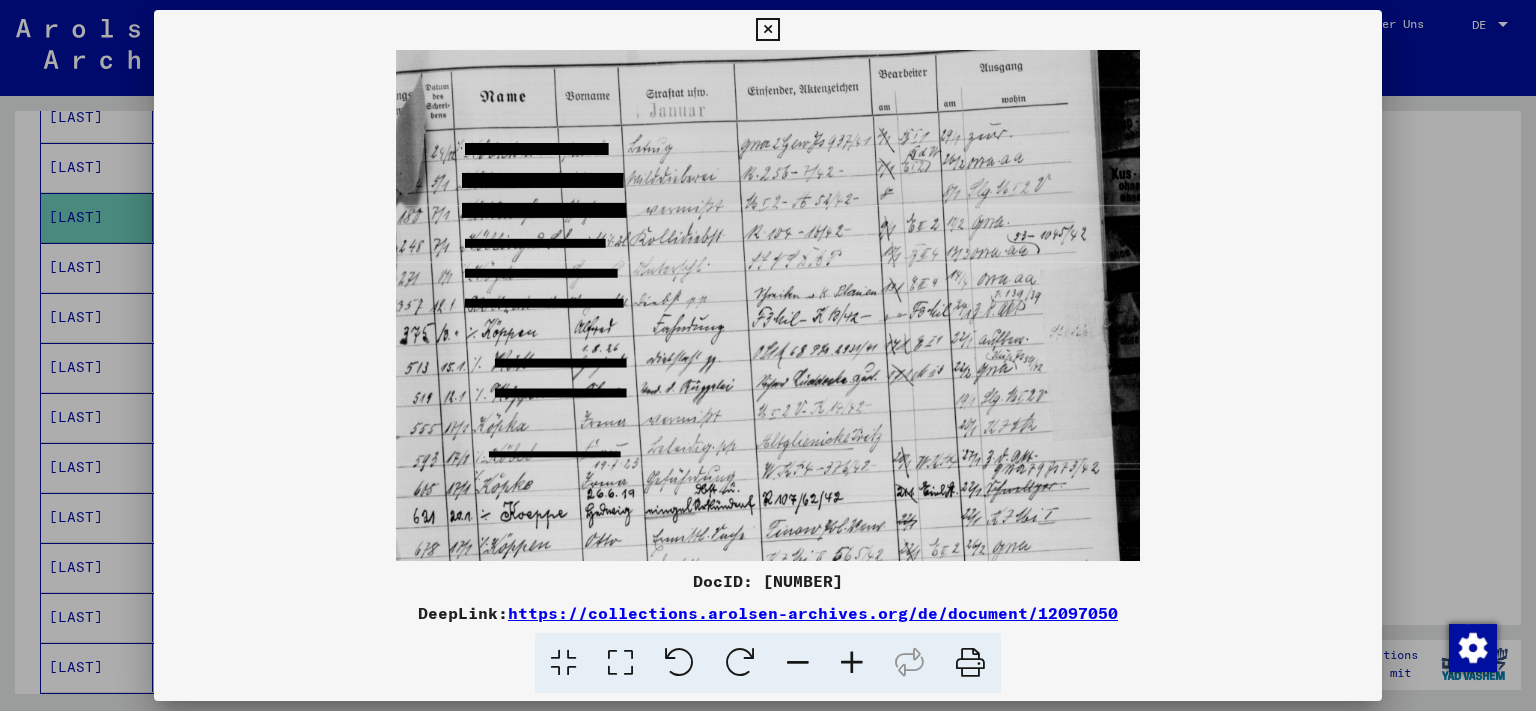 click at bounding box center [852, 663] 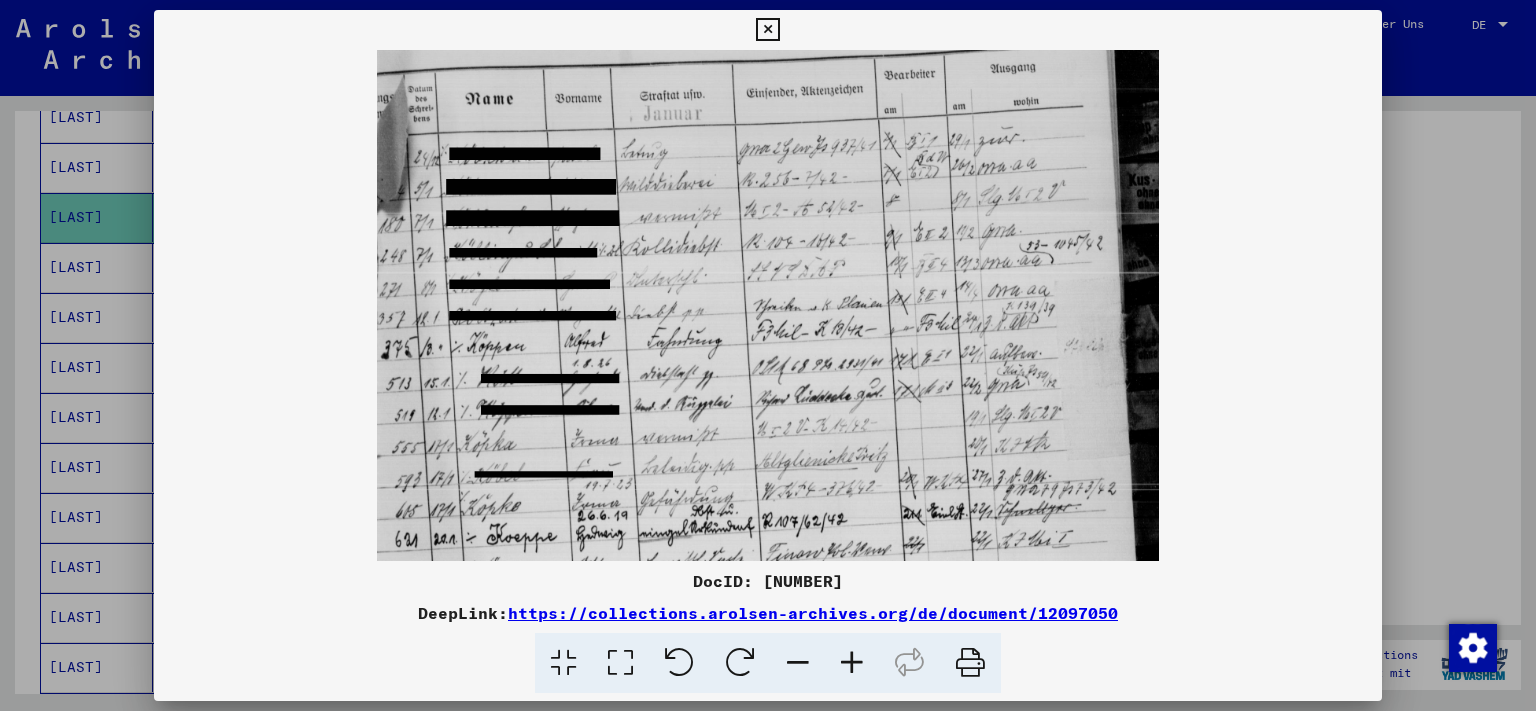 click at bounding box center [852, 663] 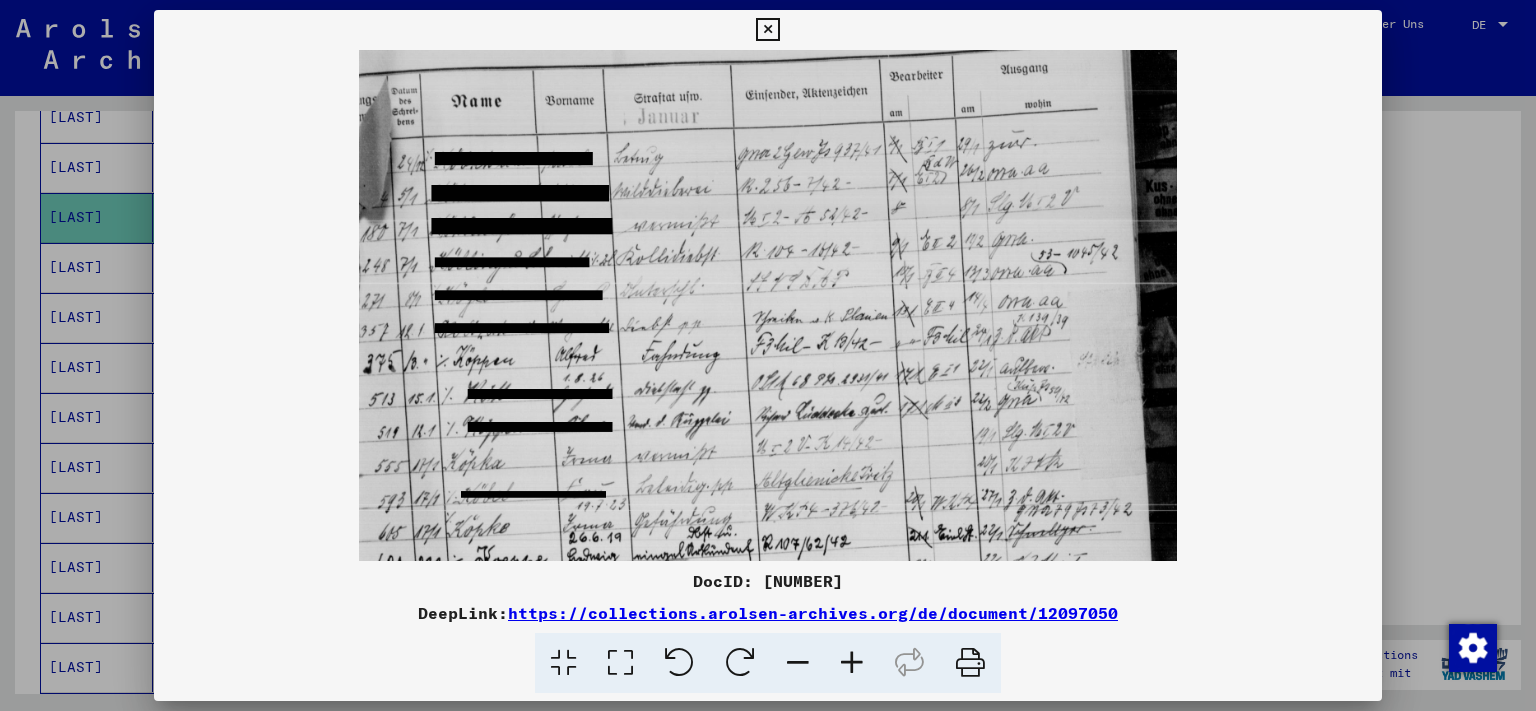 click at bounding box center [852, 663] 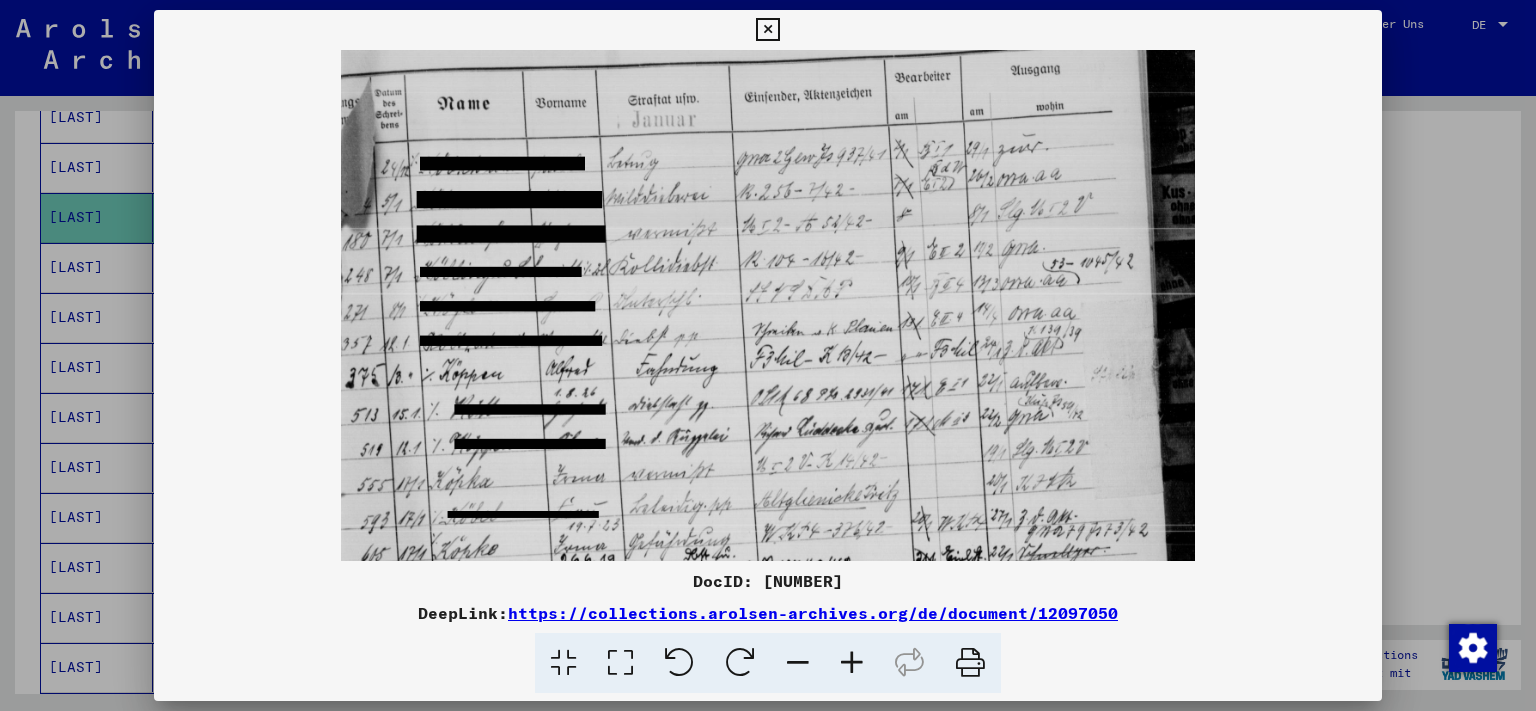 click at bounding box center [852, 663] 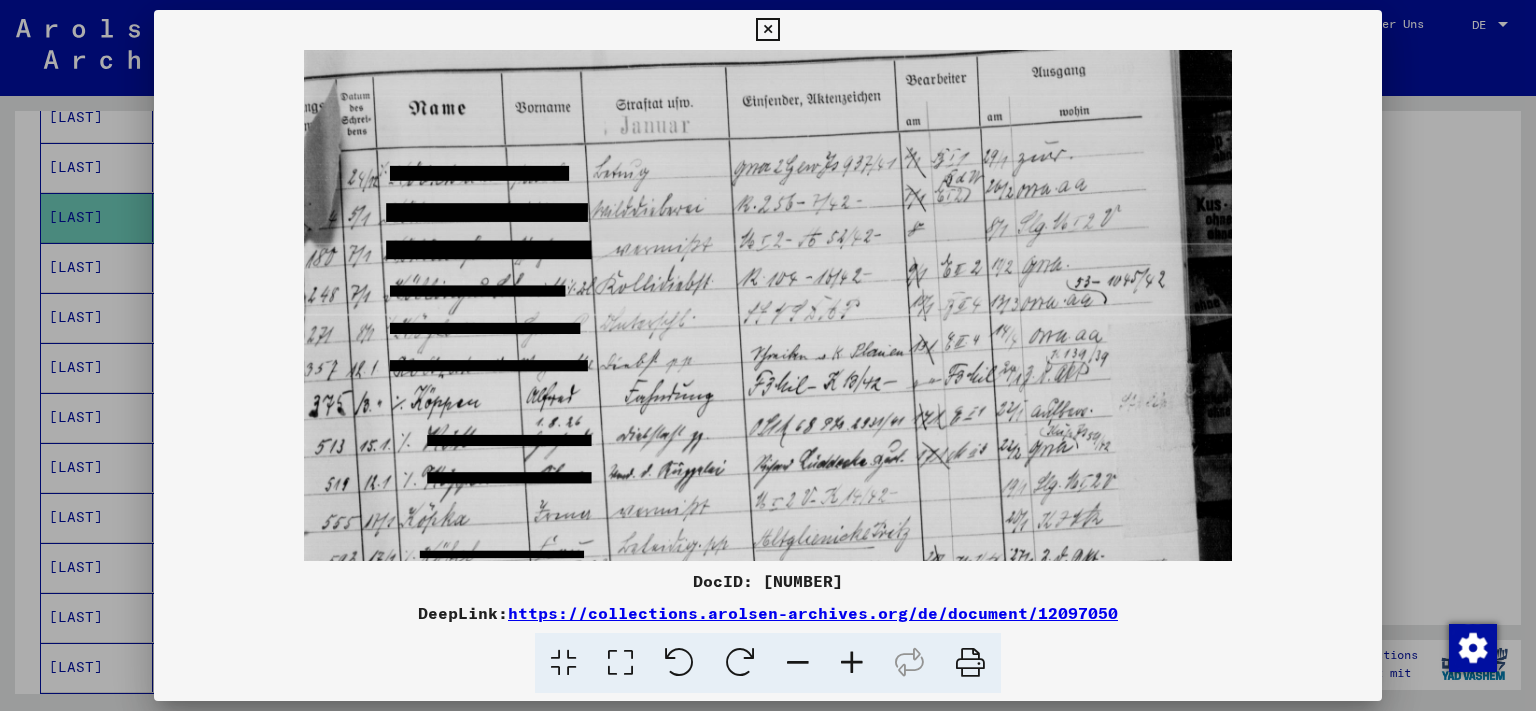 click at bounding box center [852, 663] 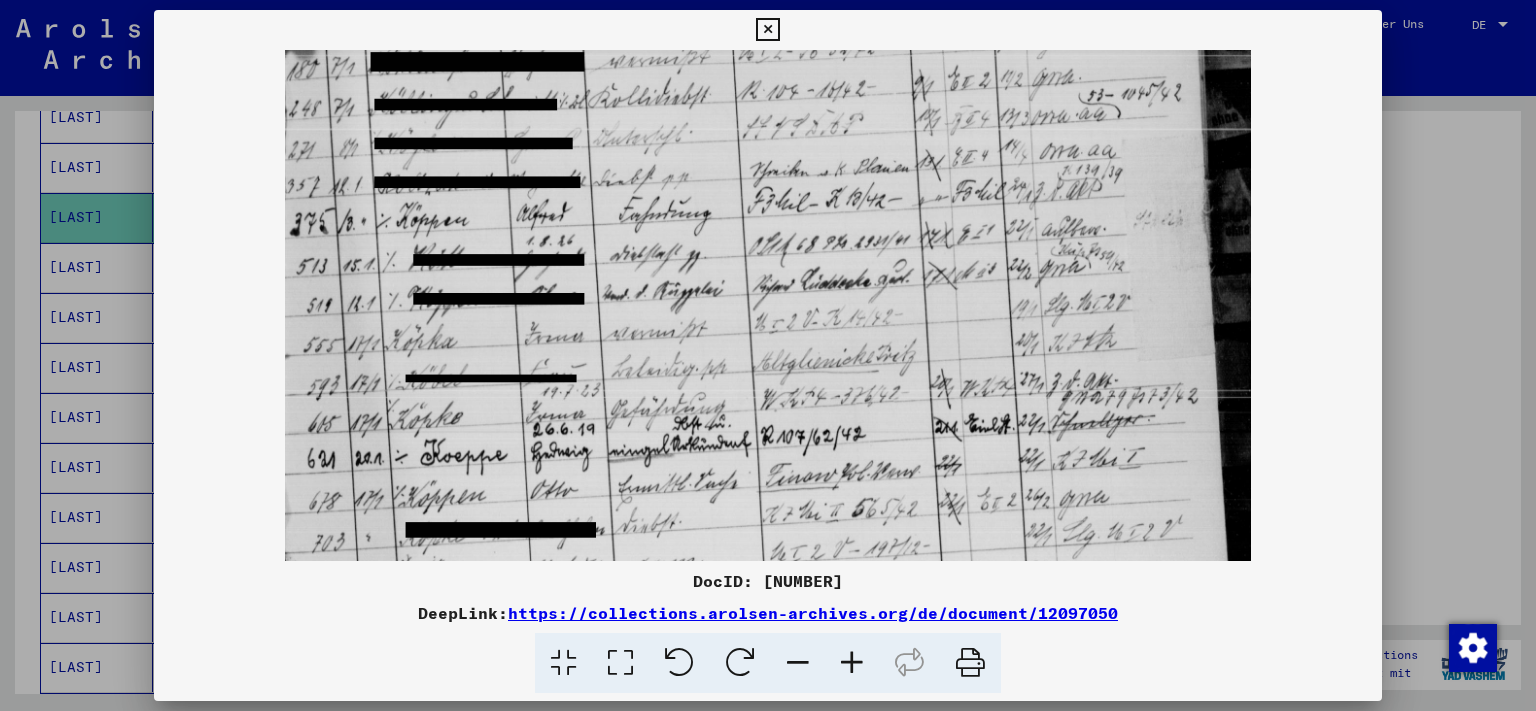 scroll, scrollTop: 207, scrollLeft: 0, axis: vertical 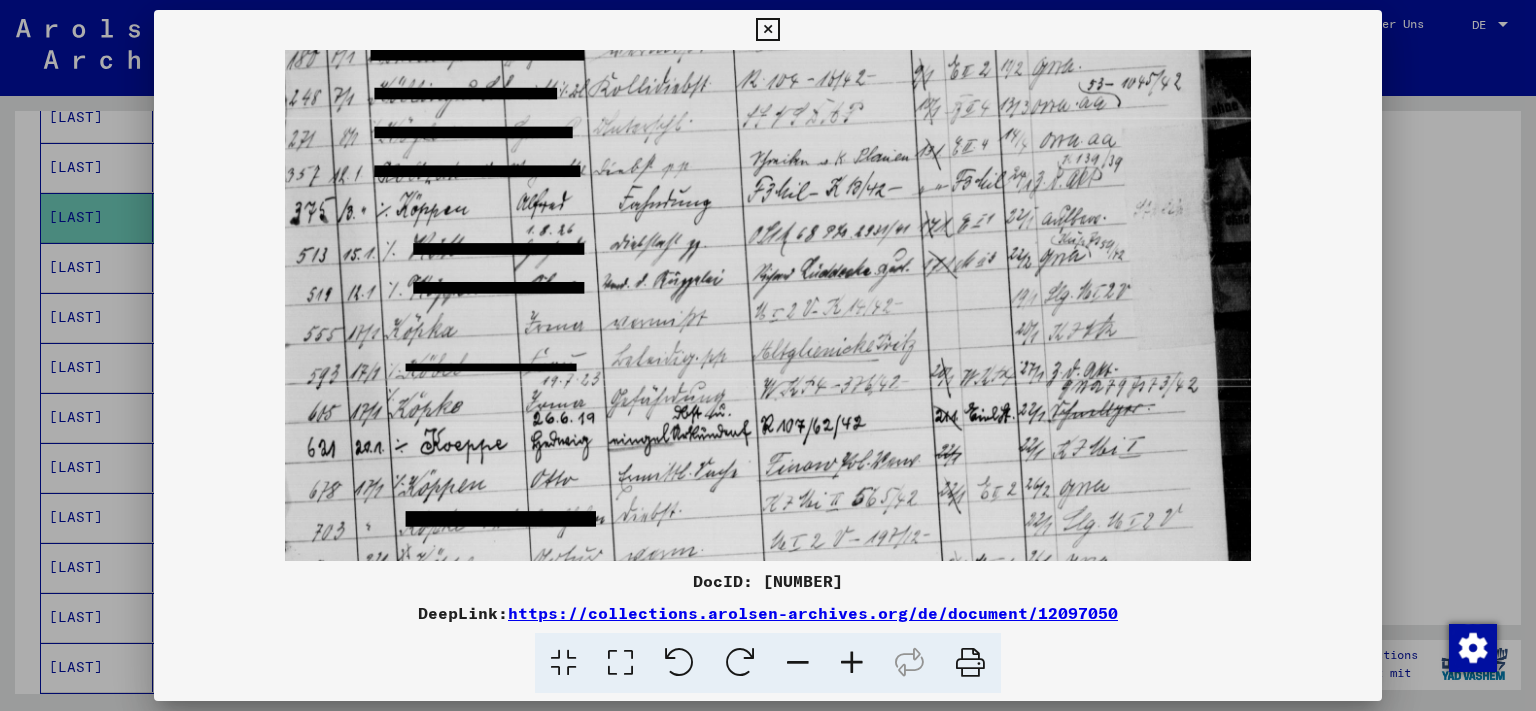 drag, startPoint x: 665, startPoint y: 436, endPoint x: 661, endPoint y: 229, distance: 207.03865 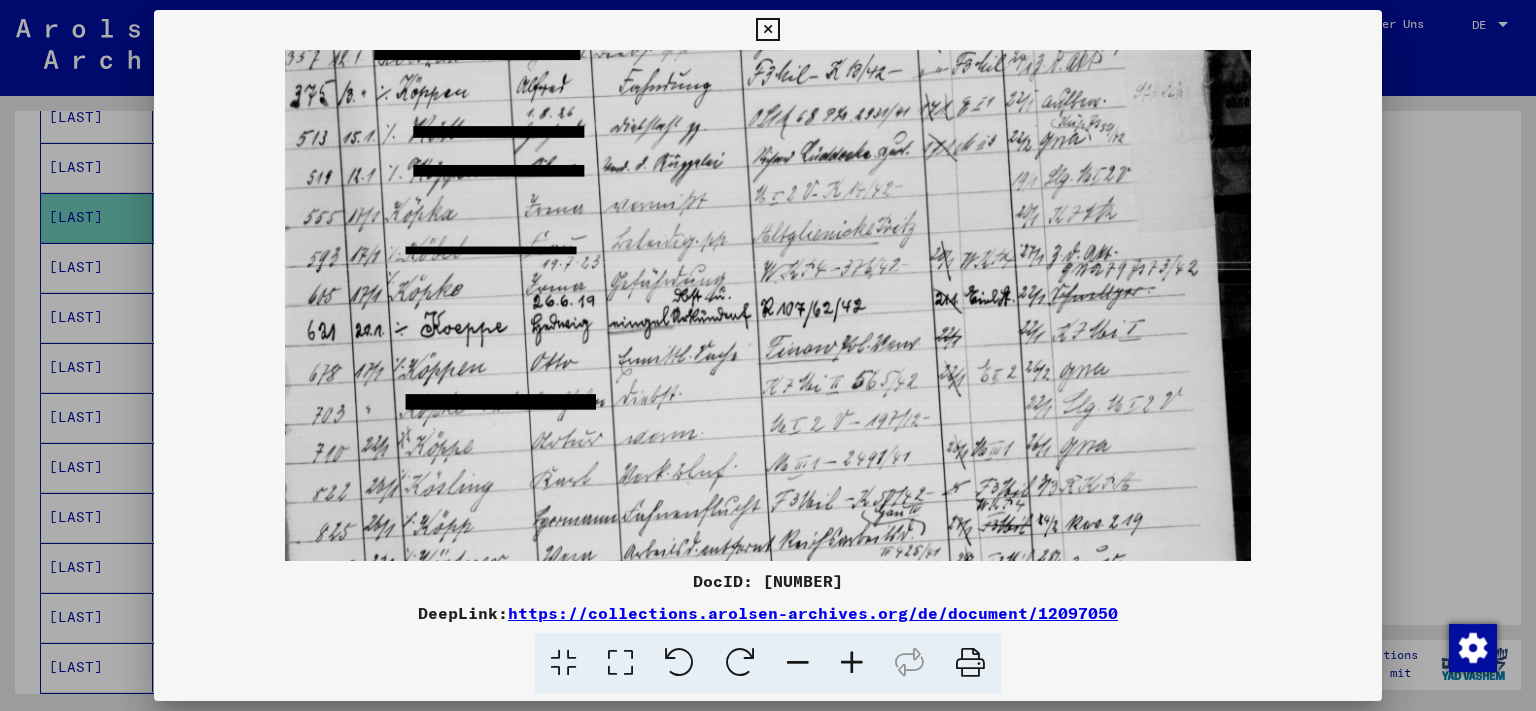 drag, startPoint x: 758, startPoint y: 486, endPoint x: 745, endPoint y: 369, distance: 117.72001 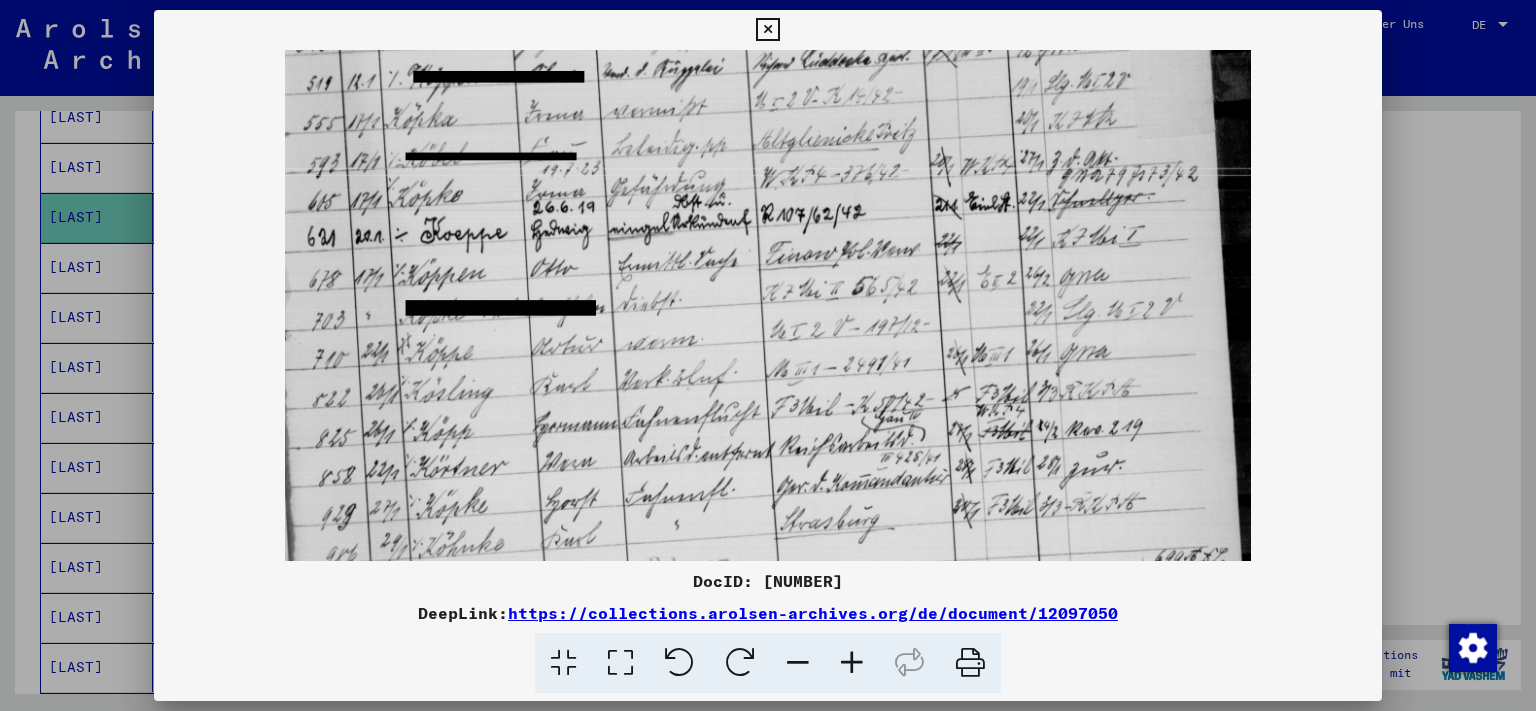 scroll, scrollTop: 509, scrollLeft: 0, axis: vertical 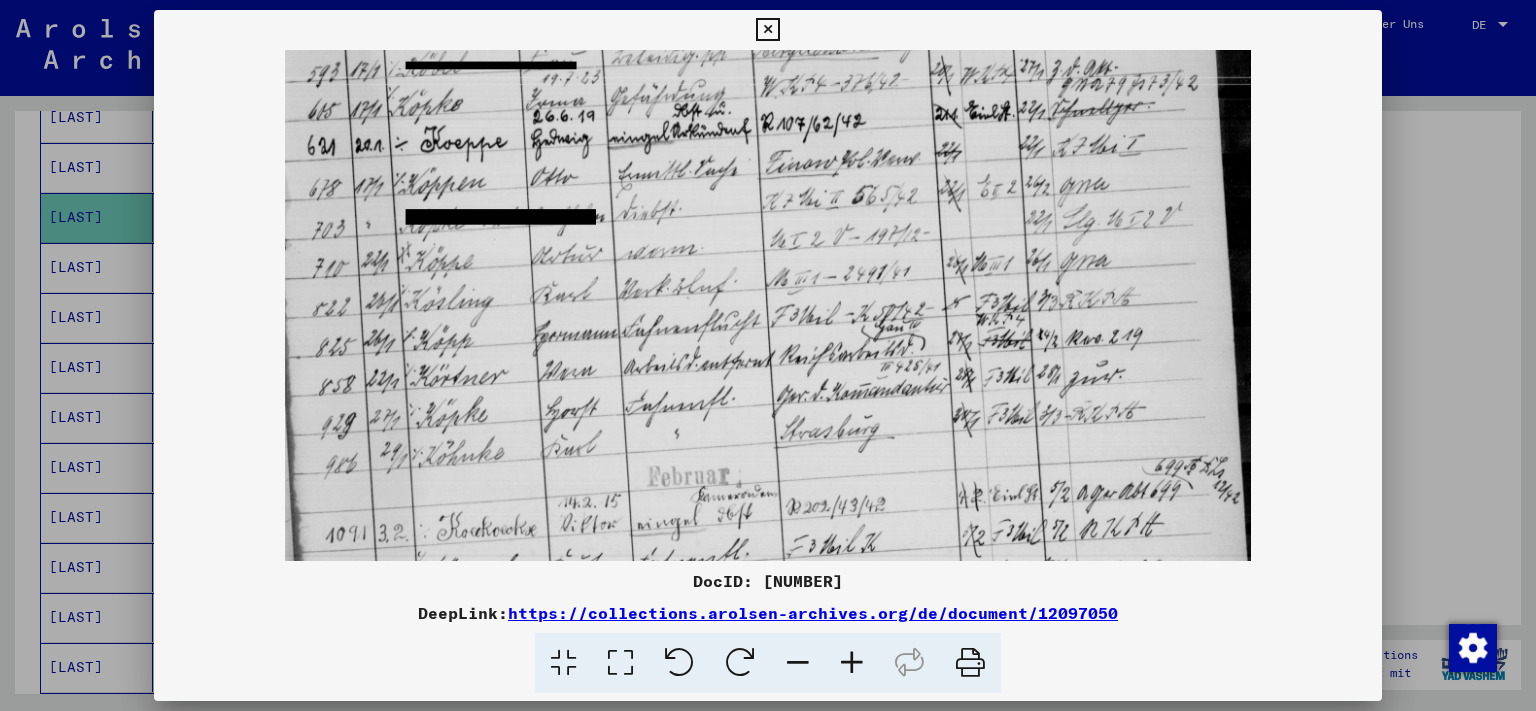 drag, startPoint x: 754, startPoint y: 474, endPoint x: 739, endPoint y: 290, distance: 184.6104 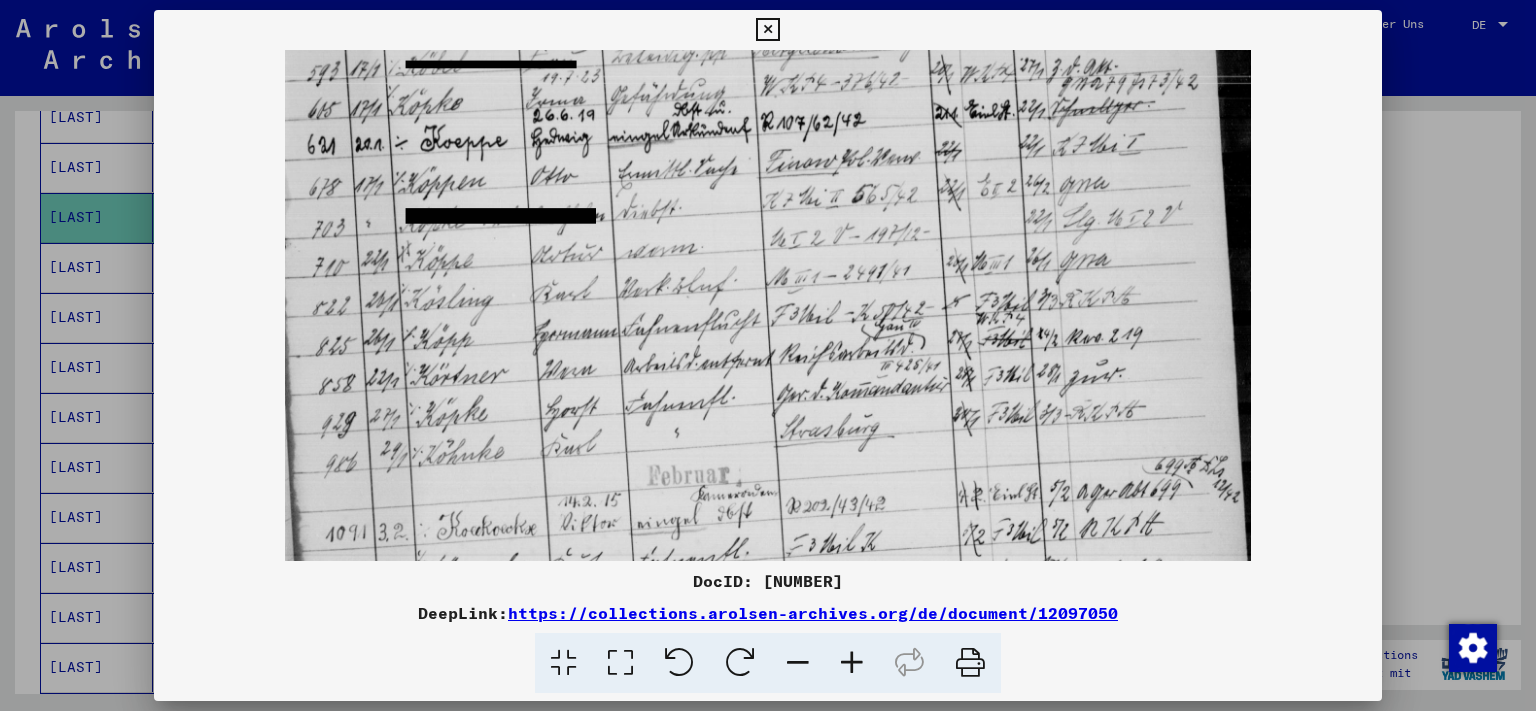 click at bounding box center (767, 195) 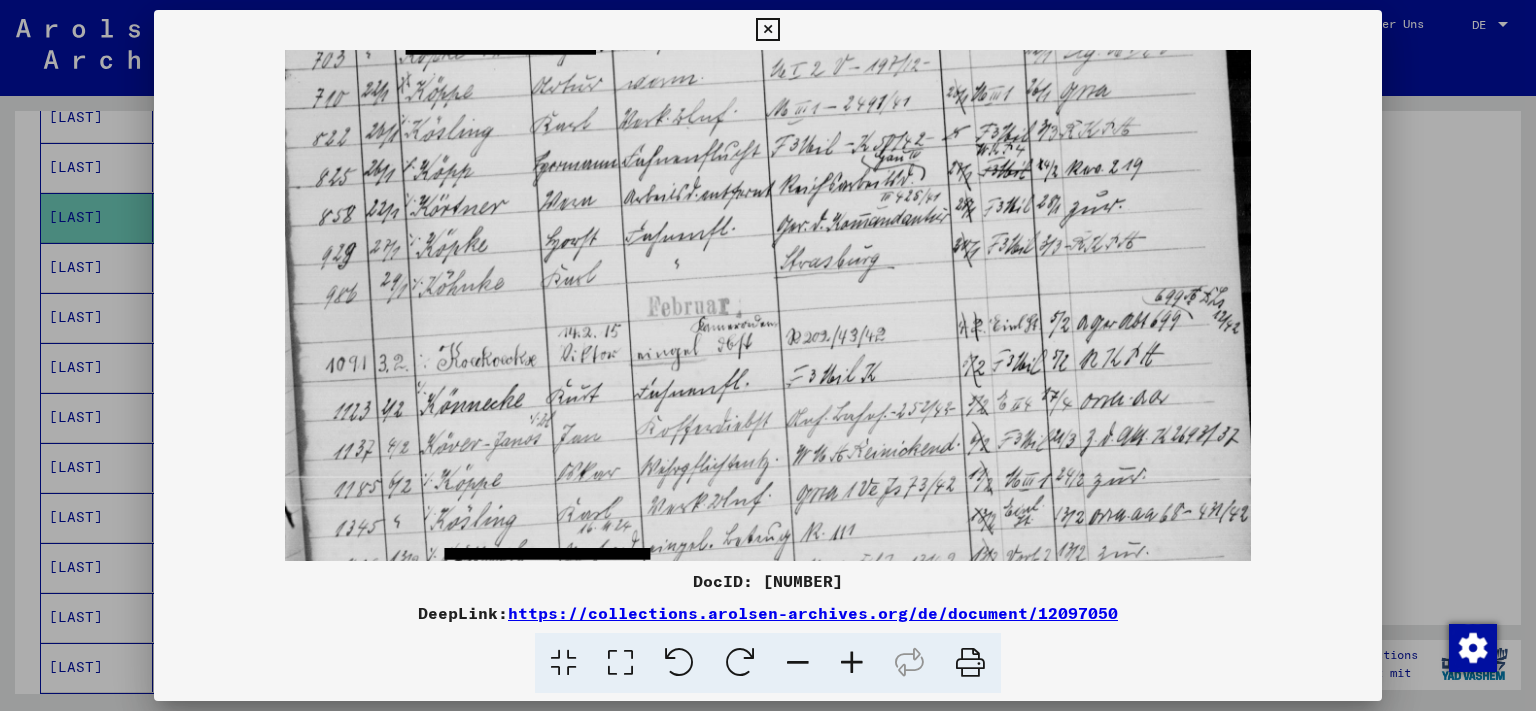 scroll, scrollTop: 675, scrollLeft: 0, axis: vertical 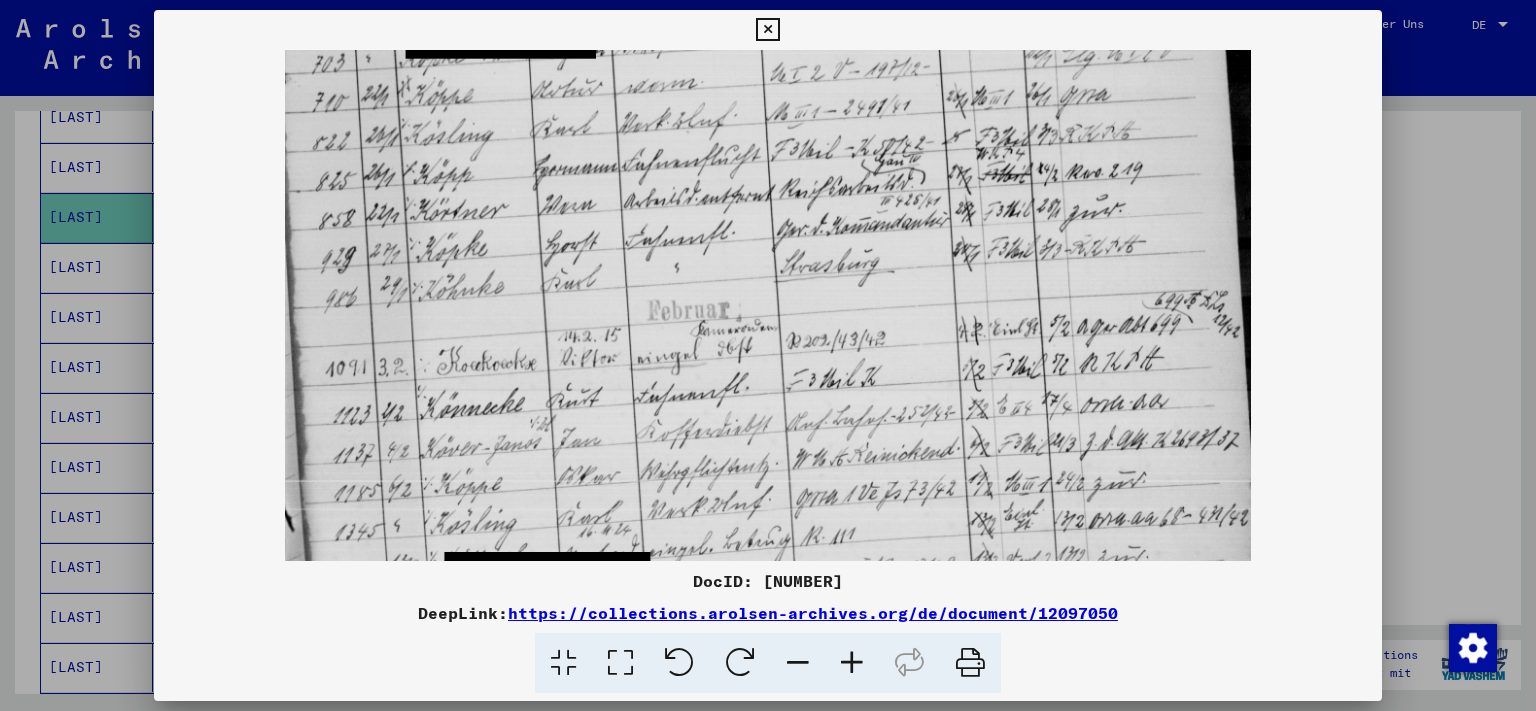 drag, startPoint x: 690, startPoint y: 518, endPoint x: 800, endPoint y: 353, distance: 198.30531 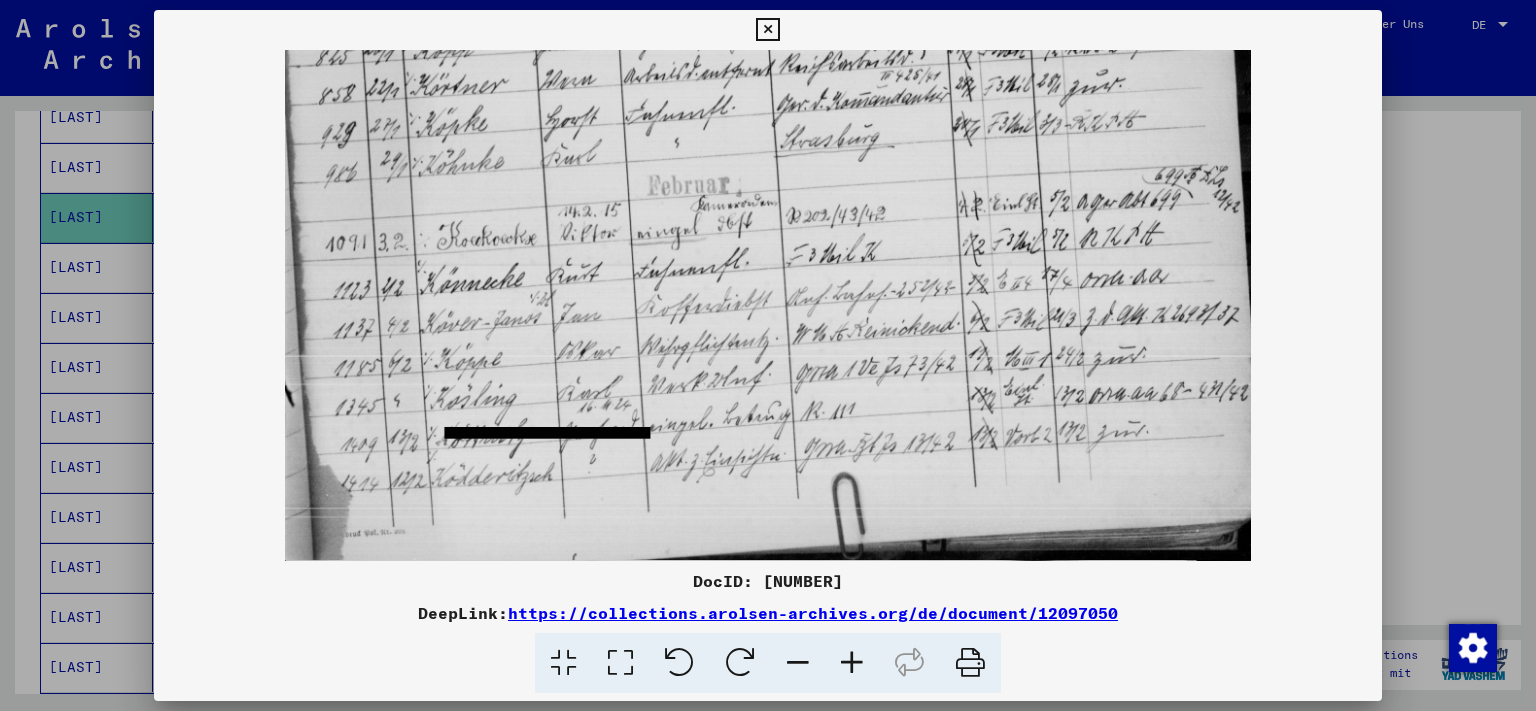 drag, startPoint x: 770, startPoint y: 500, endPoint x: 791, endPoint y: 258, distance: 242.90945 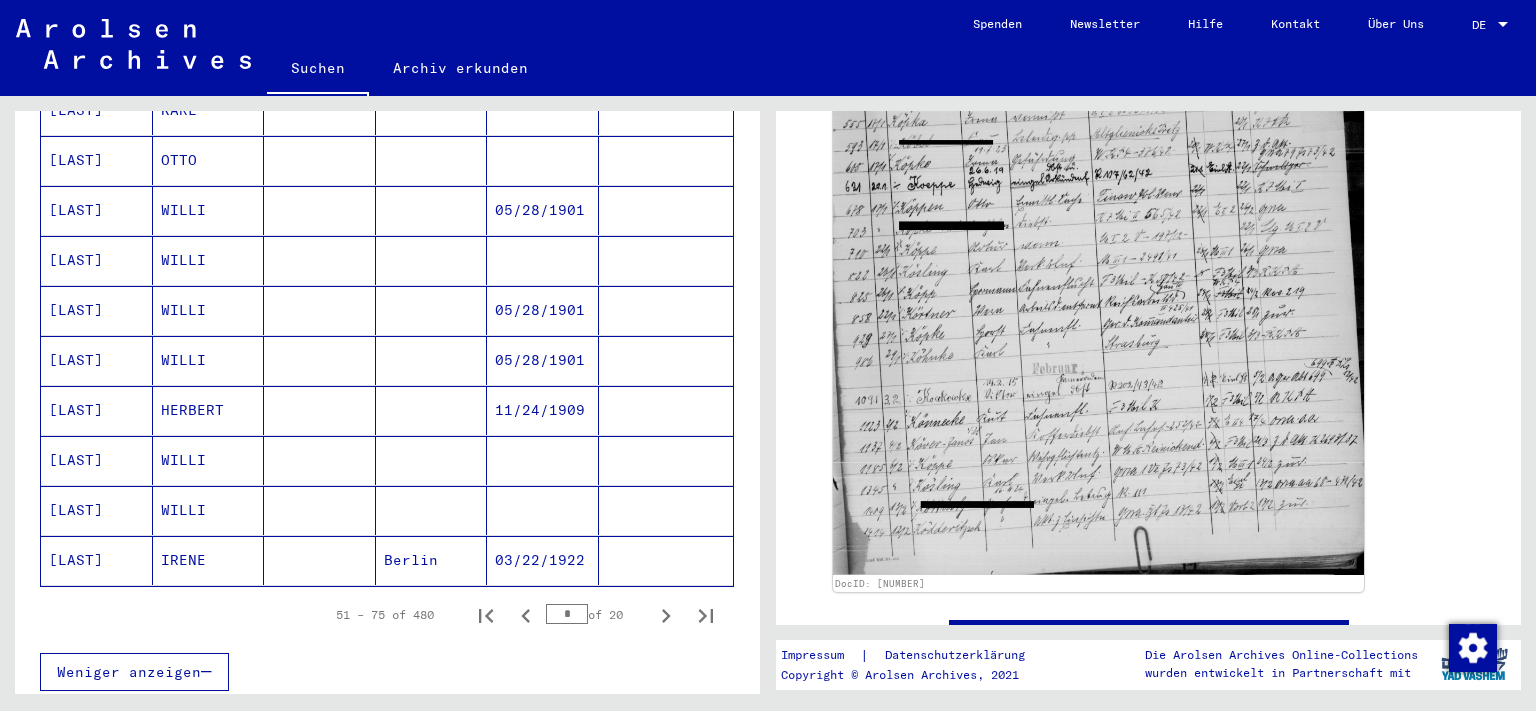 scroll, scrollTop: 1214, scrollLeft: 0, axis: vertical 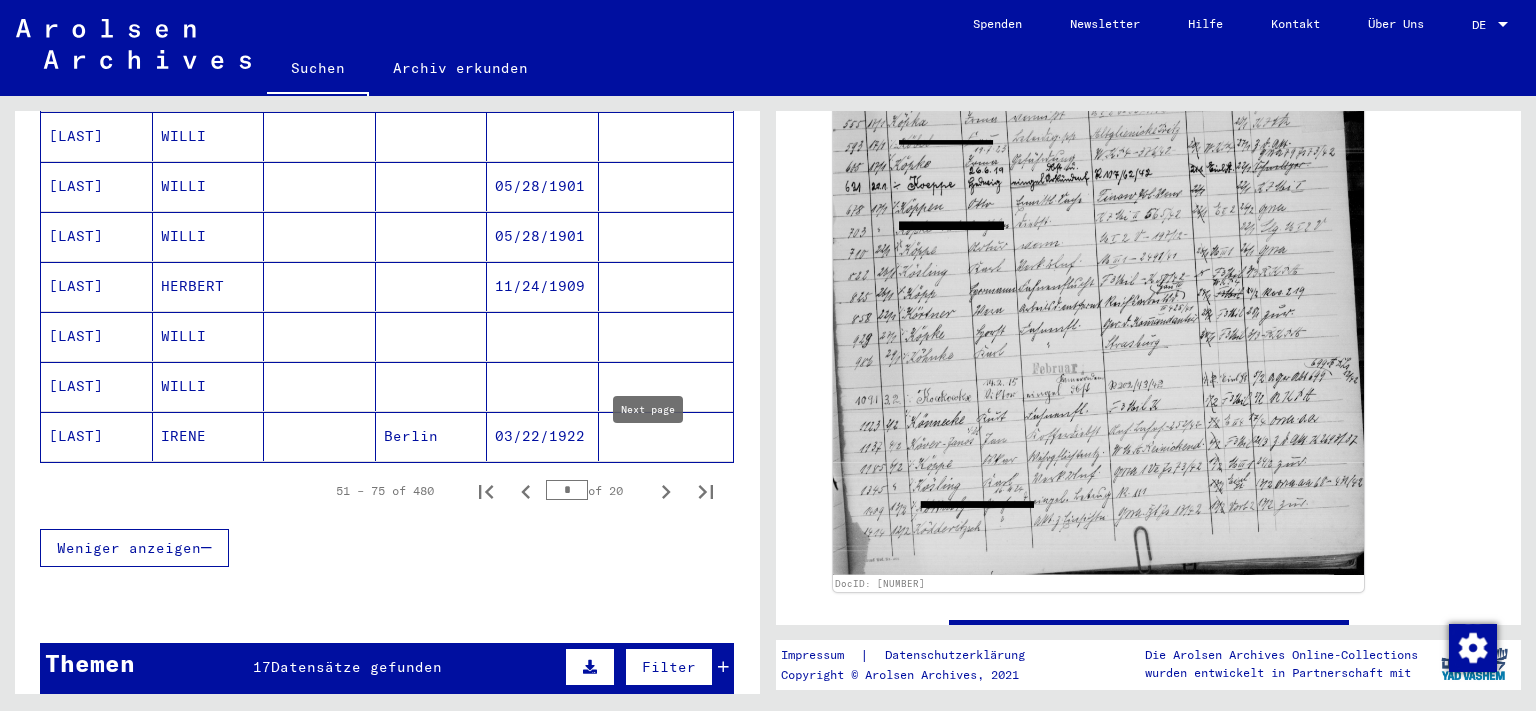 click 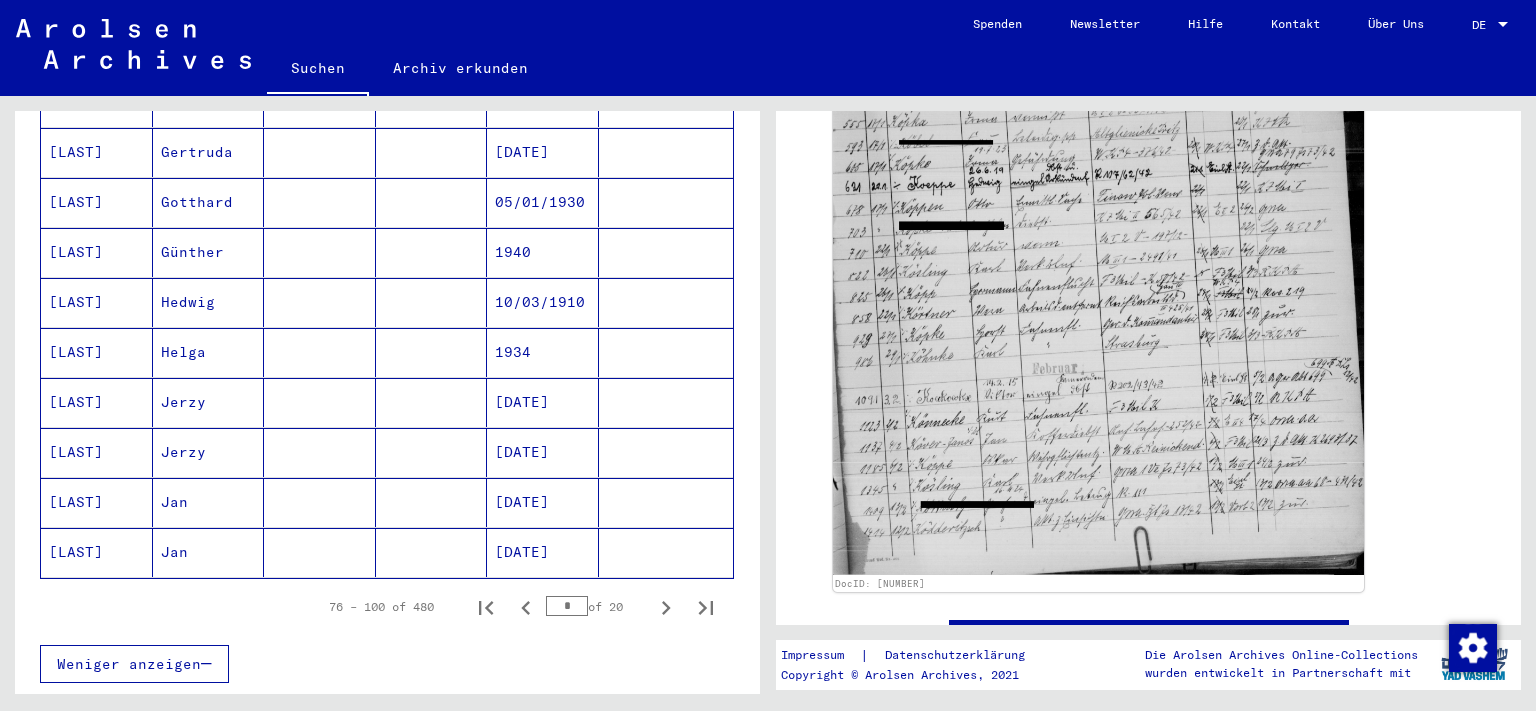 scroll, scrollTop: 1104, scrollLeft: 0, axis: vertical 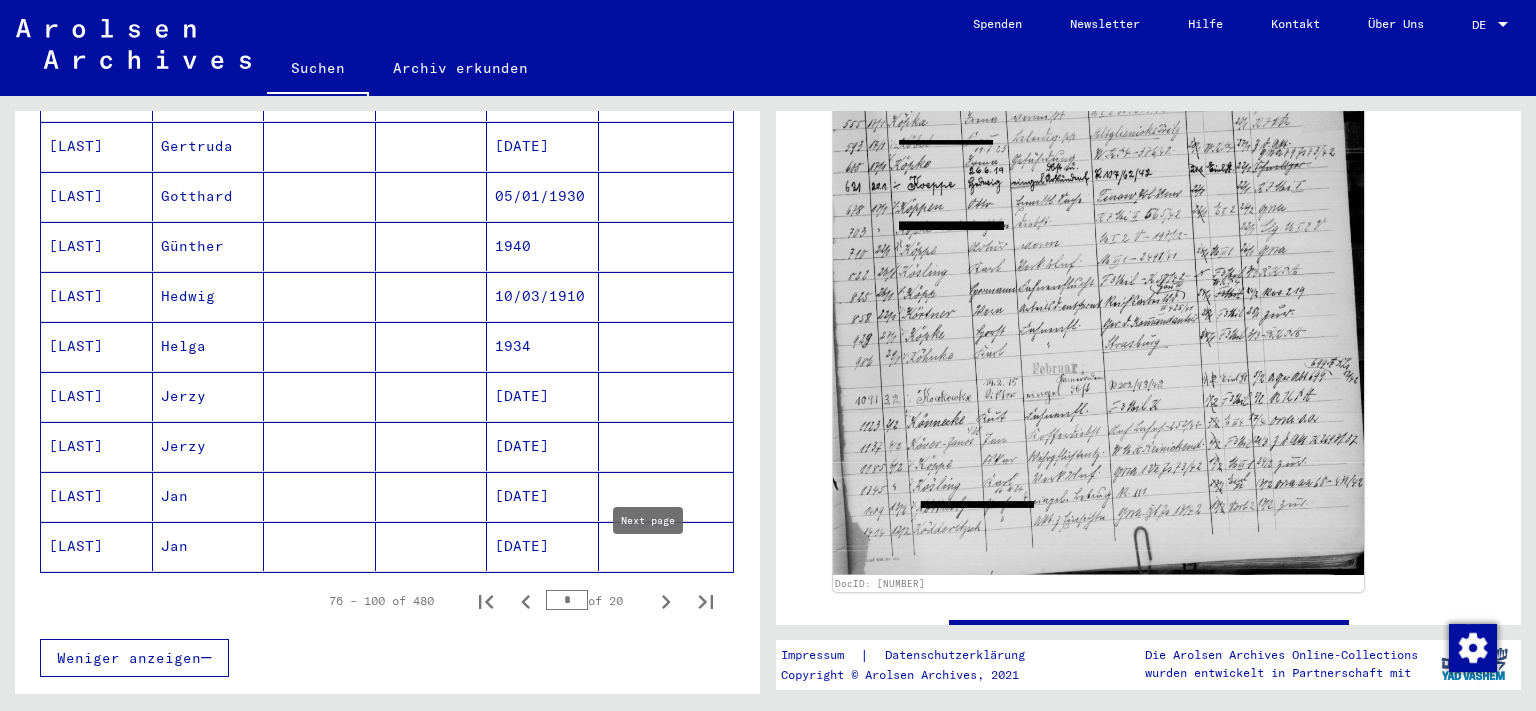 click 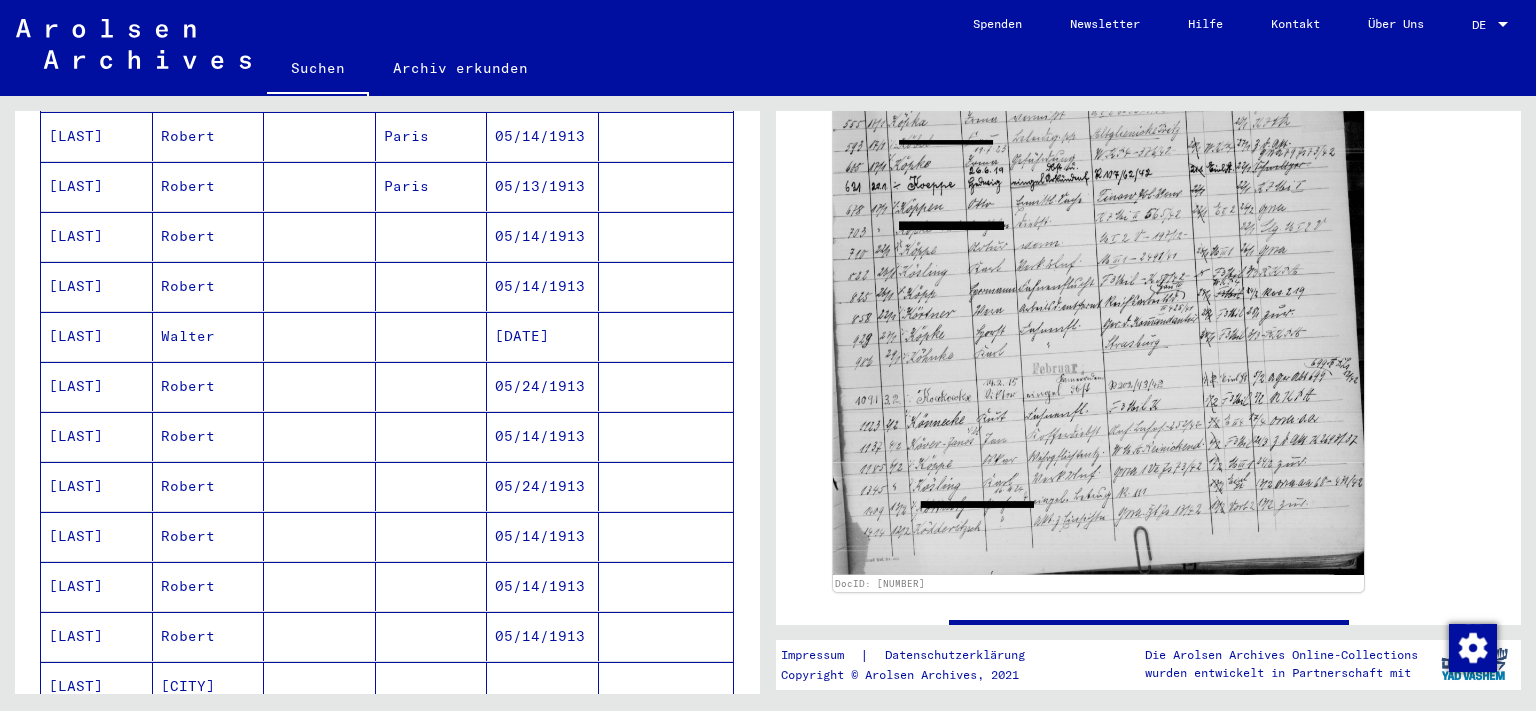 scroll, scrollTop: 994, scrollLeft: 0, axis: vertical 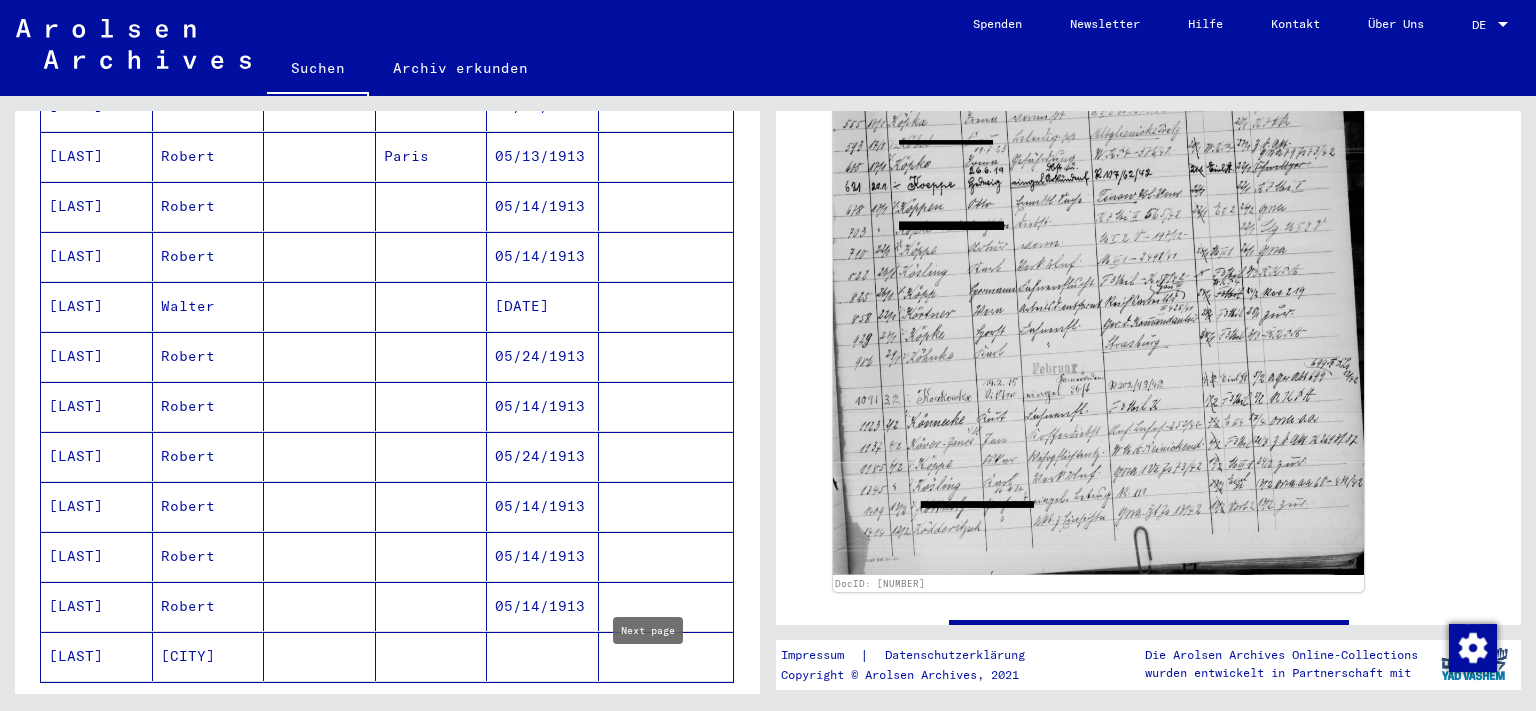 click 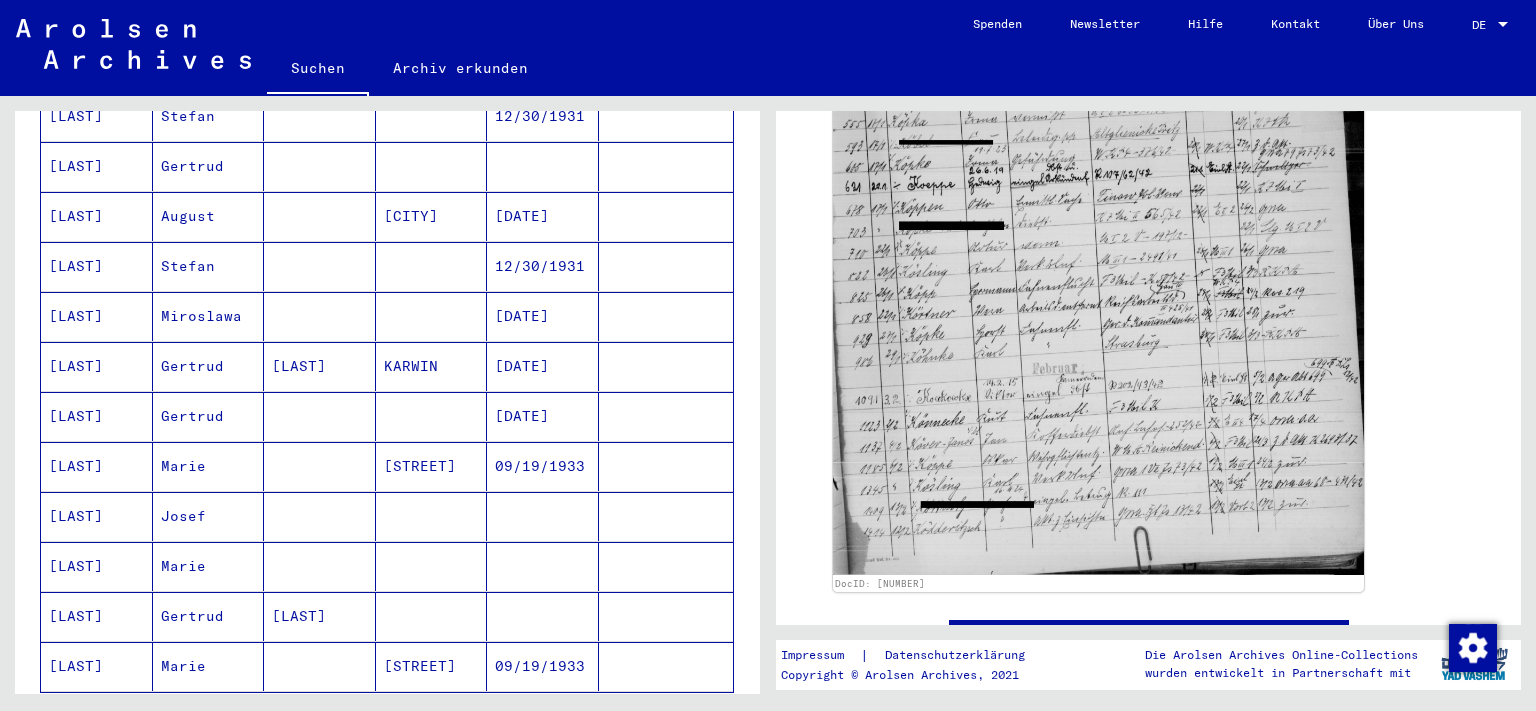scroll, scrollTop: 1104, scrollLeft: 0, axis: vertical 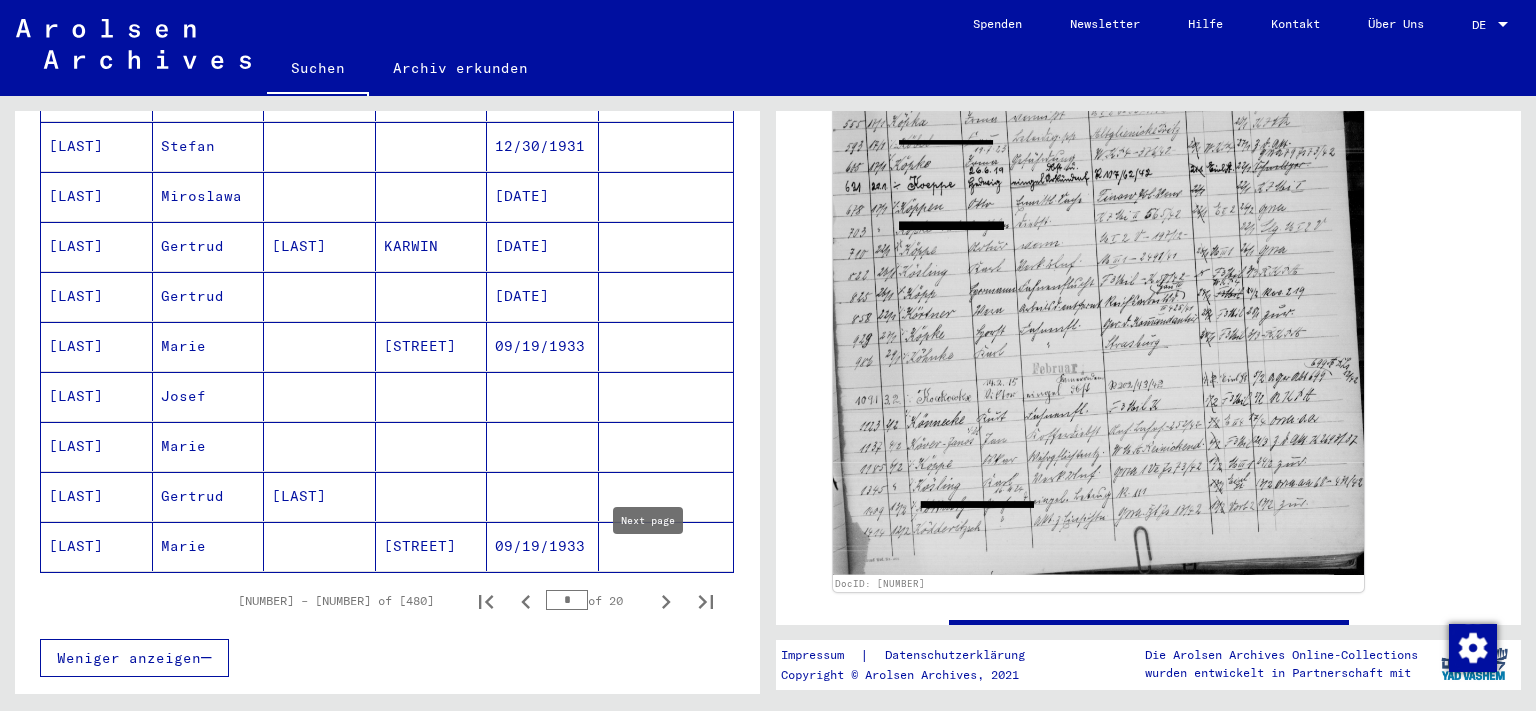 click 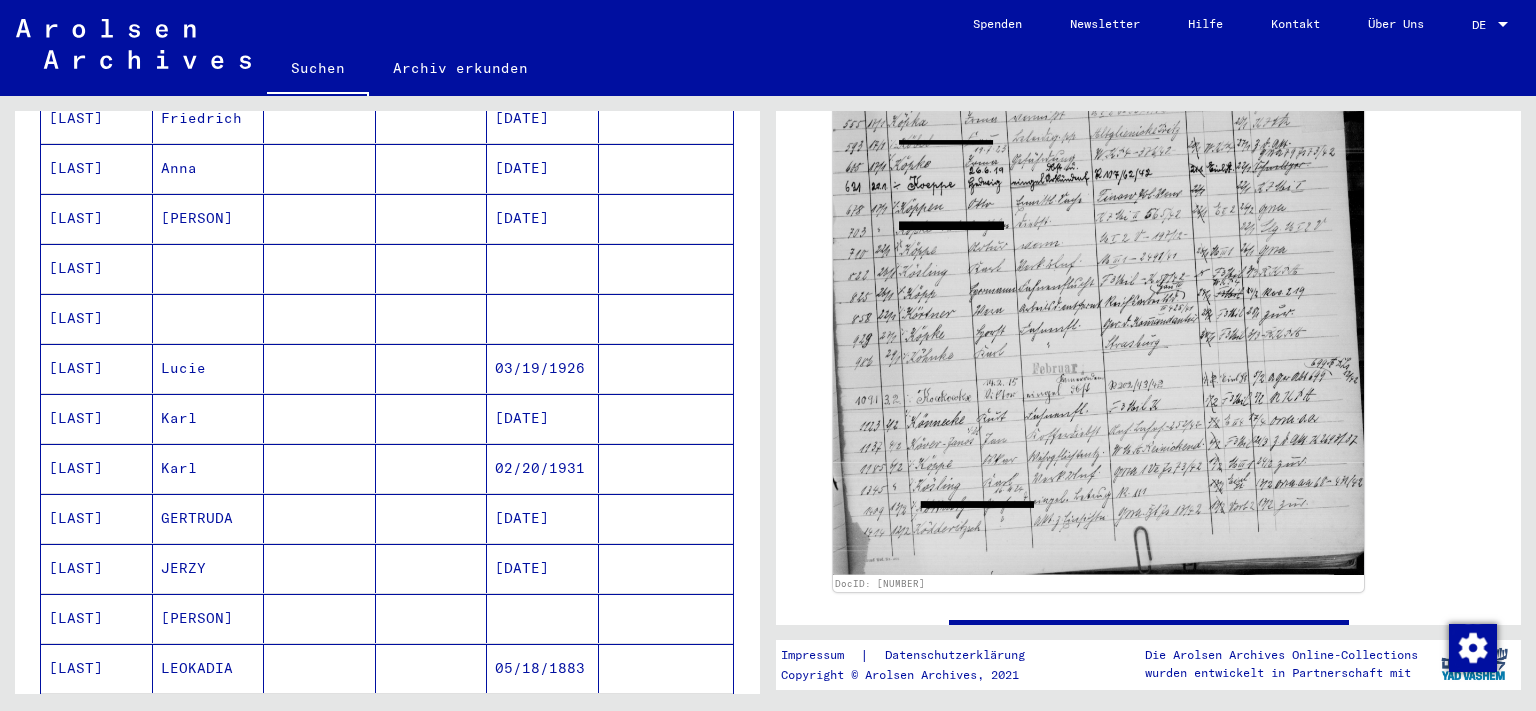 scroll, scrollTop: 883, scrollLeft: 0, axis: vertical 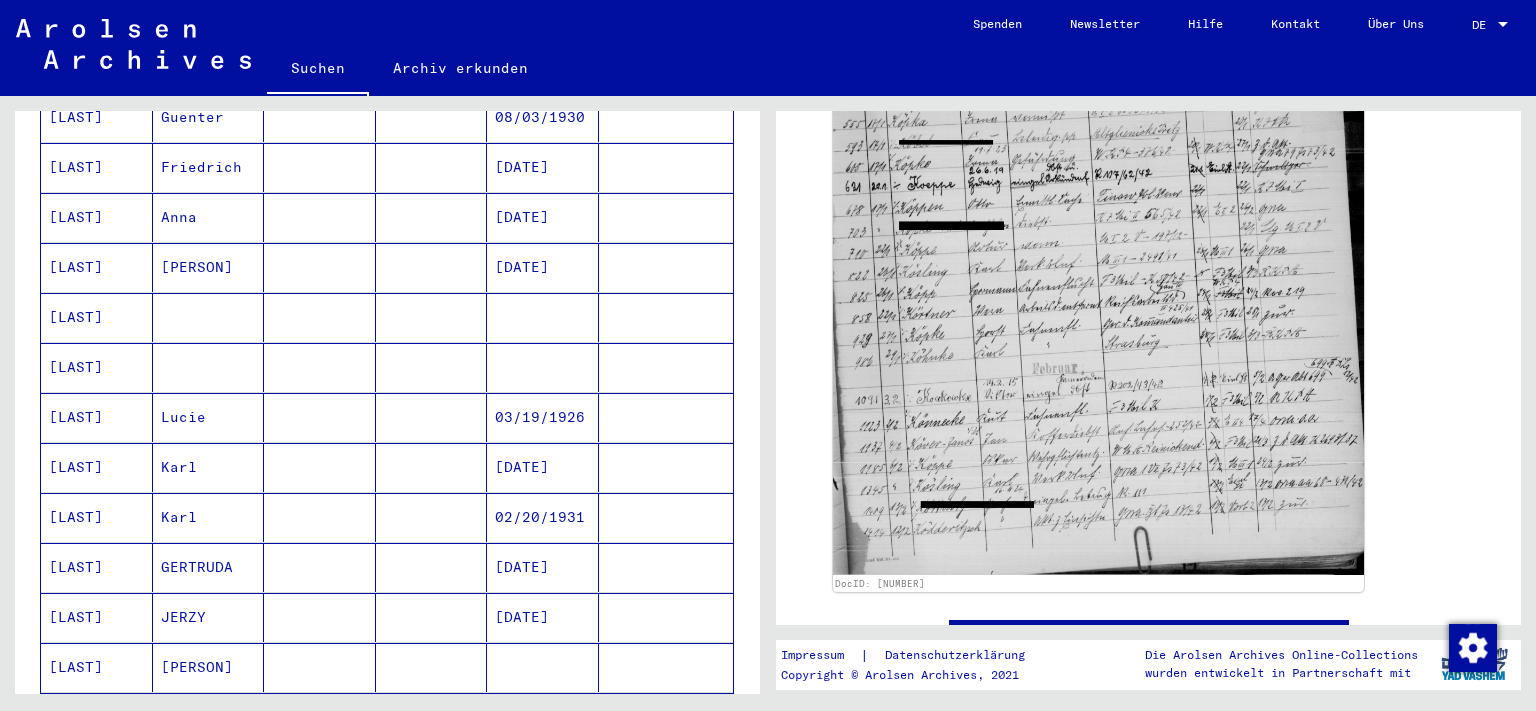 click on "[LAST]" at bounding box center (97, 517) 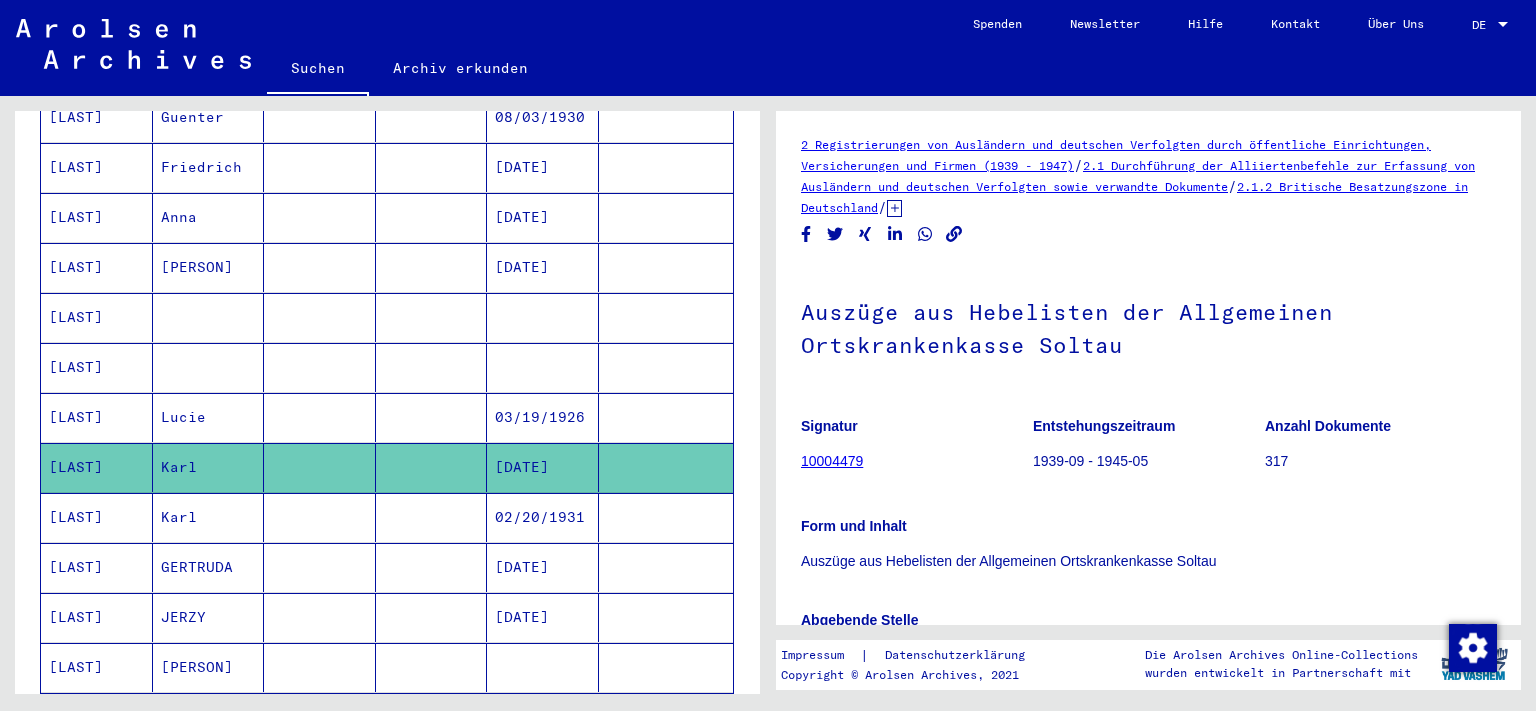 scroll, scrollTop: 0, scrollLeft: 0, axis: both 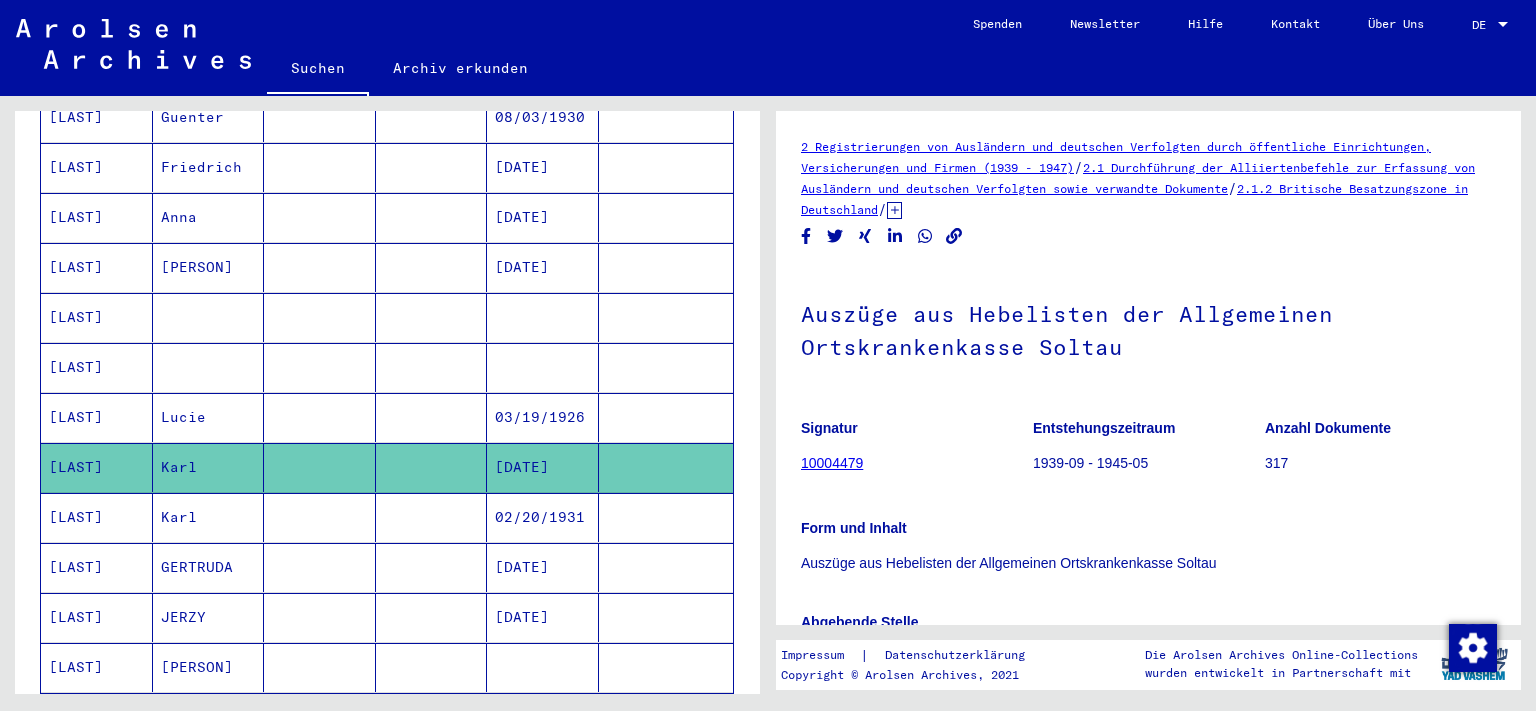 click on "[LAST]" at bounding box center (97, 567) 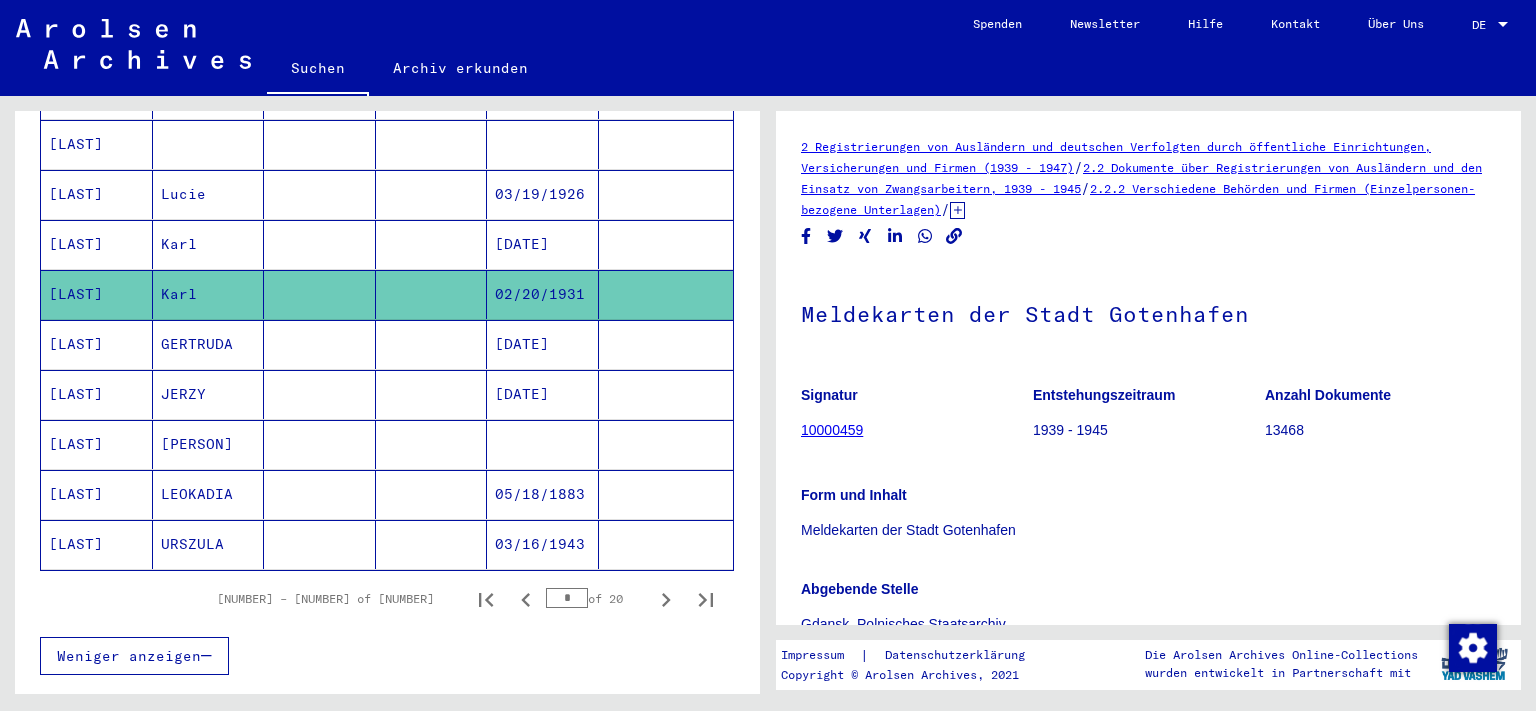 scroll, scrollTop: 1214, scrollLeft: 0, axis: vertical 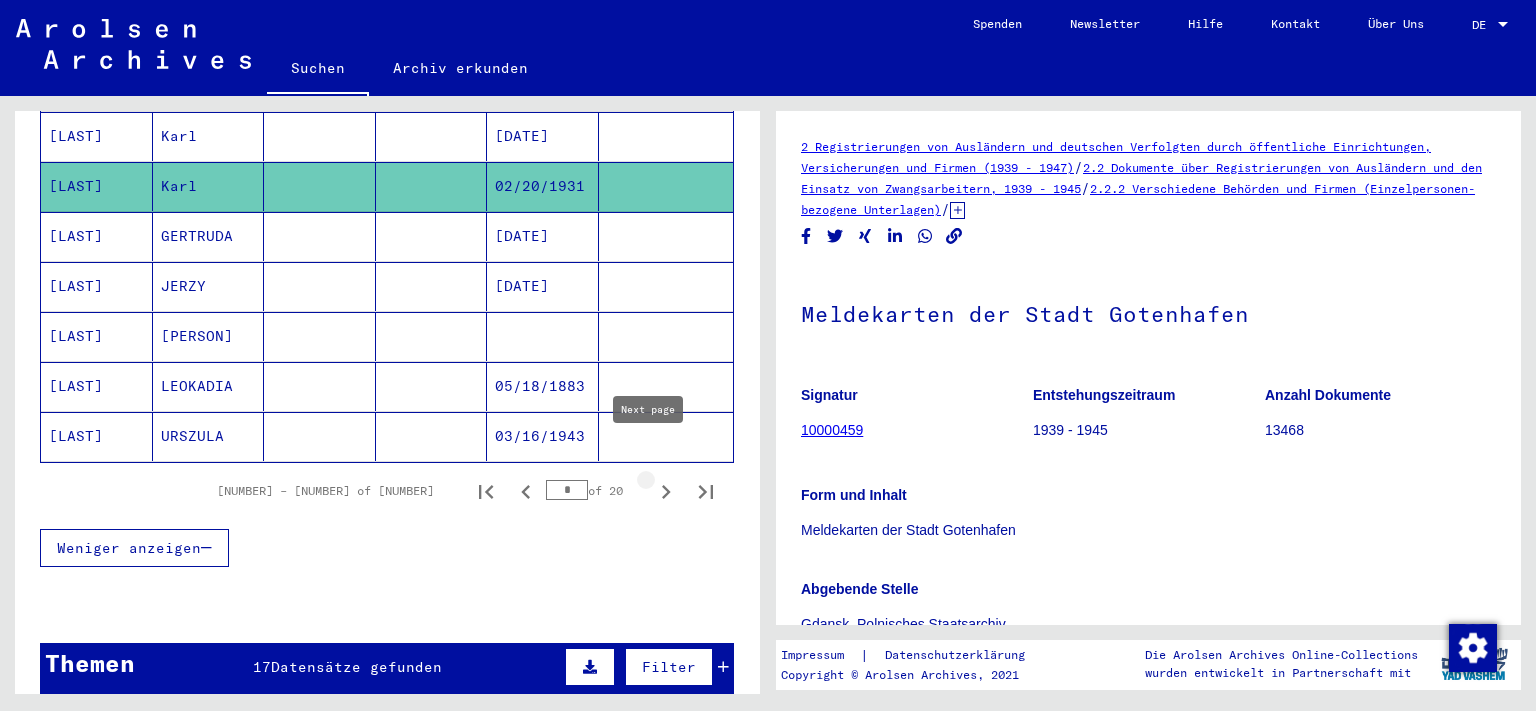 click 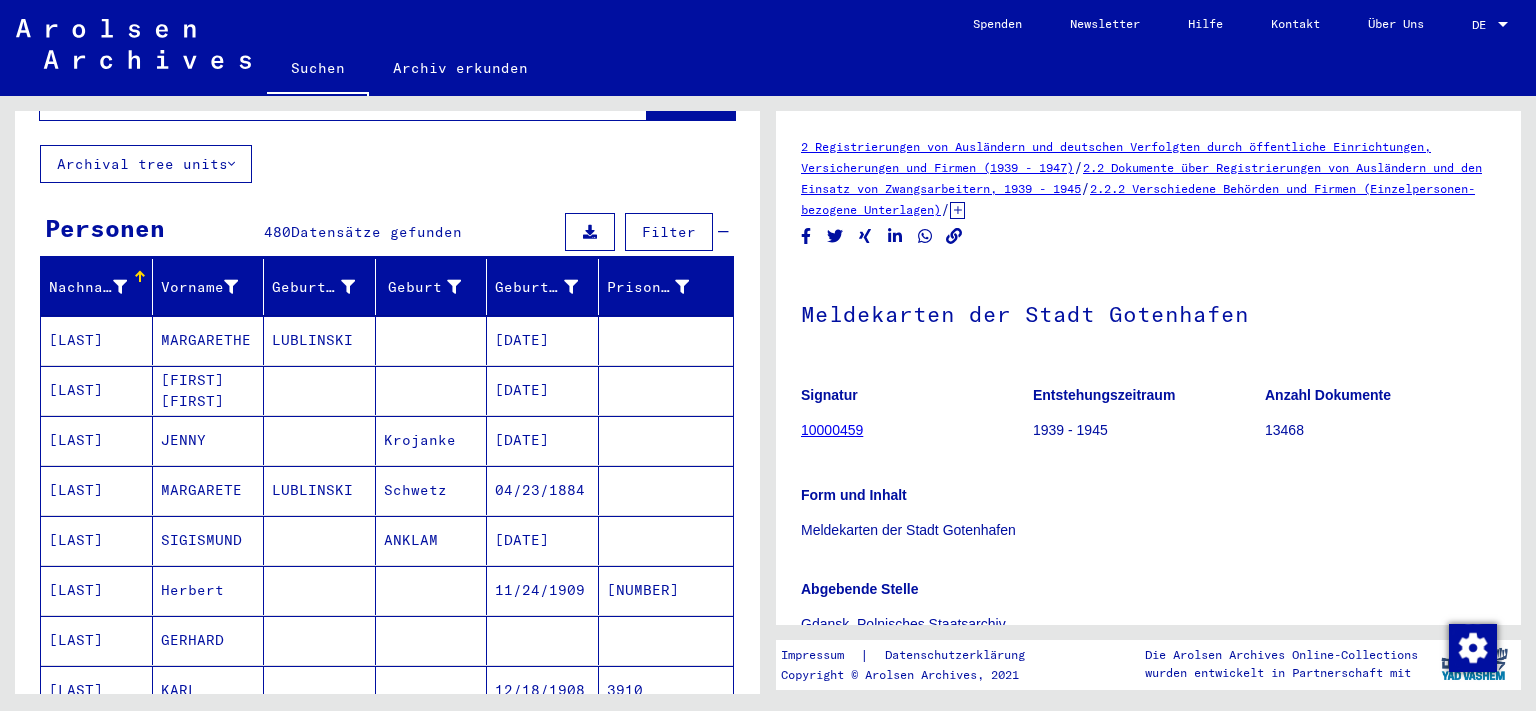 scroll, scrollTop: 221, scrollLeft: 0, axis: vertical 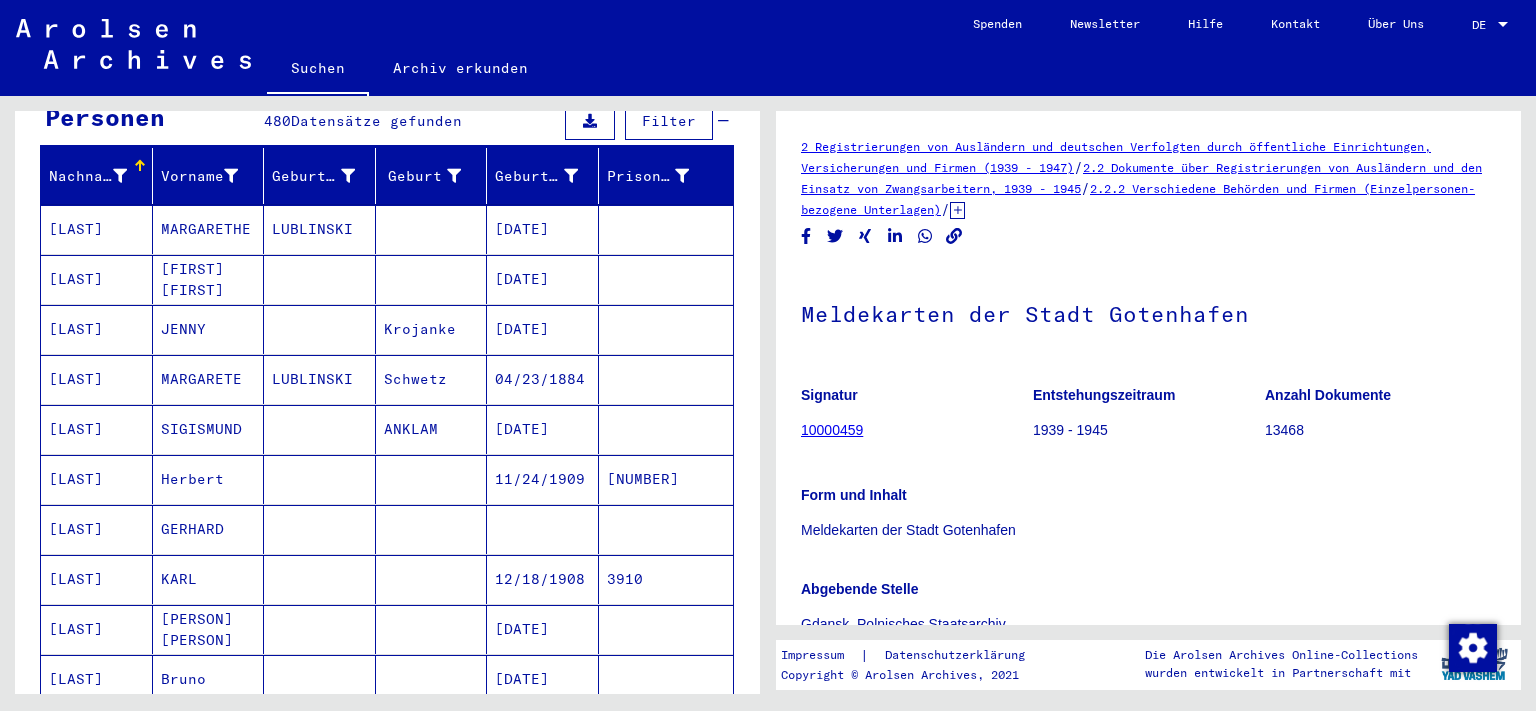click on "[LAST]" at bounding box center [97, 629] 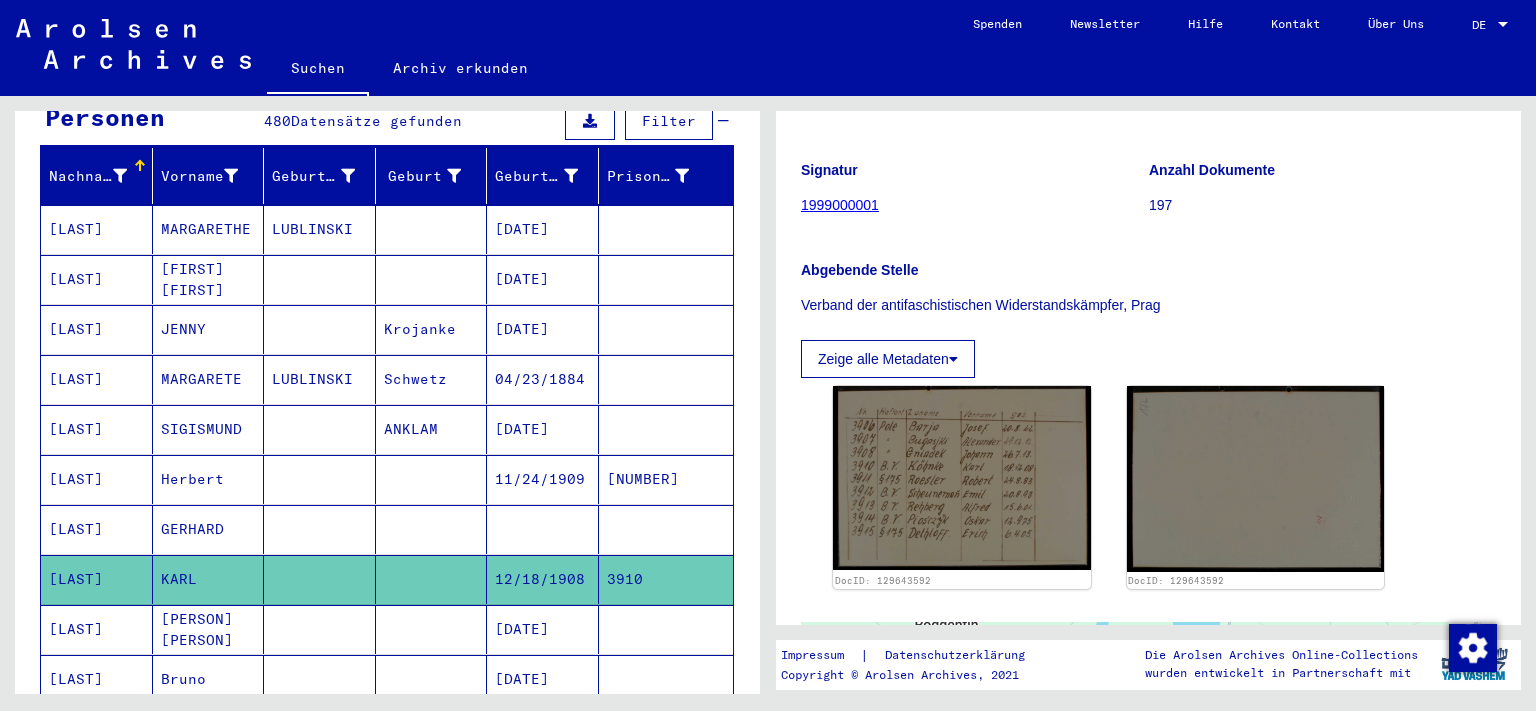 scroll, scrollTop: 221, scrollLeft: 0, axis: vertical 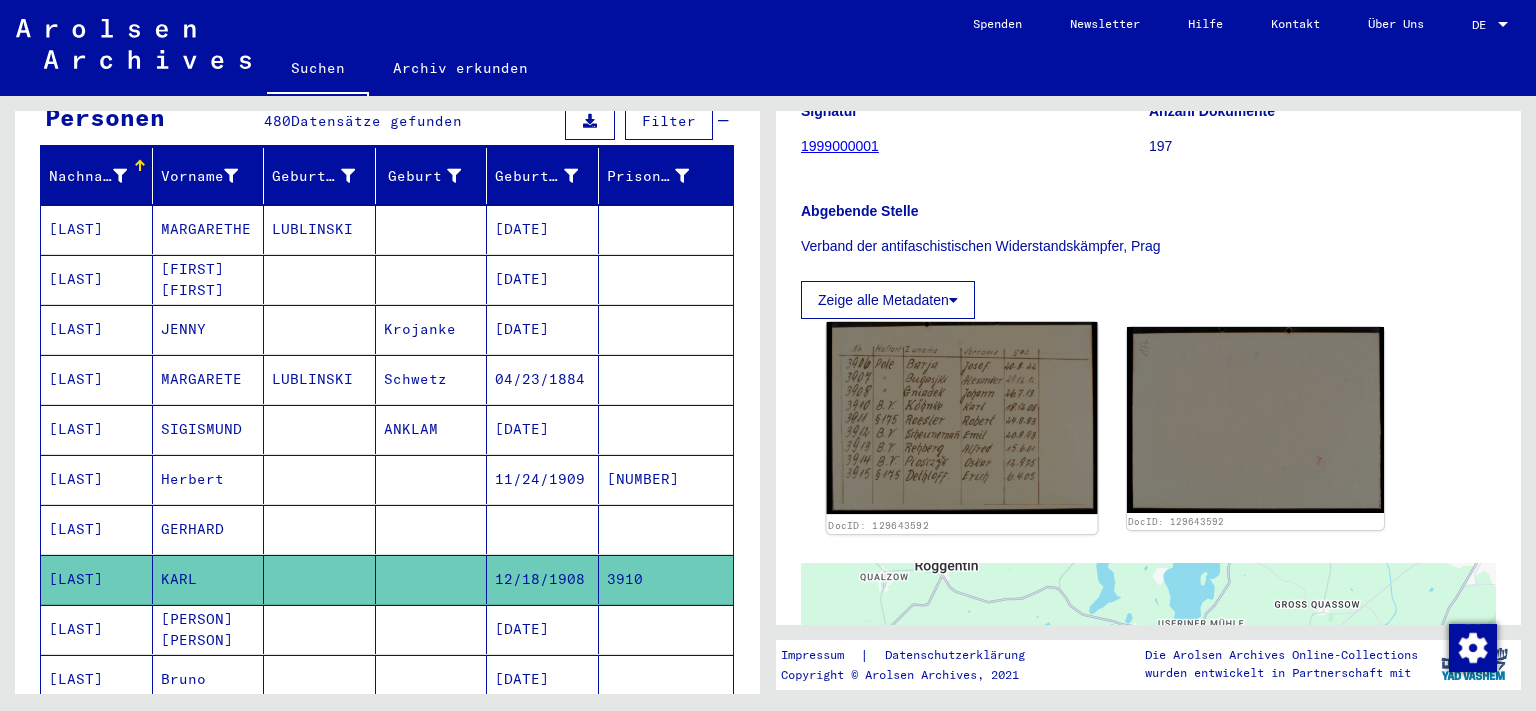 click 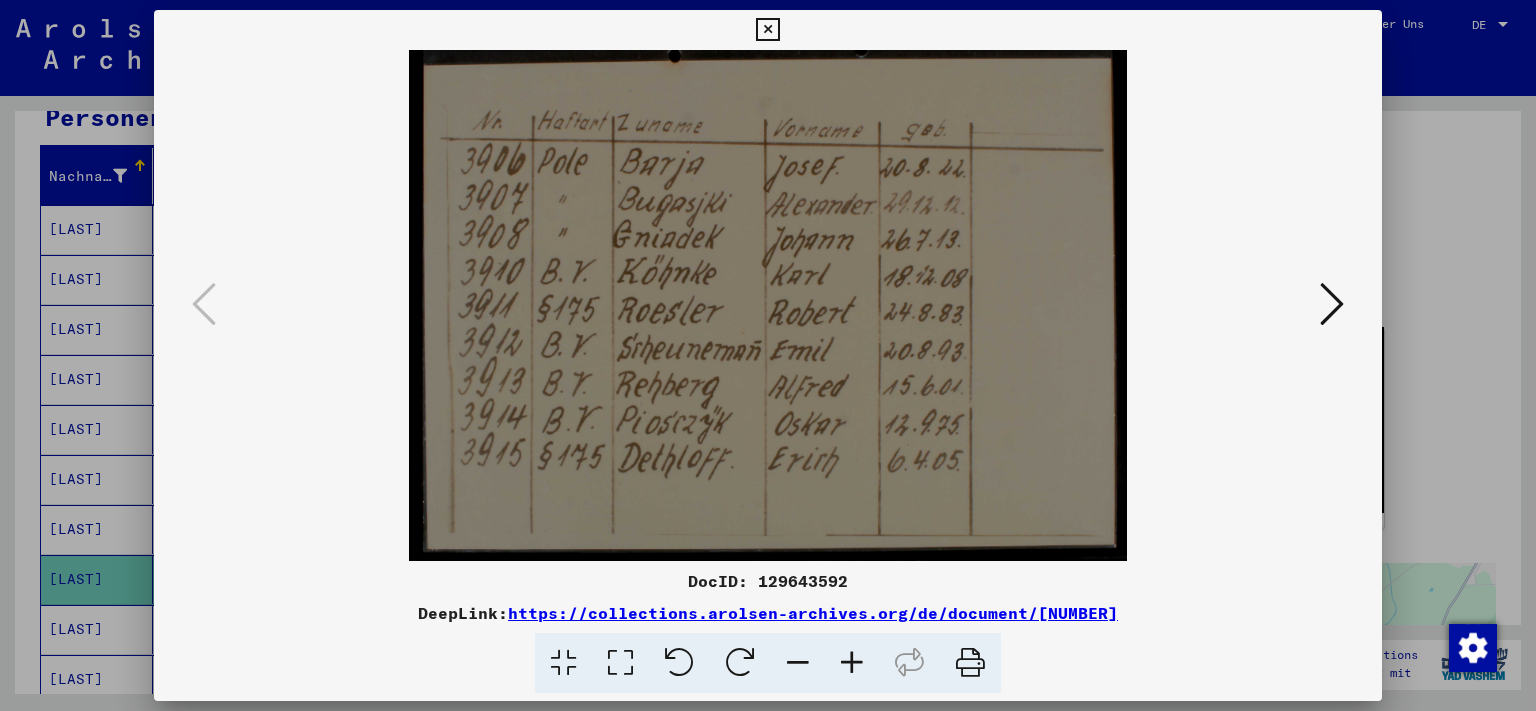 click at bounding box center (767, 30) 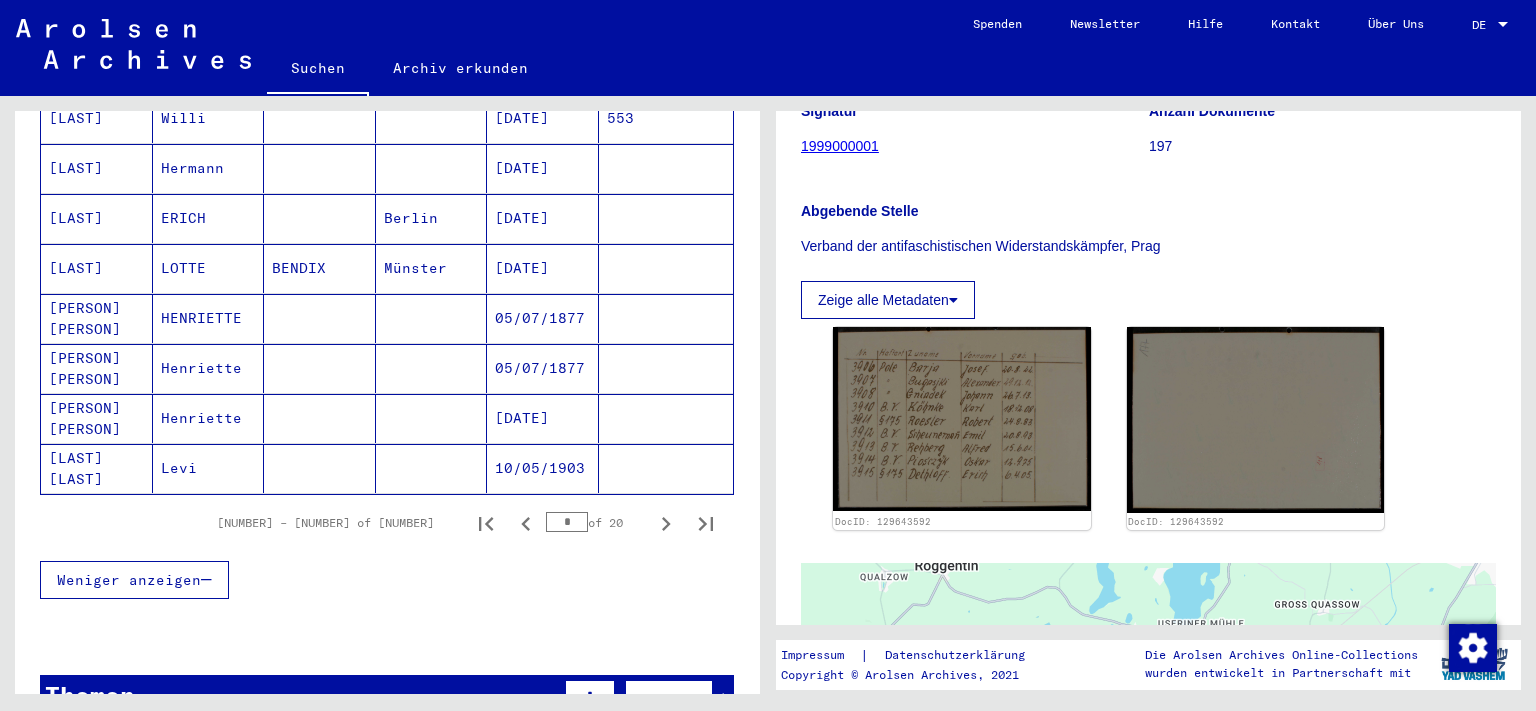 scroll, scrollTop: 1214, scrollLeft: 0, axis: vertical 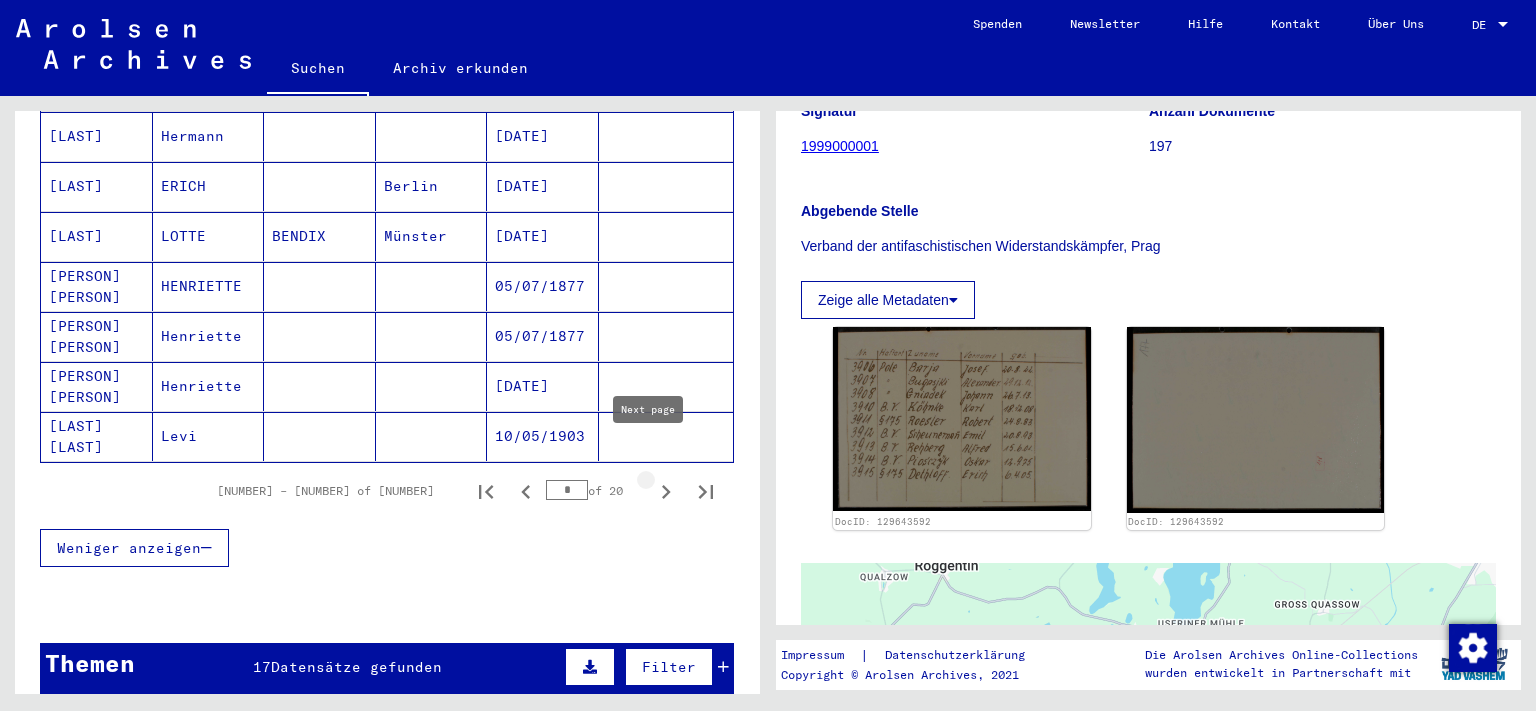 click 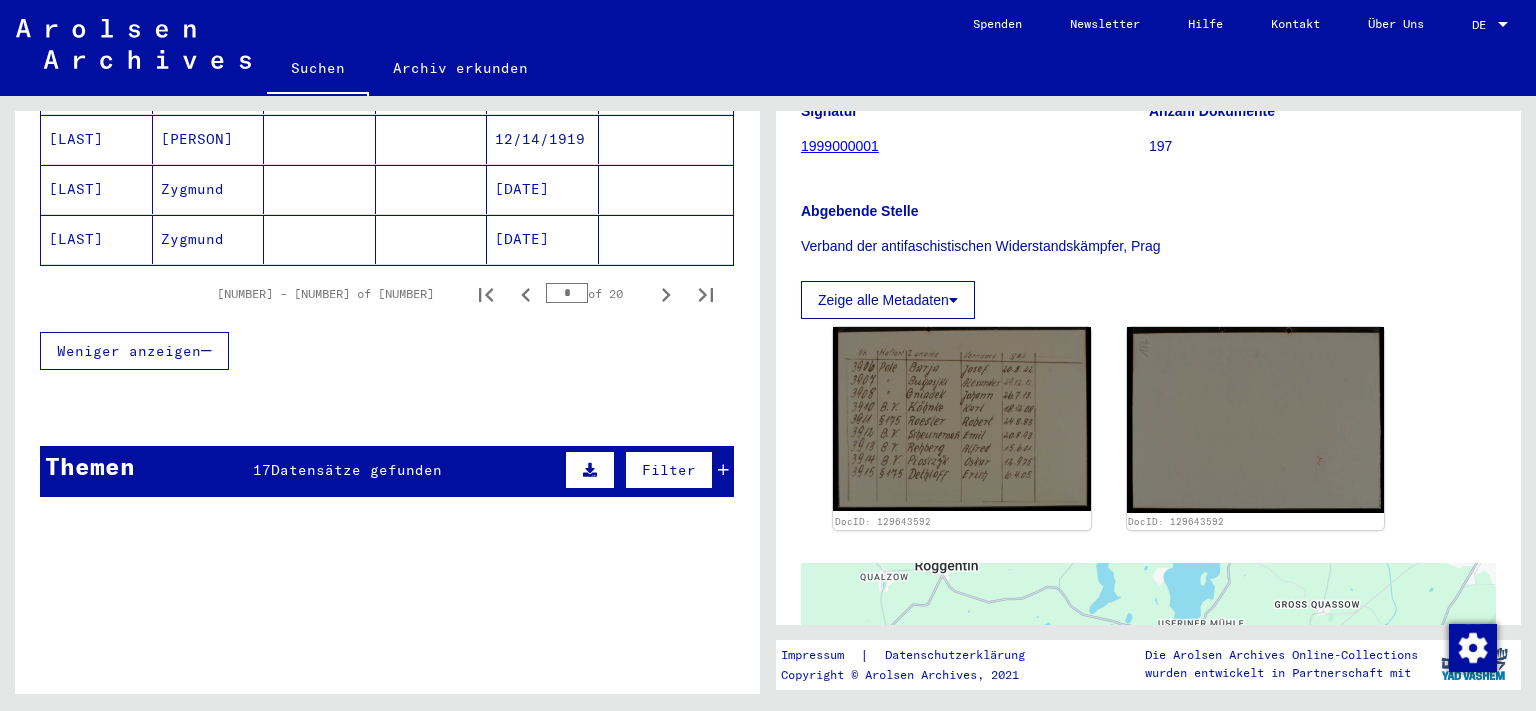 scroll, scrollTop: 1435, scrollLeft: 0, axis: vertical 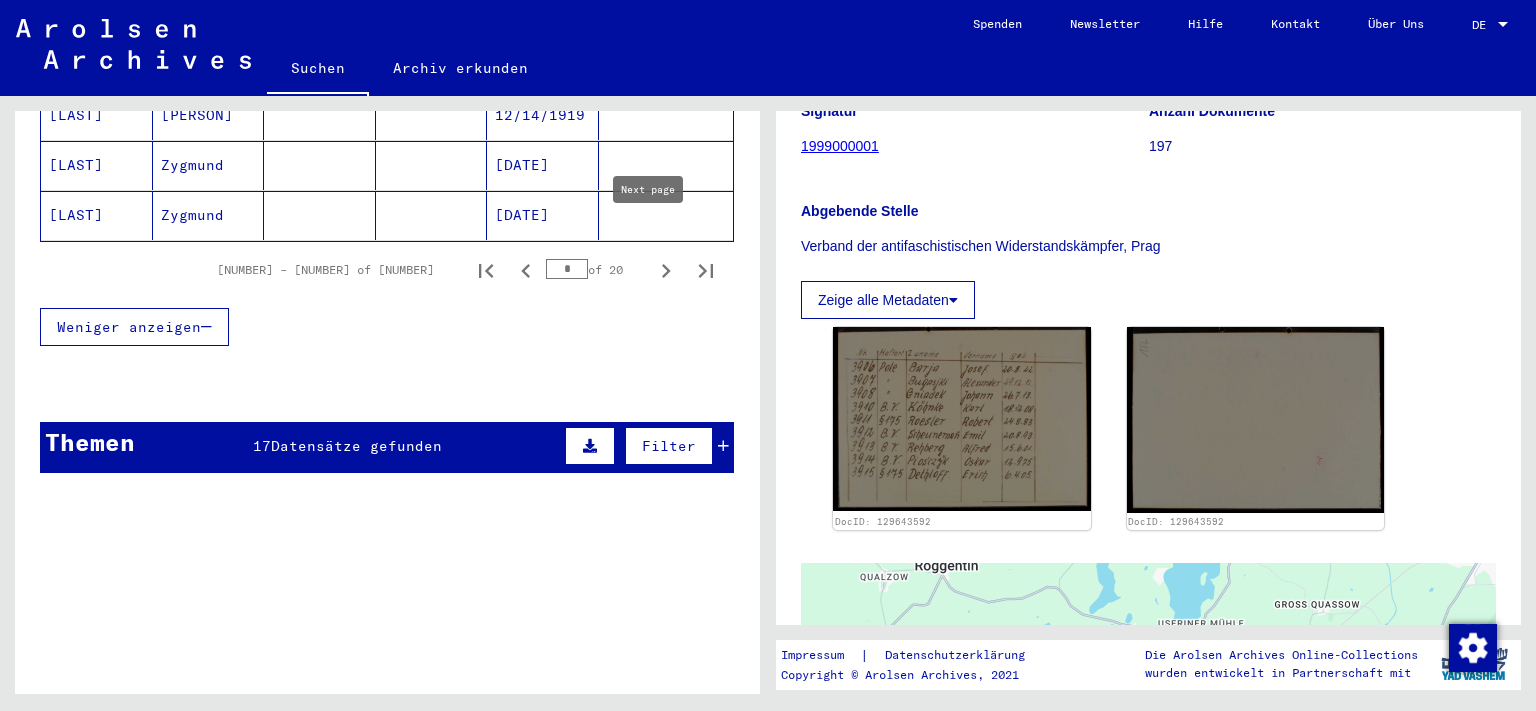 click 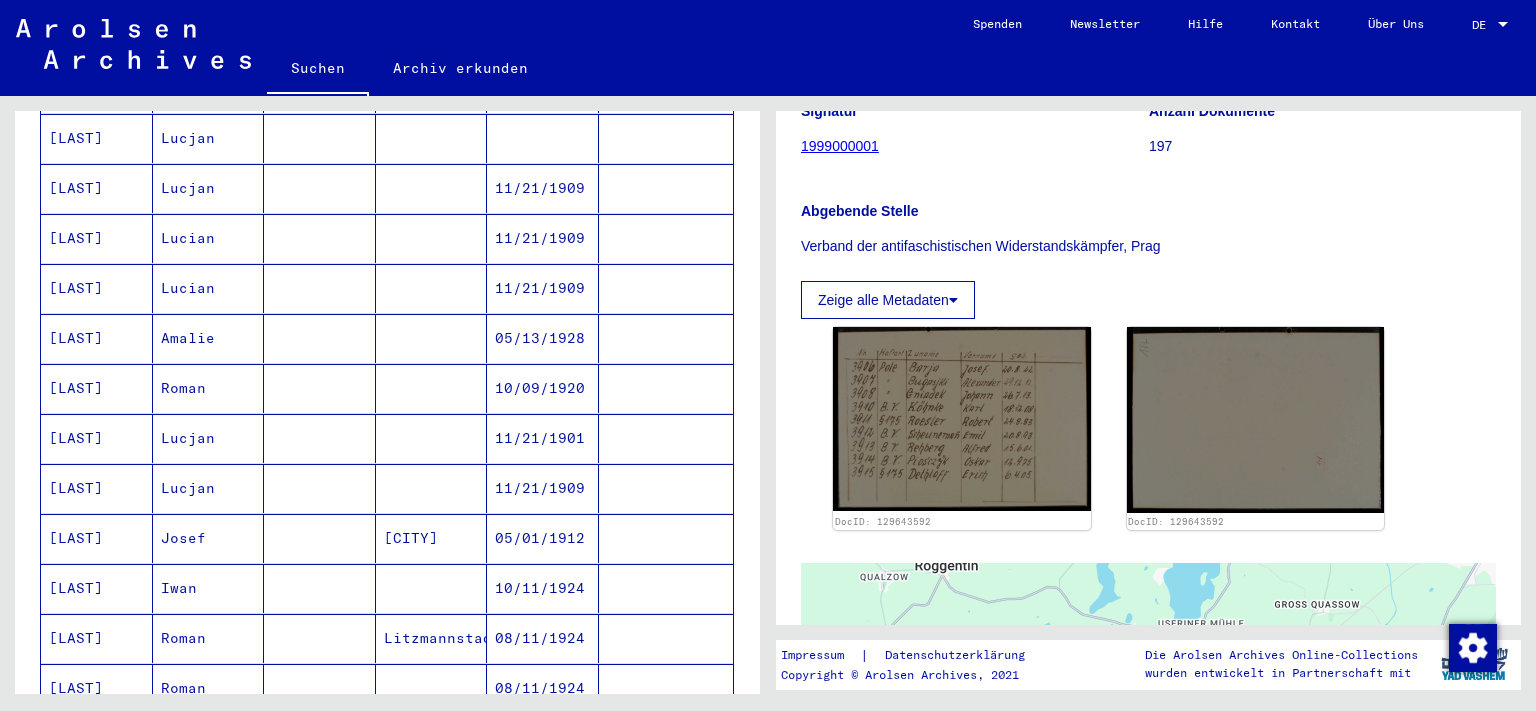 scroll, scrollTop: 1325, scrollLeft: 0, axis: vertical 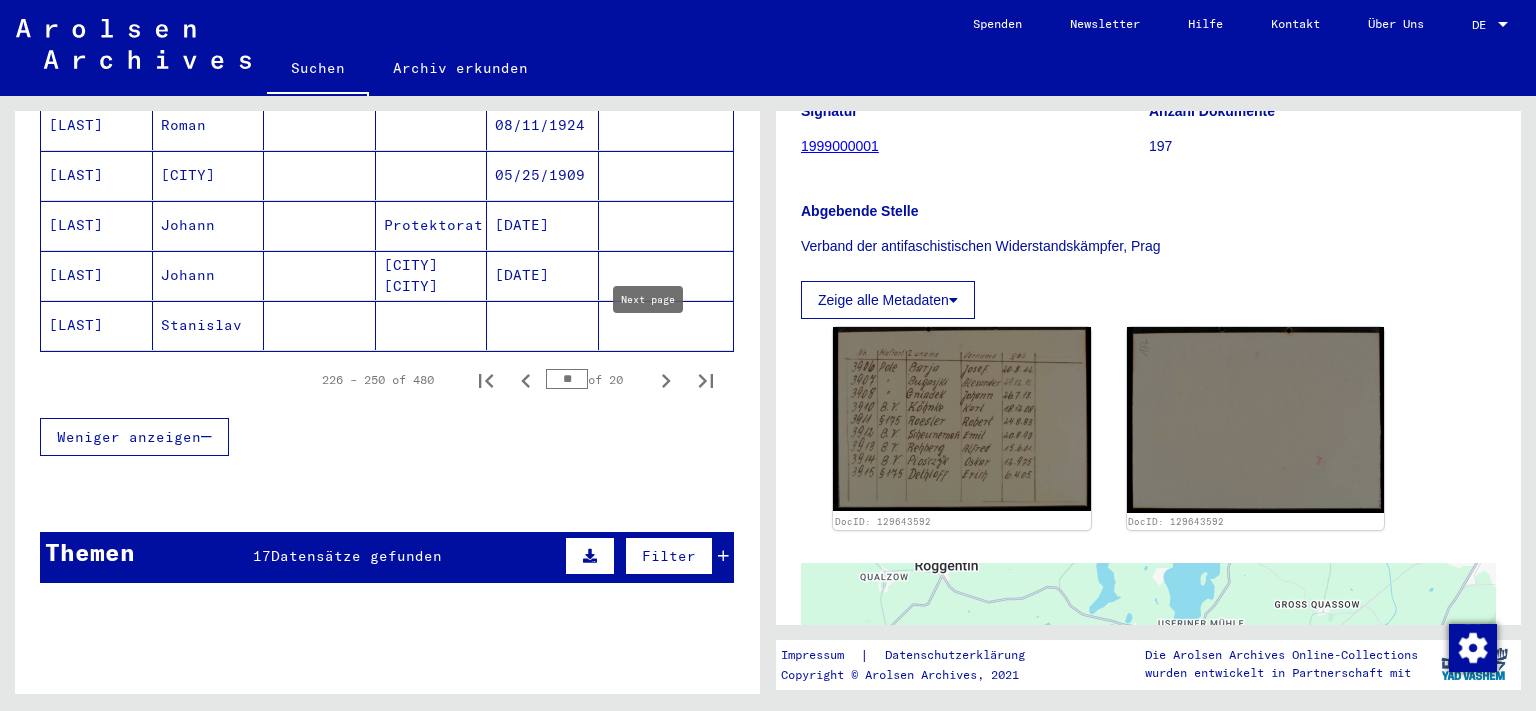 click 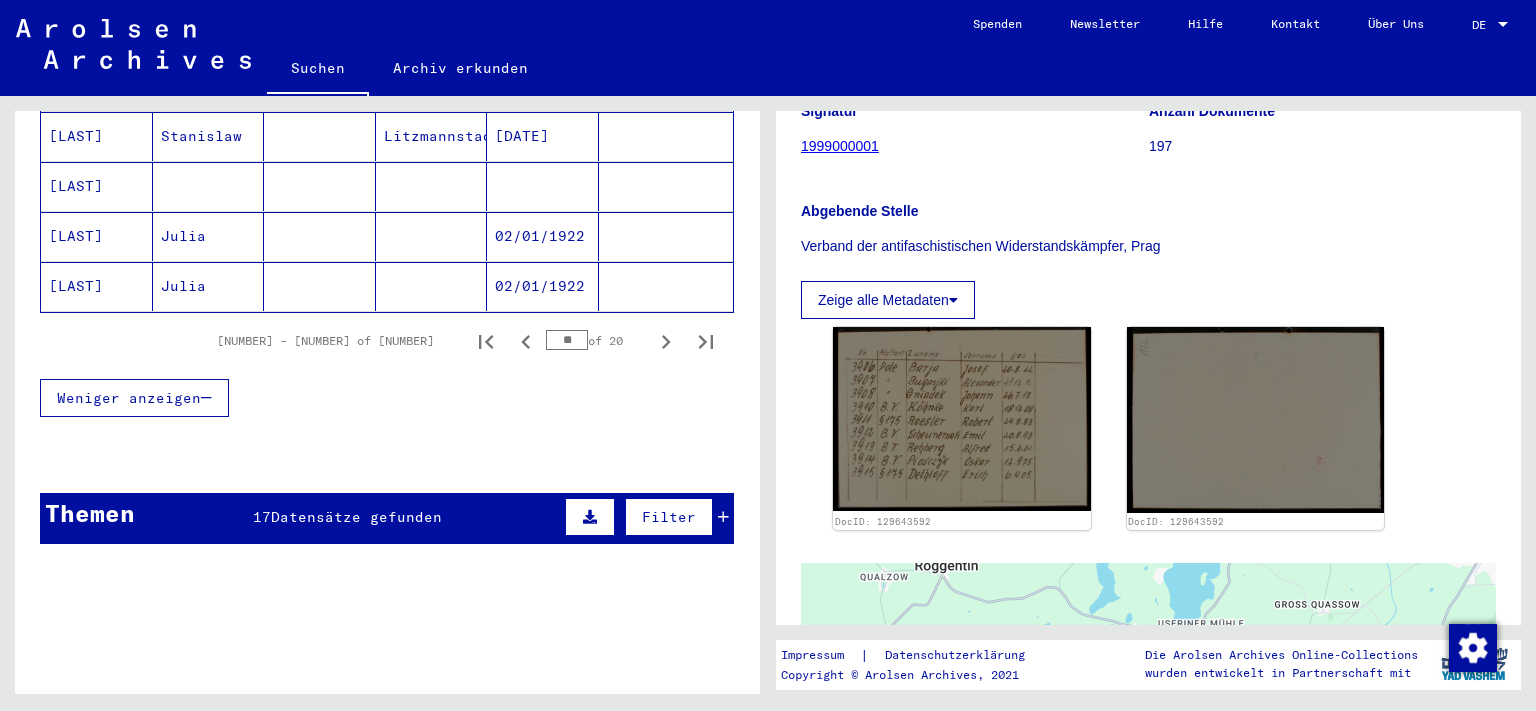 scroll, scrollTop: 1435, scrollLeft: 0, axis: vertical 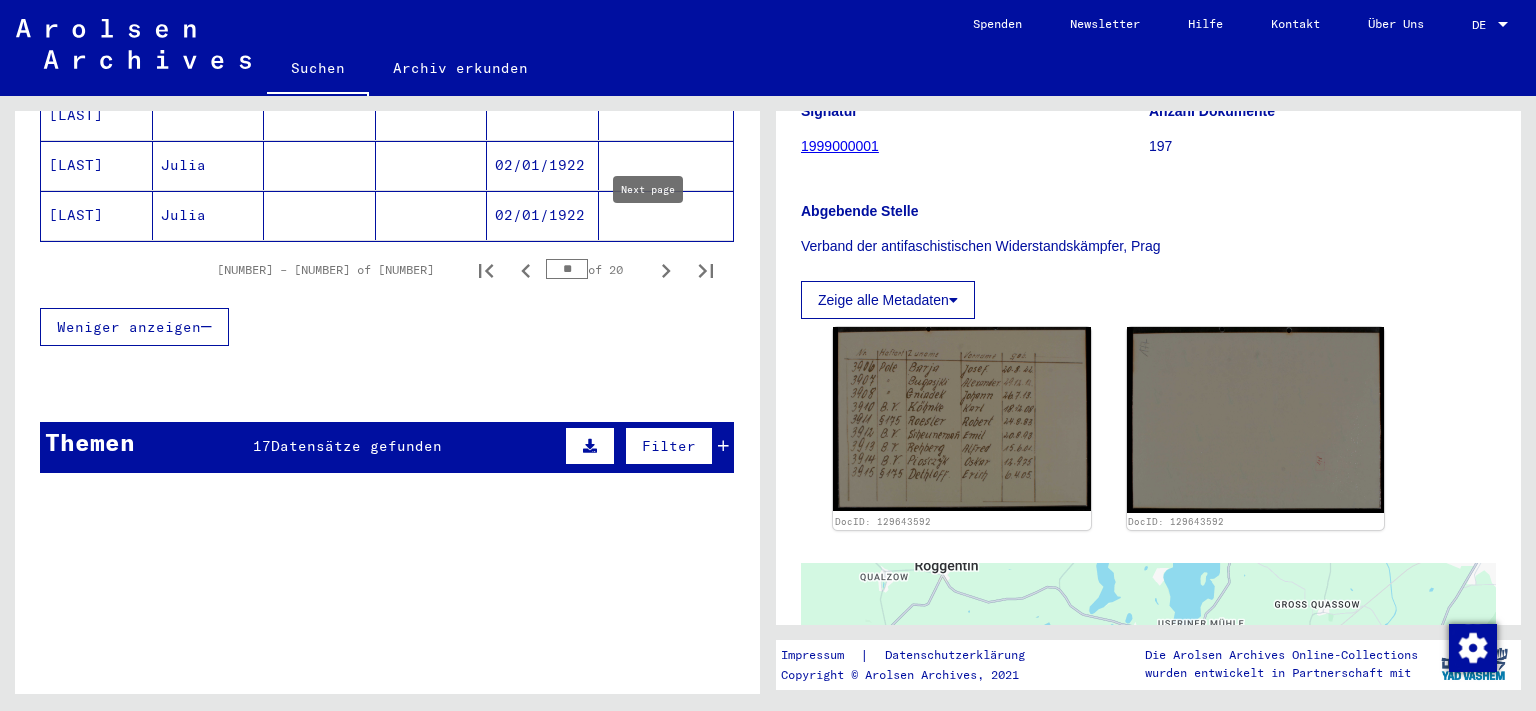 click 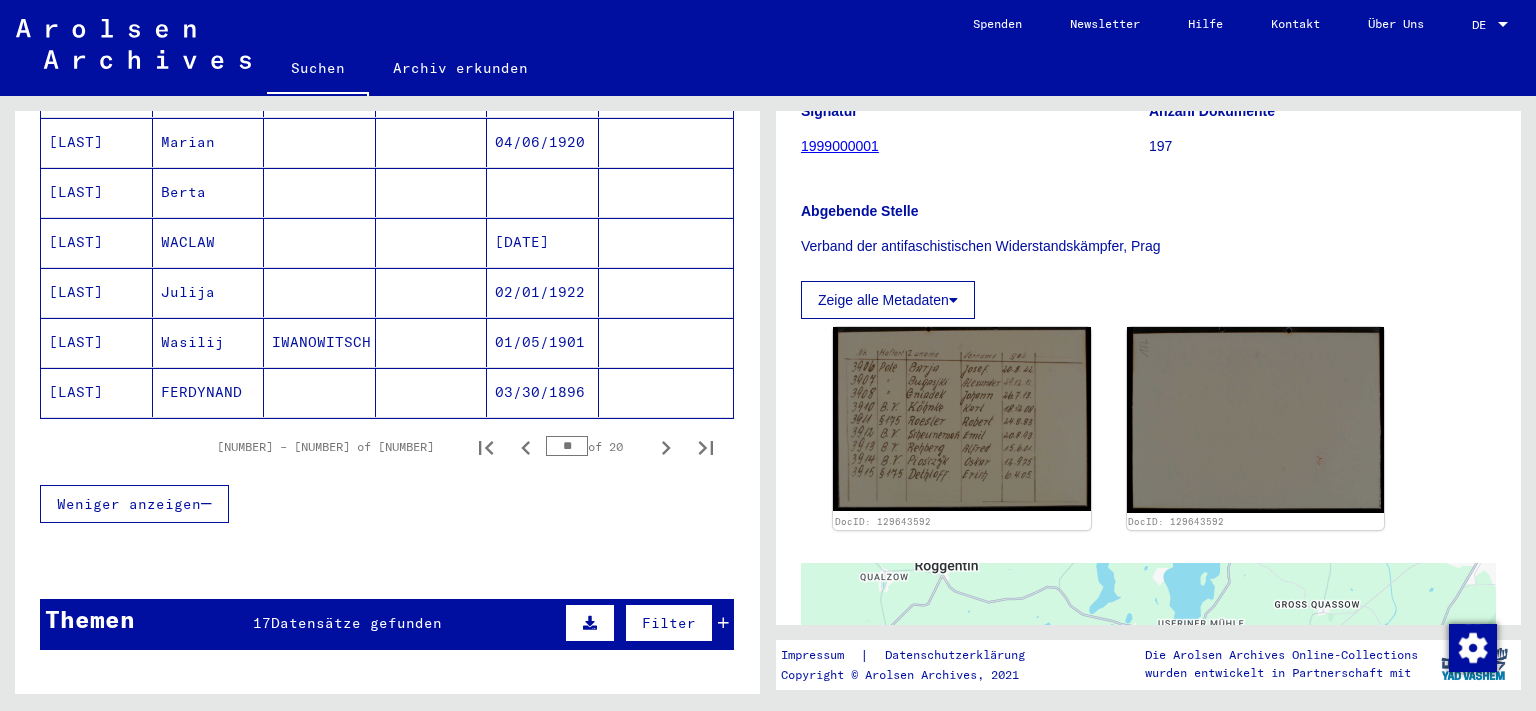 scroll, scrollTop: 1435, scrollLeft: 0, axis: vertical 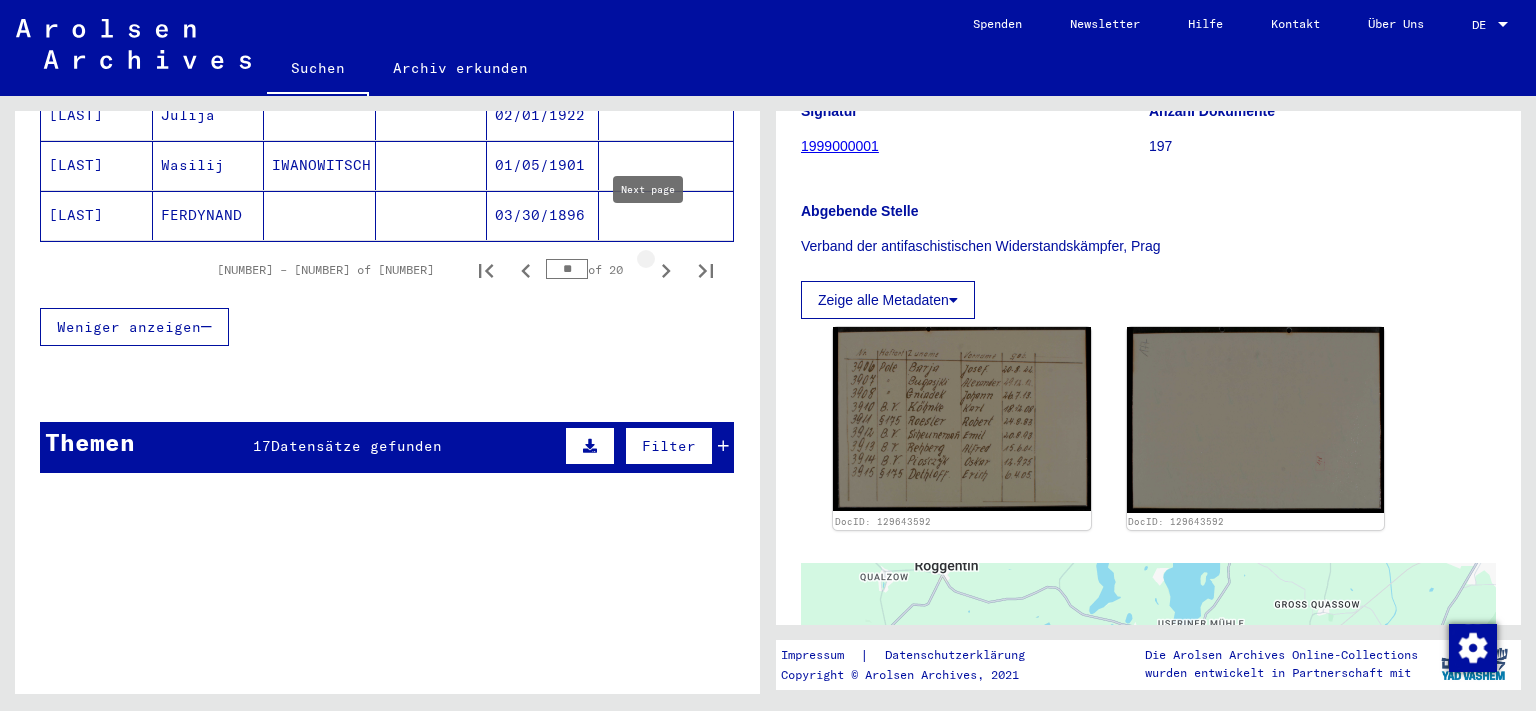 click 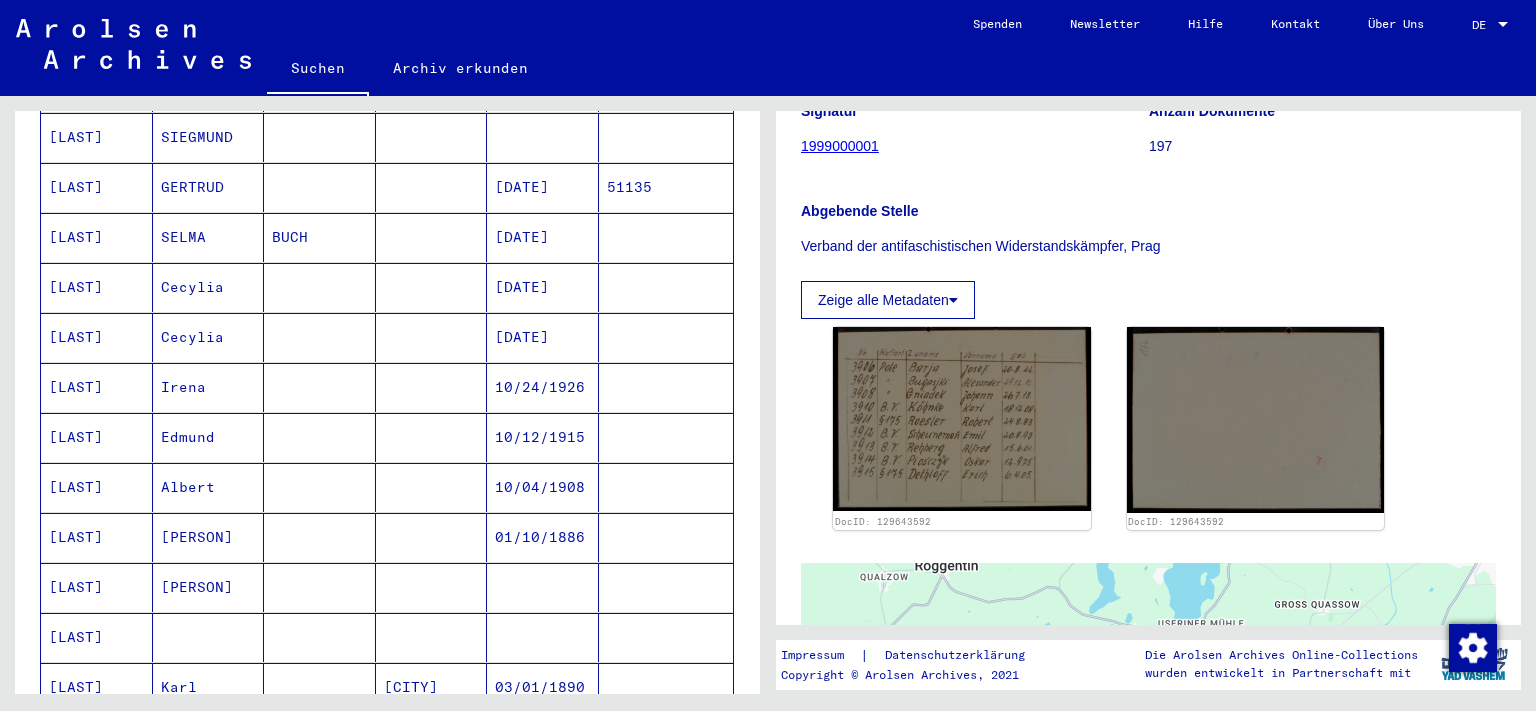scroll, scrollTop: 1104, scrollLeft: 0, axis: vertical 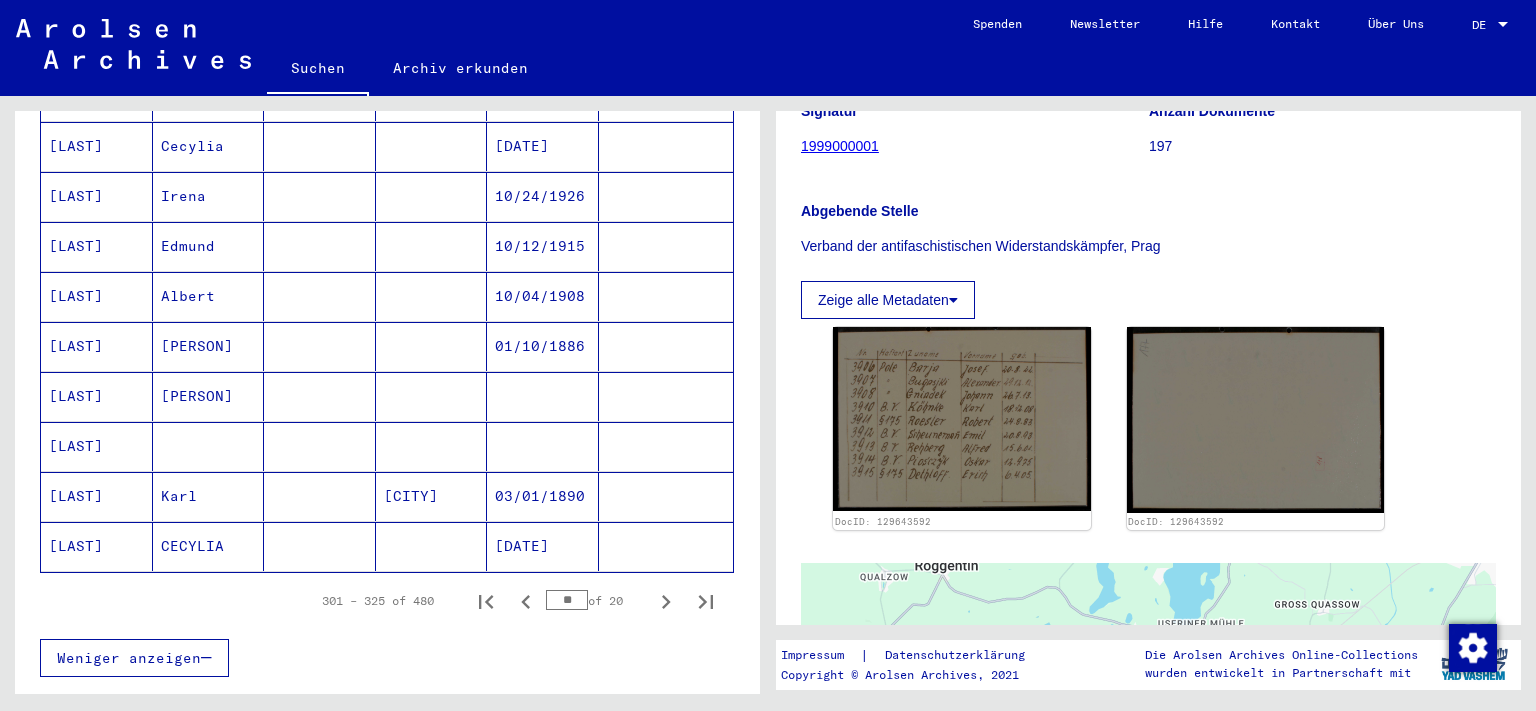 click on "[LAST]" at bounding box center (97, 546) 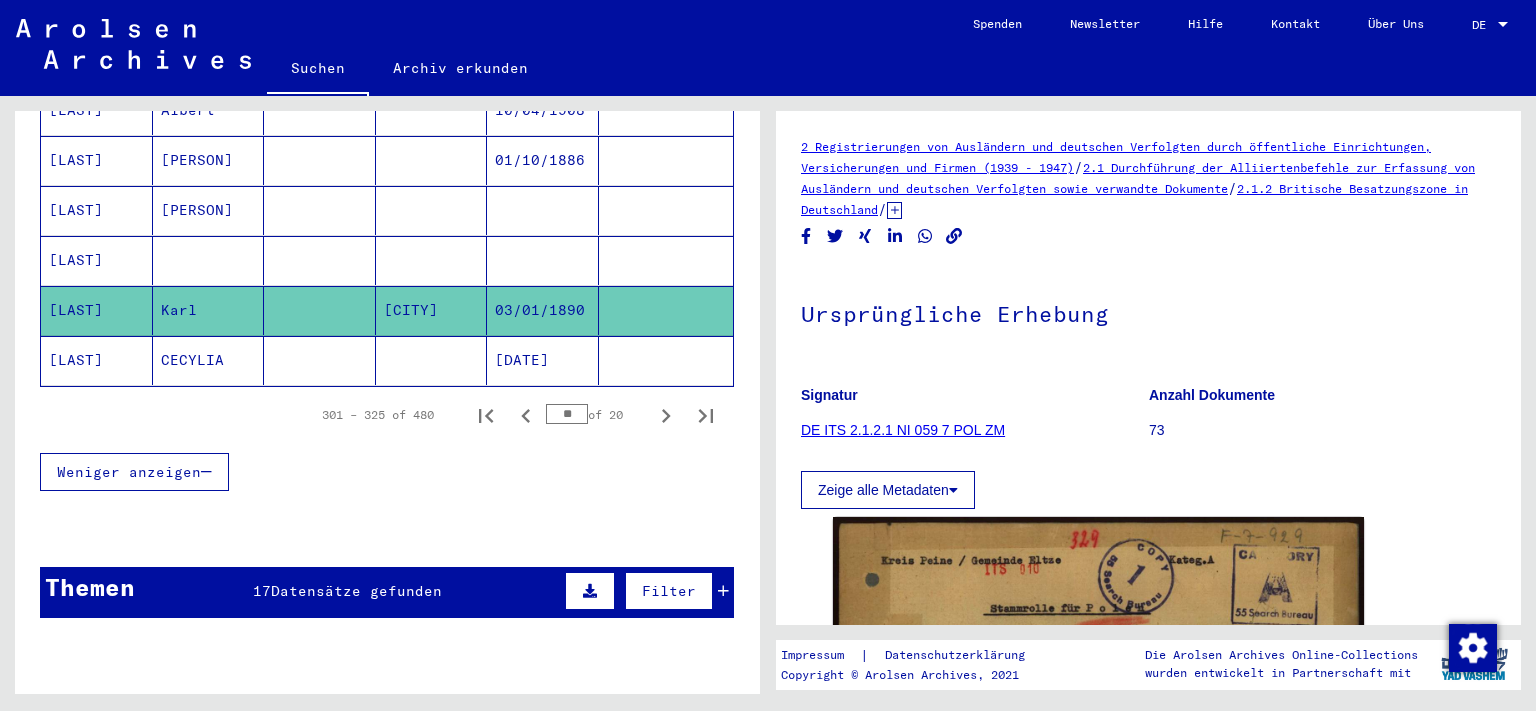scroll, scrollTop: 1325, scrollLeft: 0, axis: vertical 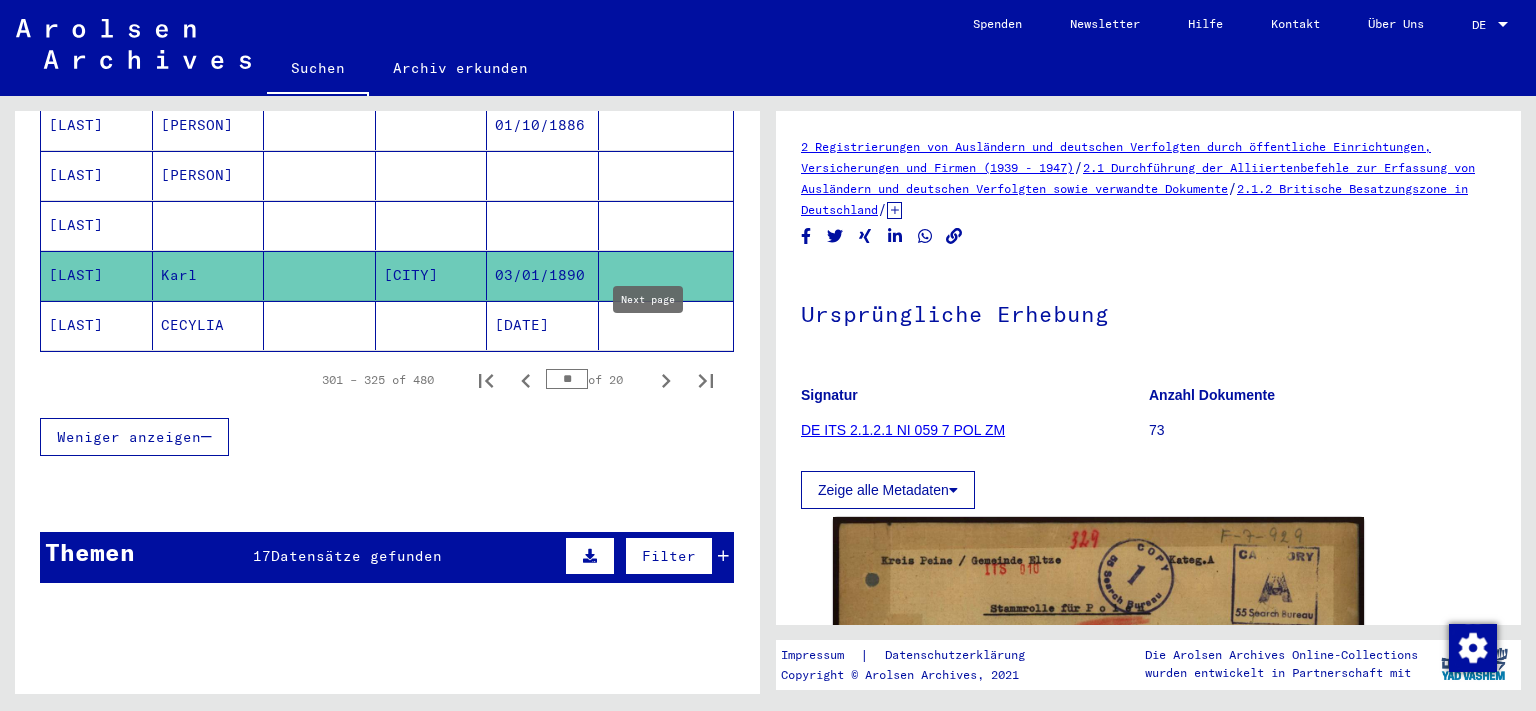 click 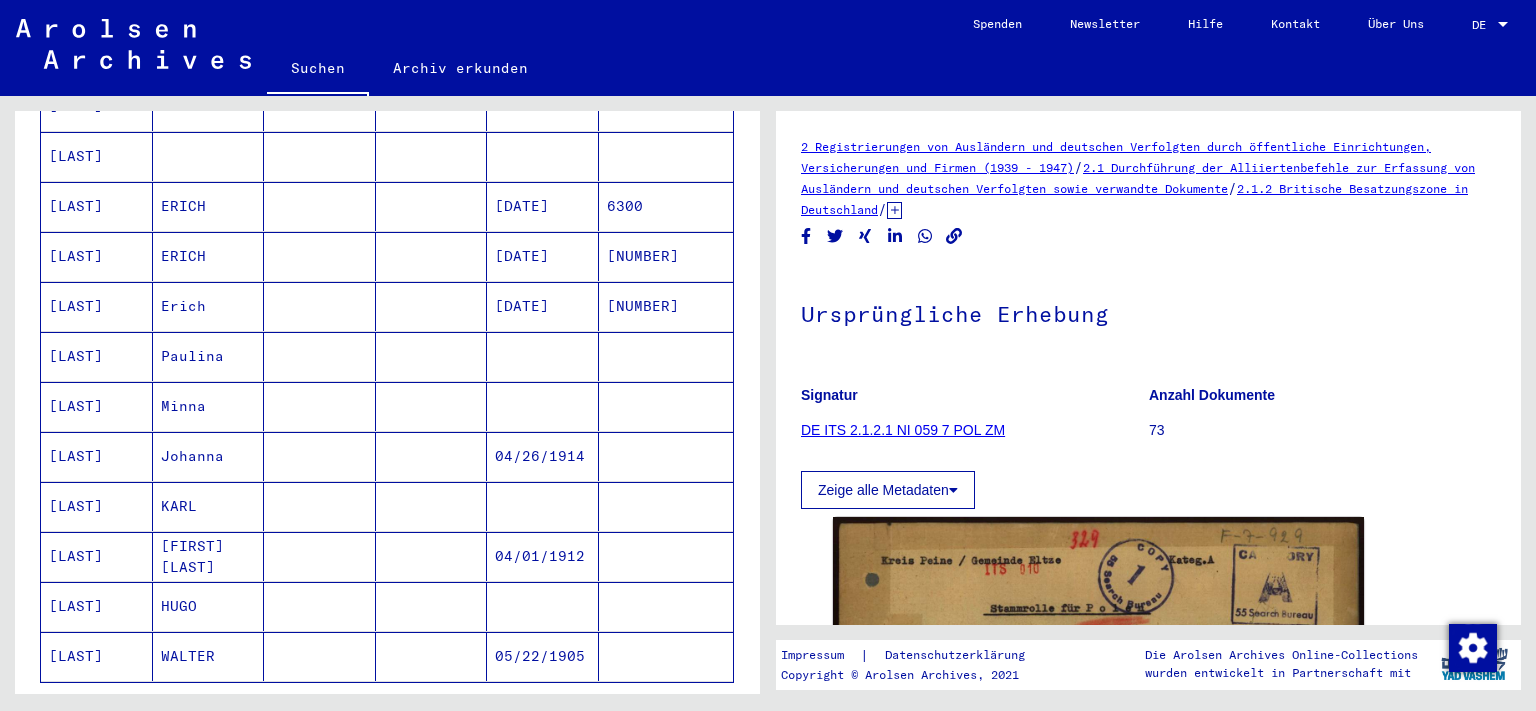 scroll, scrollTop: 883, scrollLeft: 0, axis: vertical 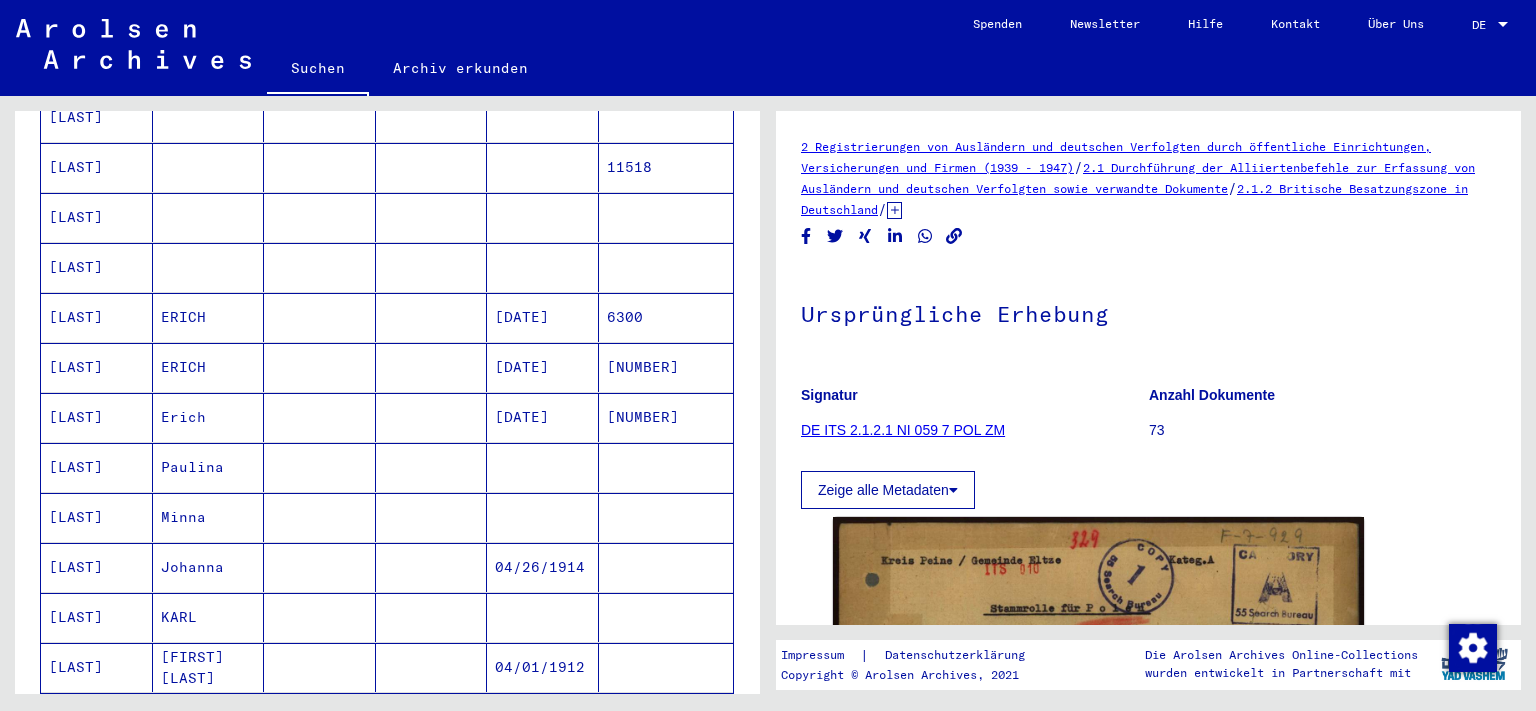click 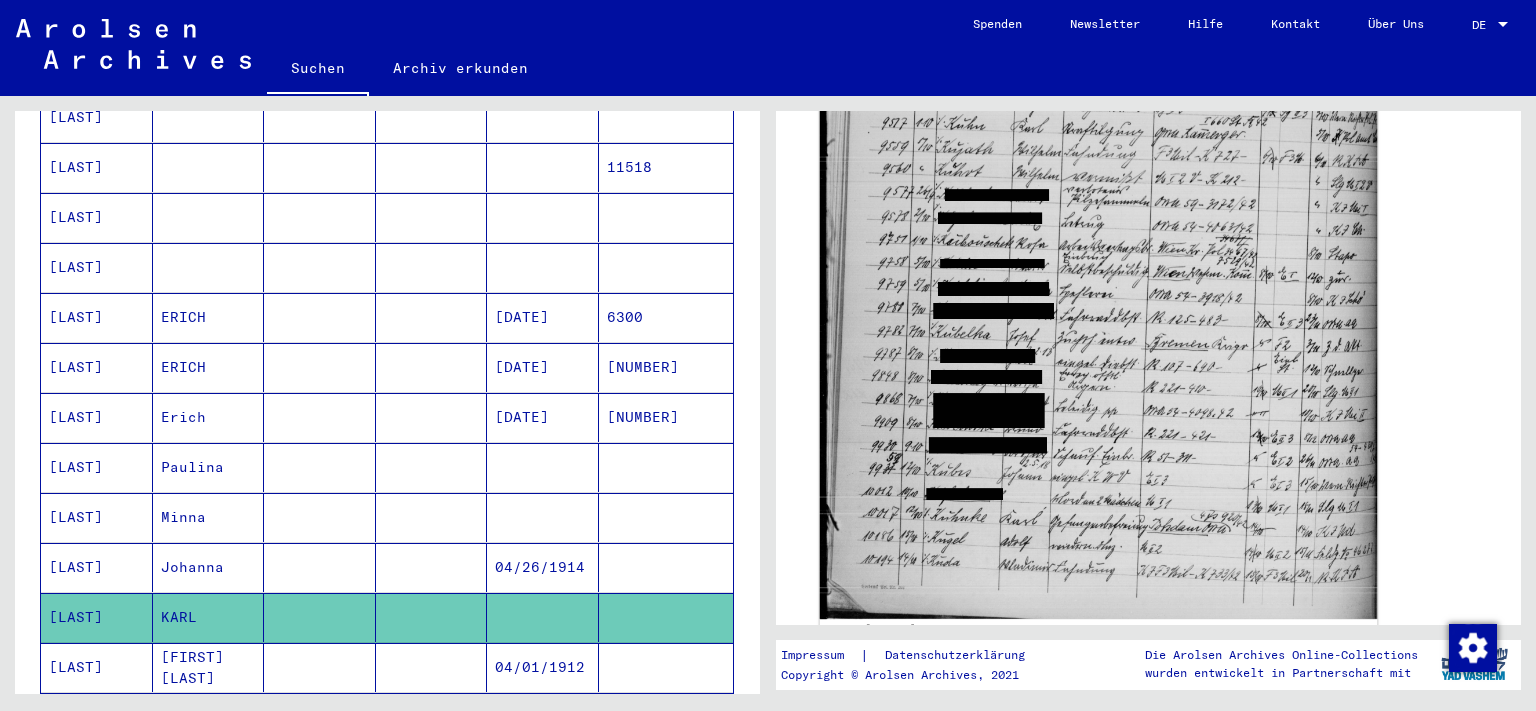 scroll, scrollTop: 552, scrollLeft: 0, axis: vertical 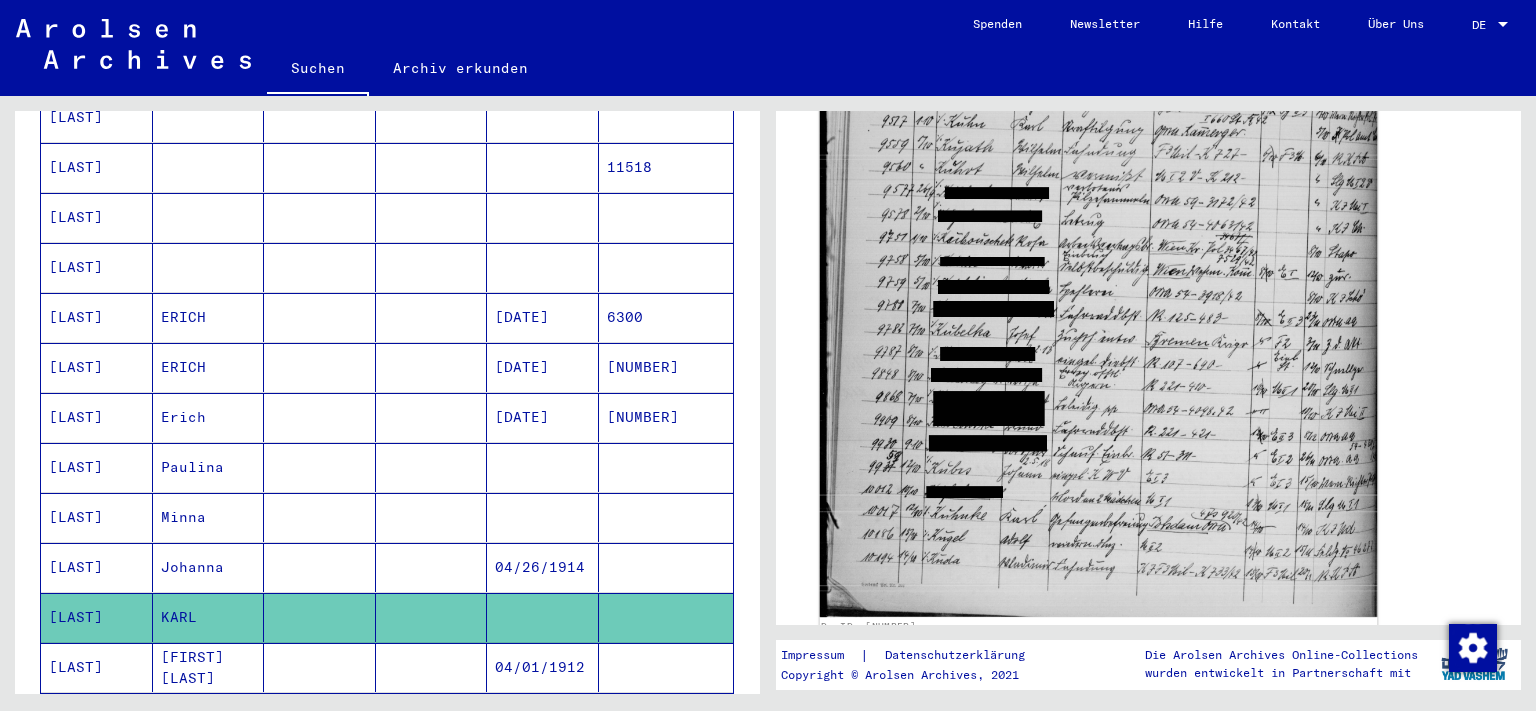 click 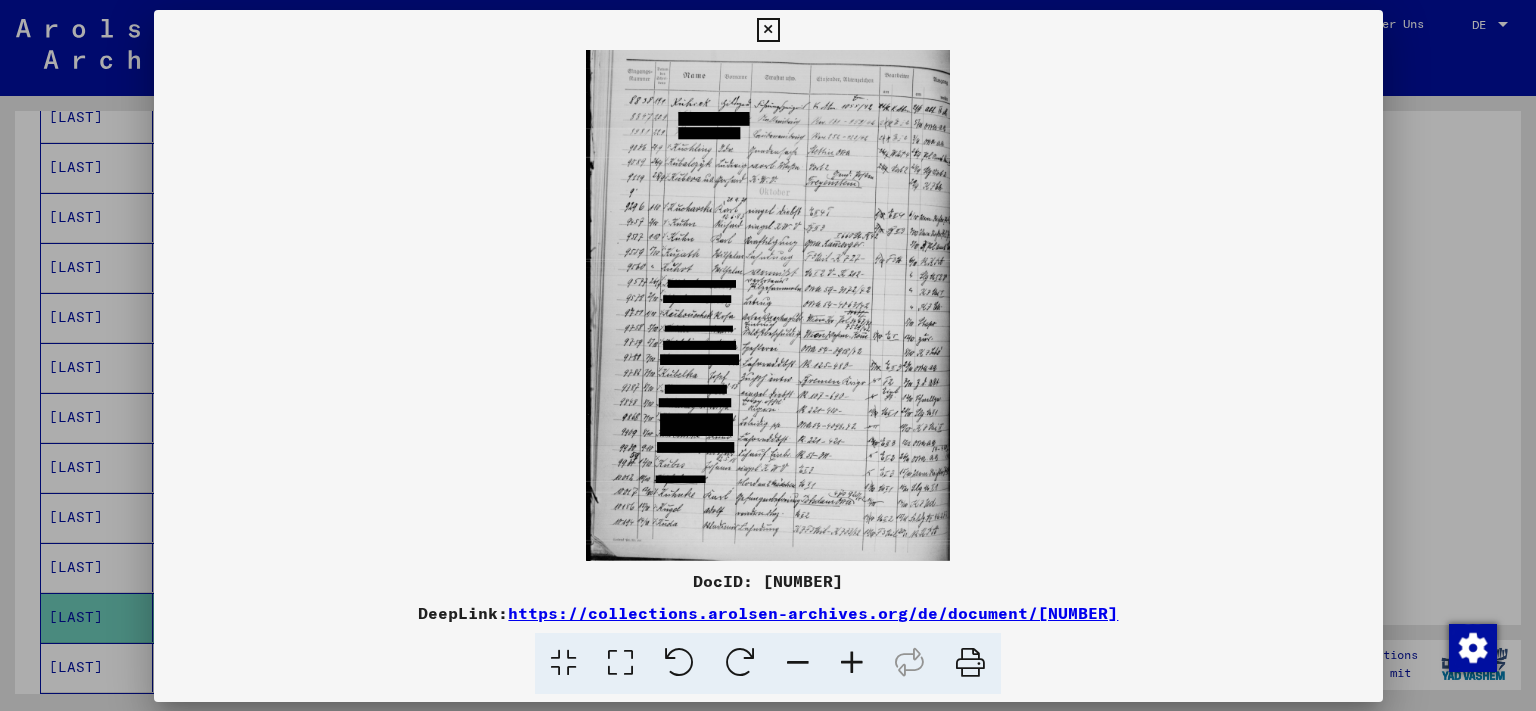 scroll, scrollTop: 552, scrollLeft: 0, axis: vertical 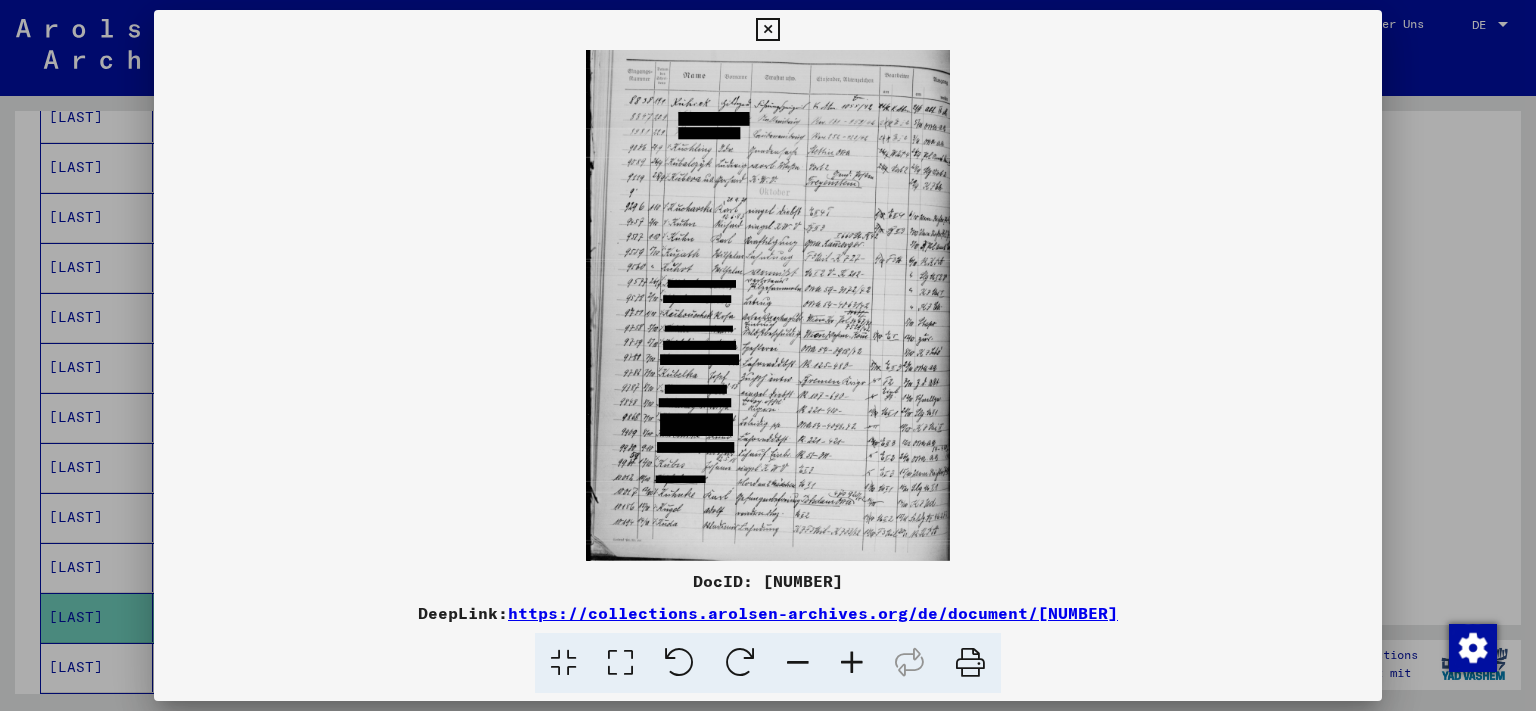 click at bounding box center [852, 663] 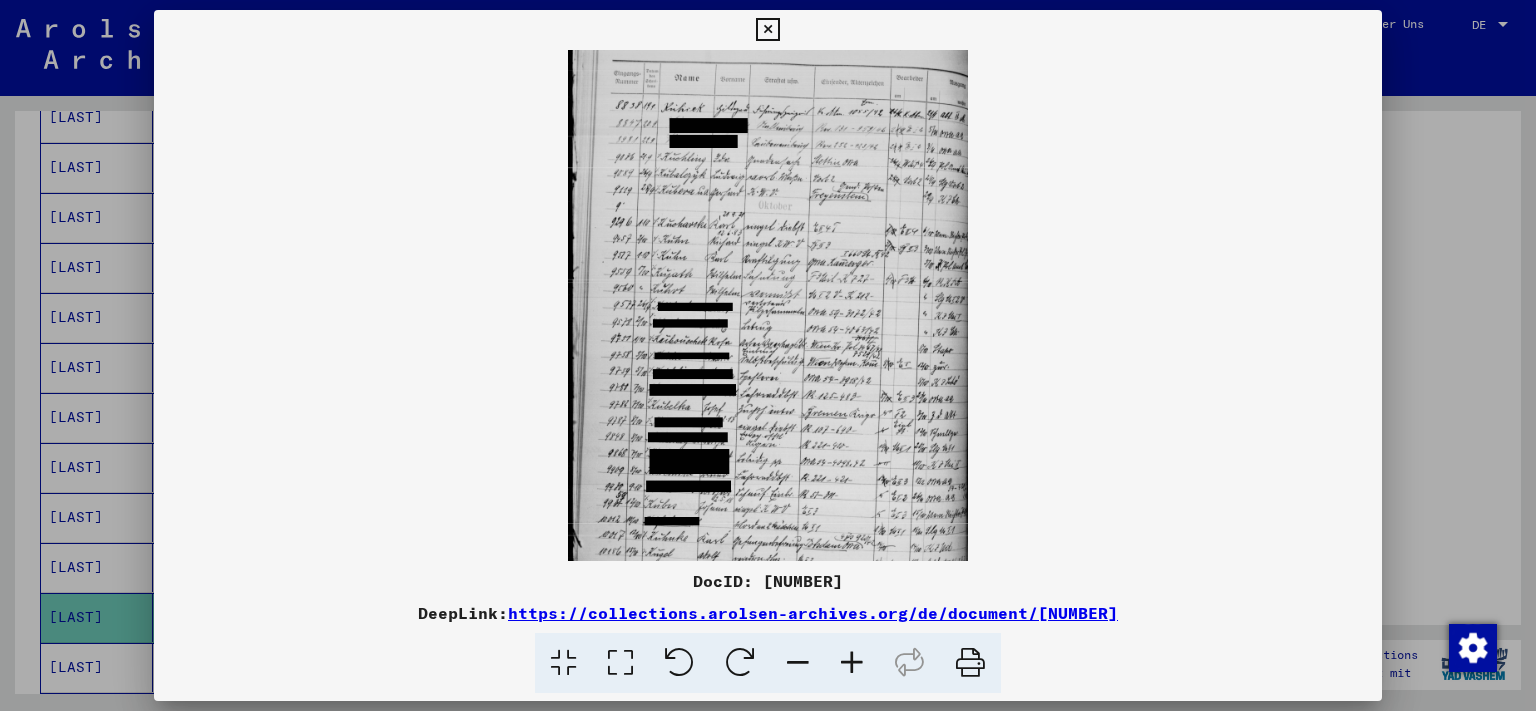 click at bounding box center (852, 663) 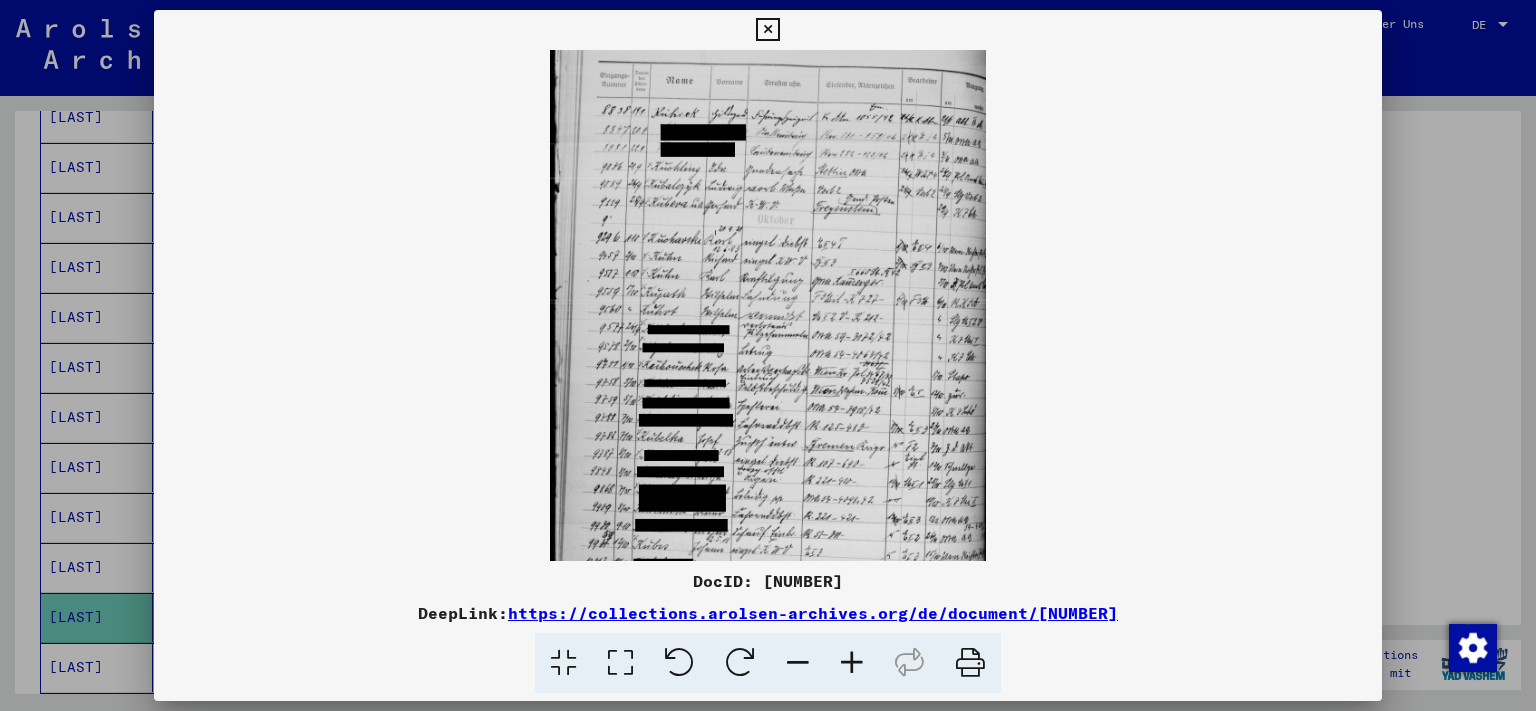 click at bounding box center (852, 663) 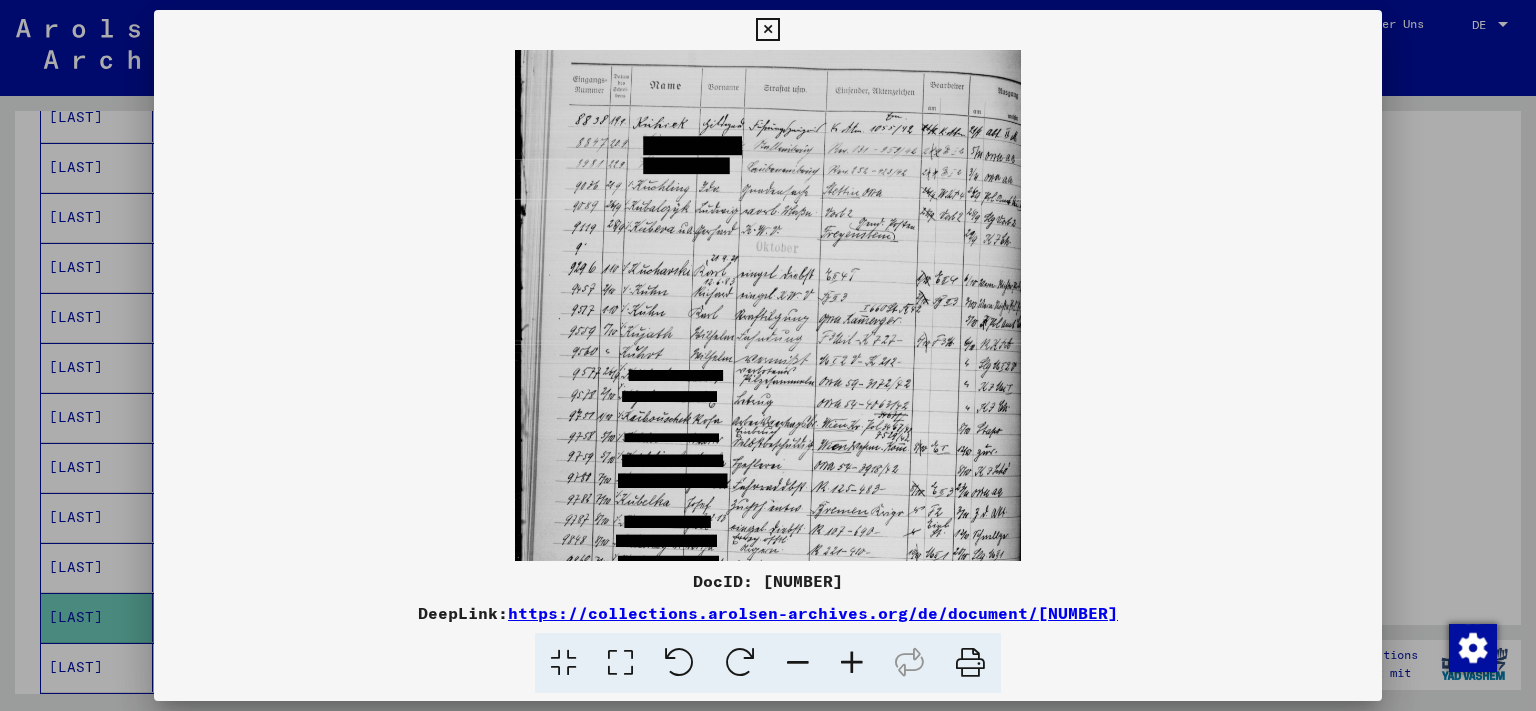 click at bounding box center [852, 663] 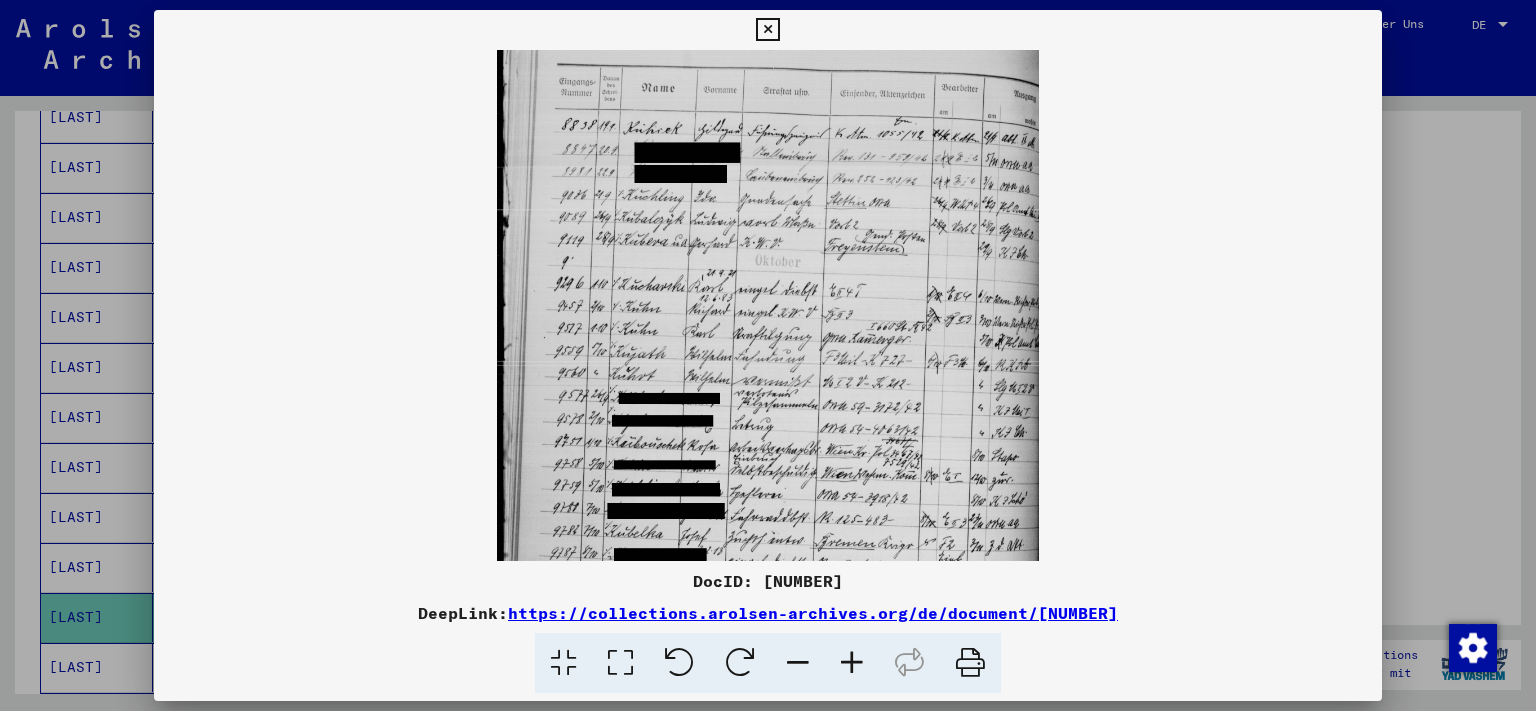 click at bounding box center (852, 663) 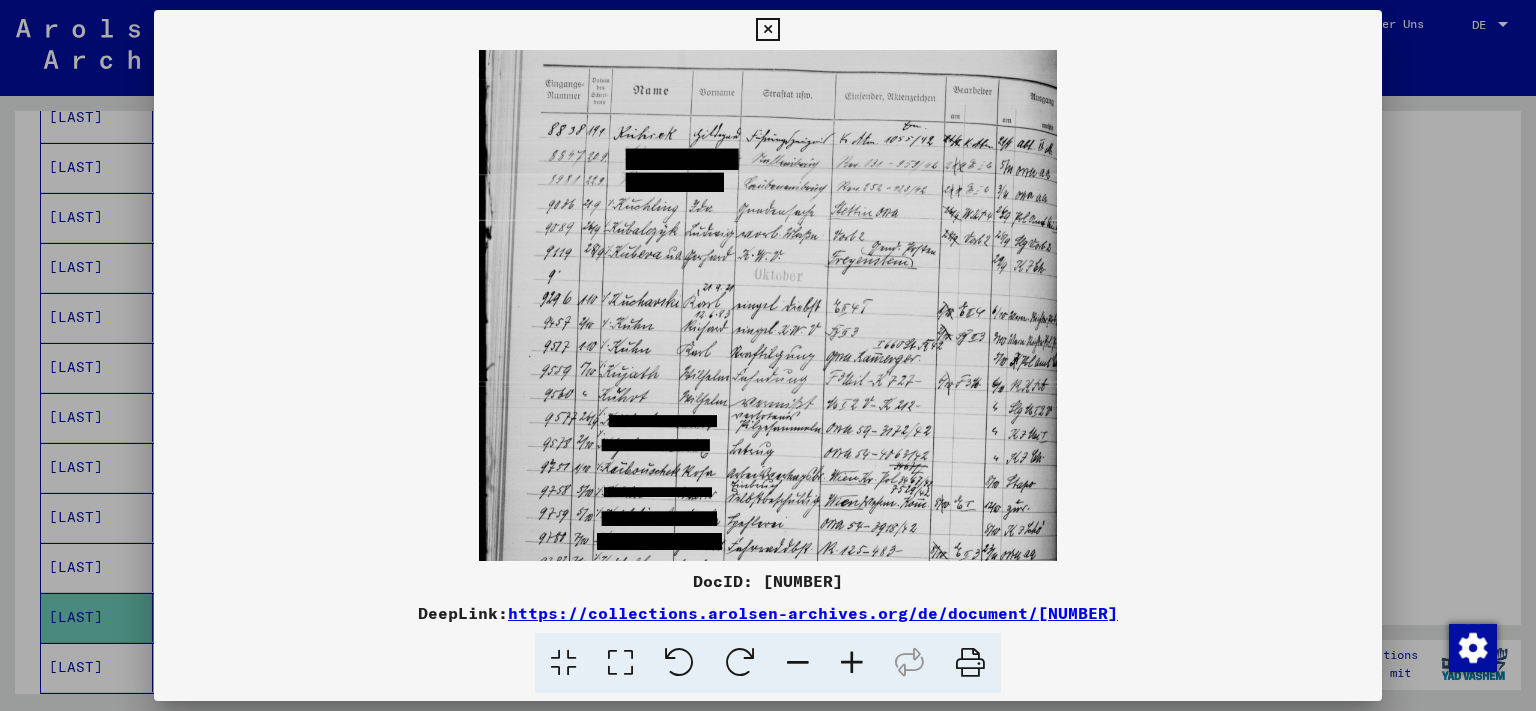 click at bounding box center (852, 663) 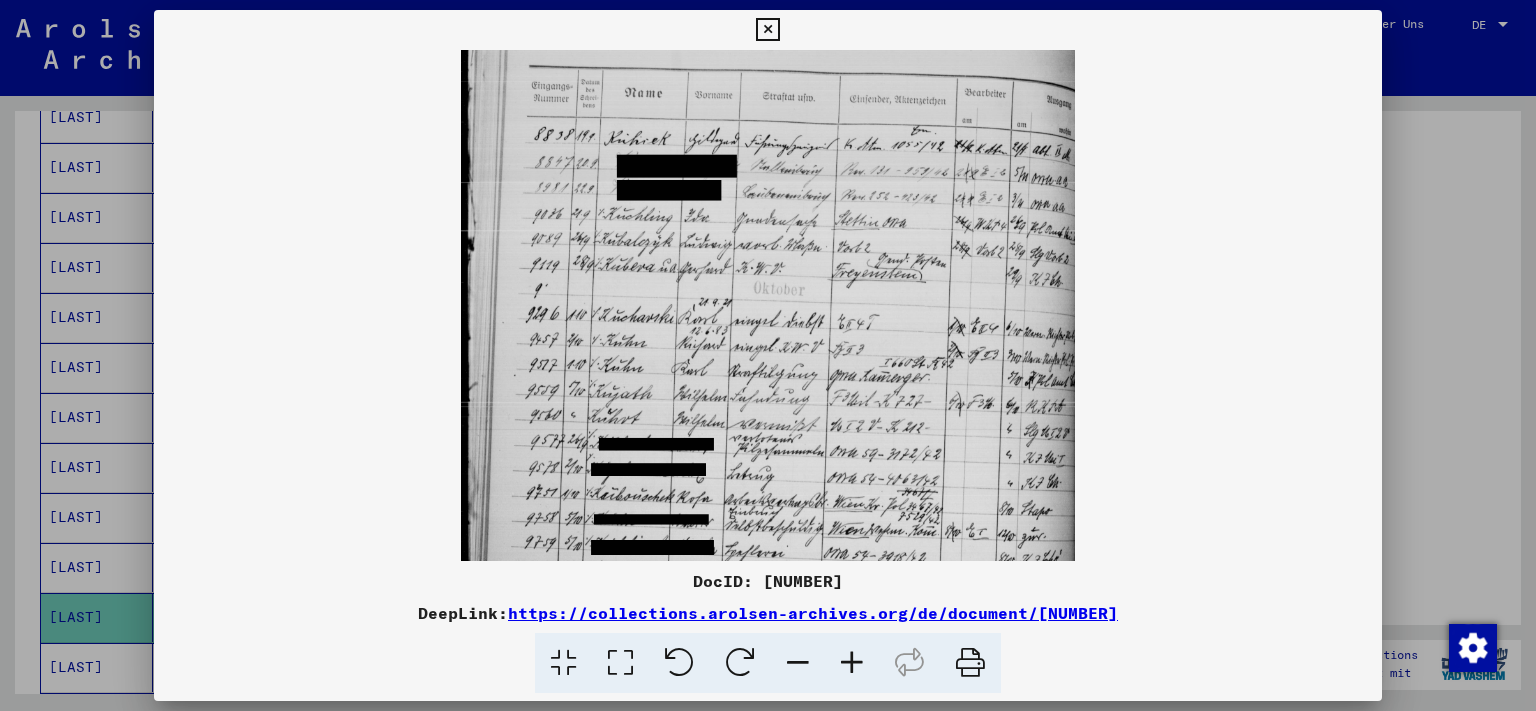 click at bounding box center [852, 663] 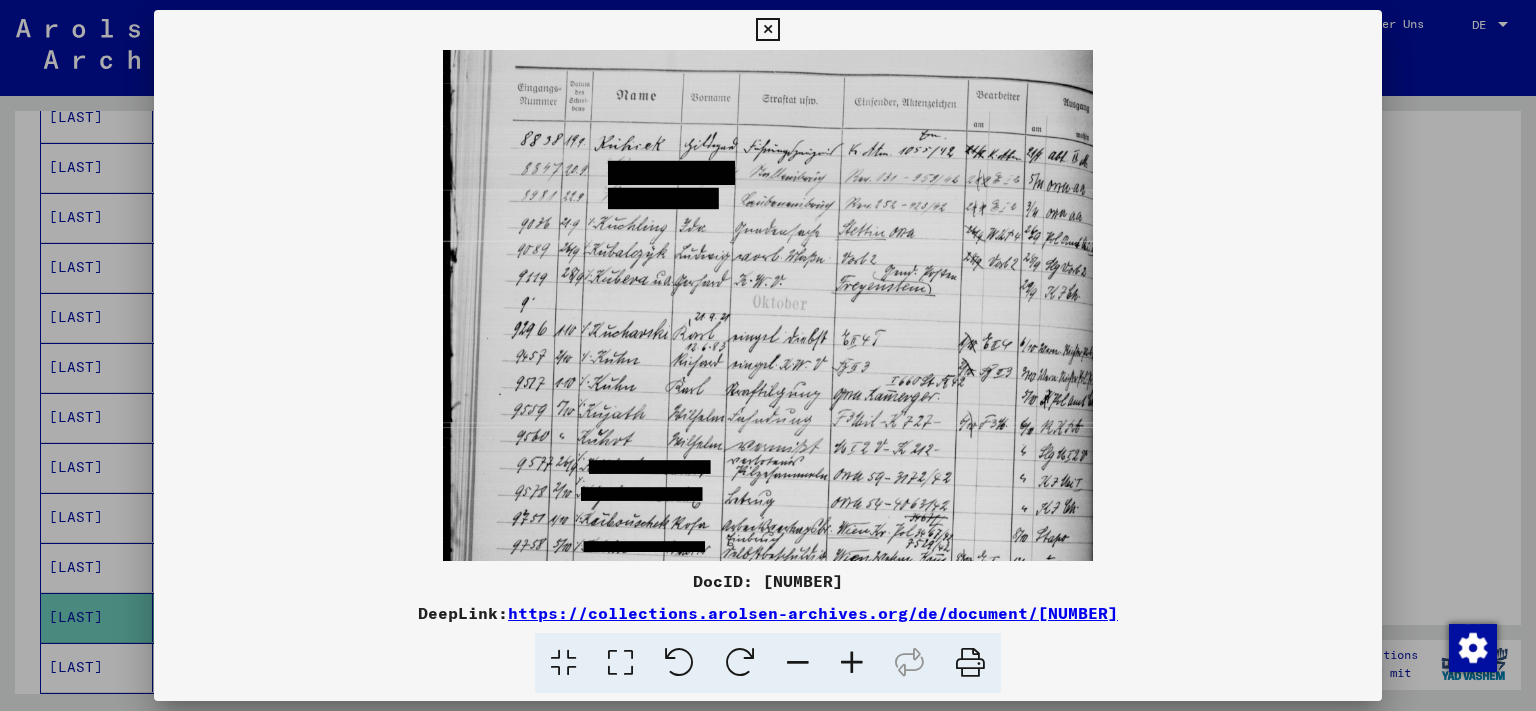 click at bounding box center (852, 663) 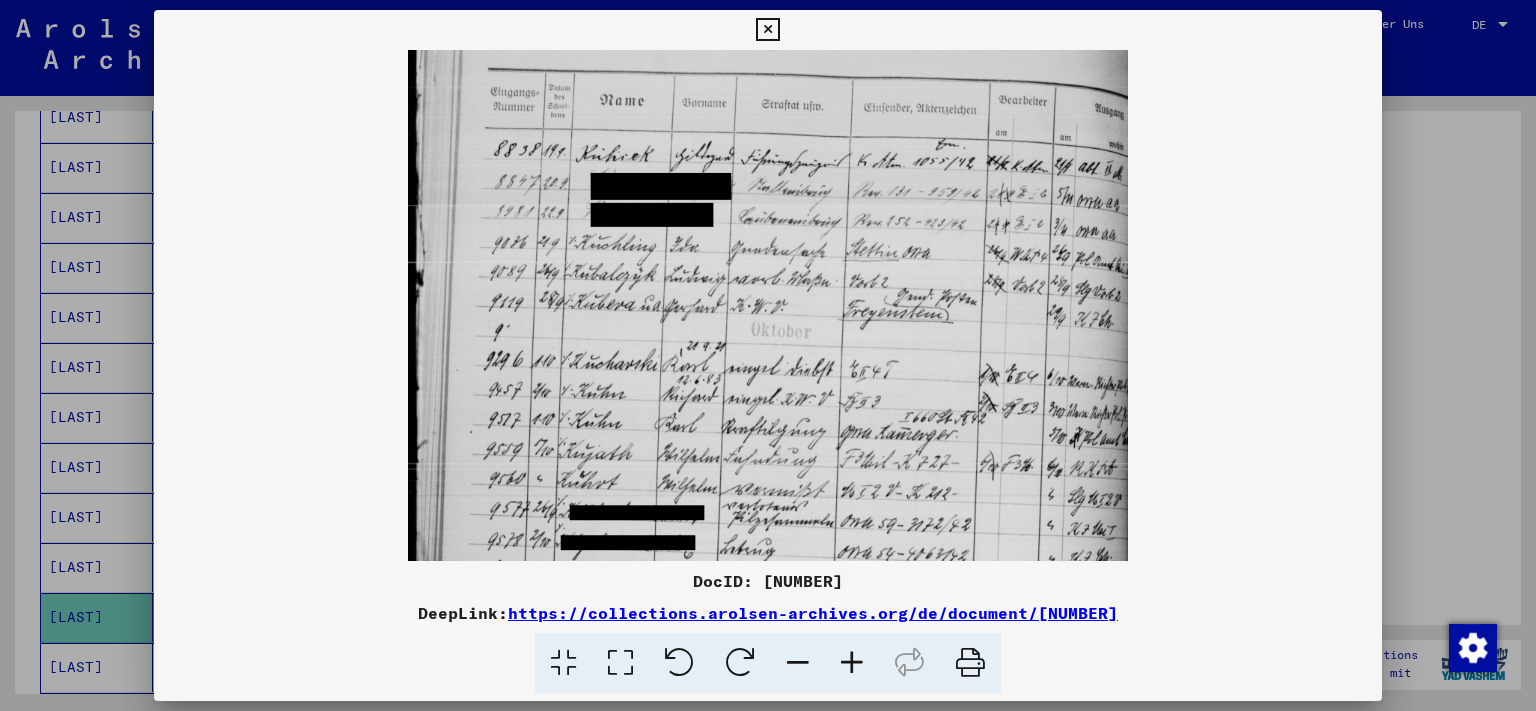 click at bounding box center [852, 663] 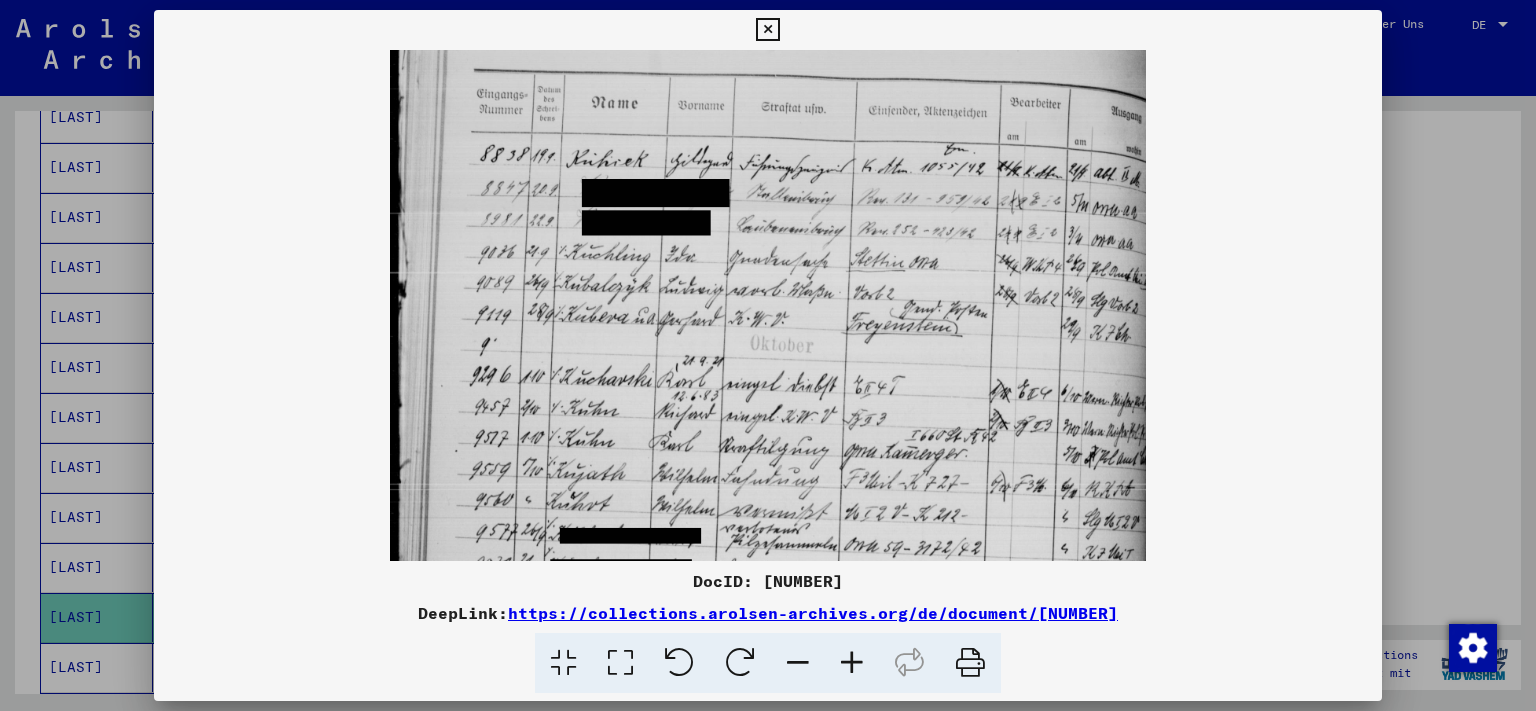 click at bounding box center [852, 663] 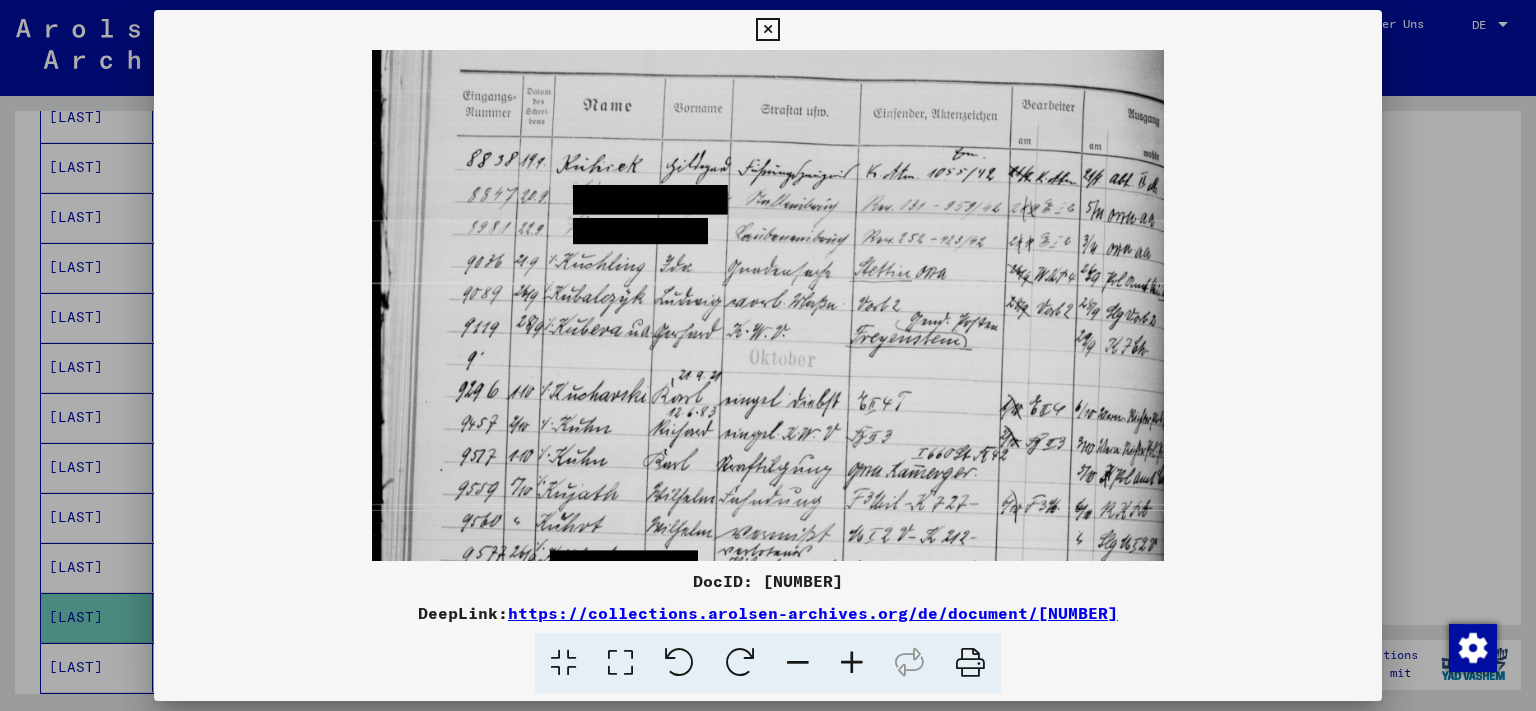 click at bounding box center (852, 663) 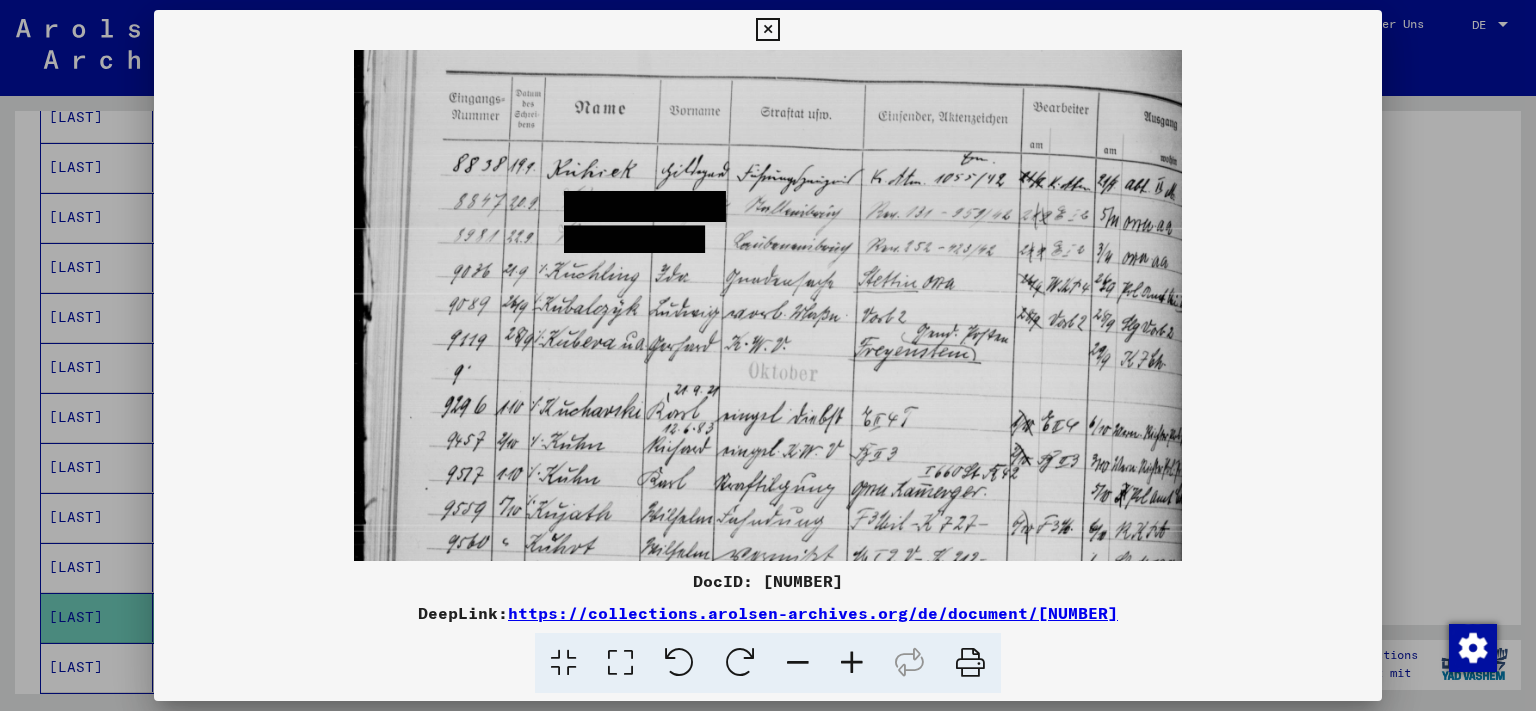 click at bounding box center (852, 663) 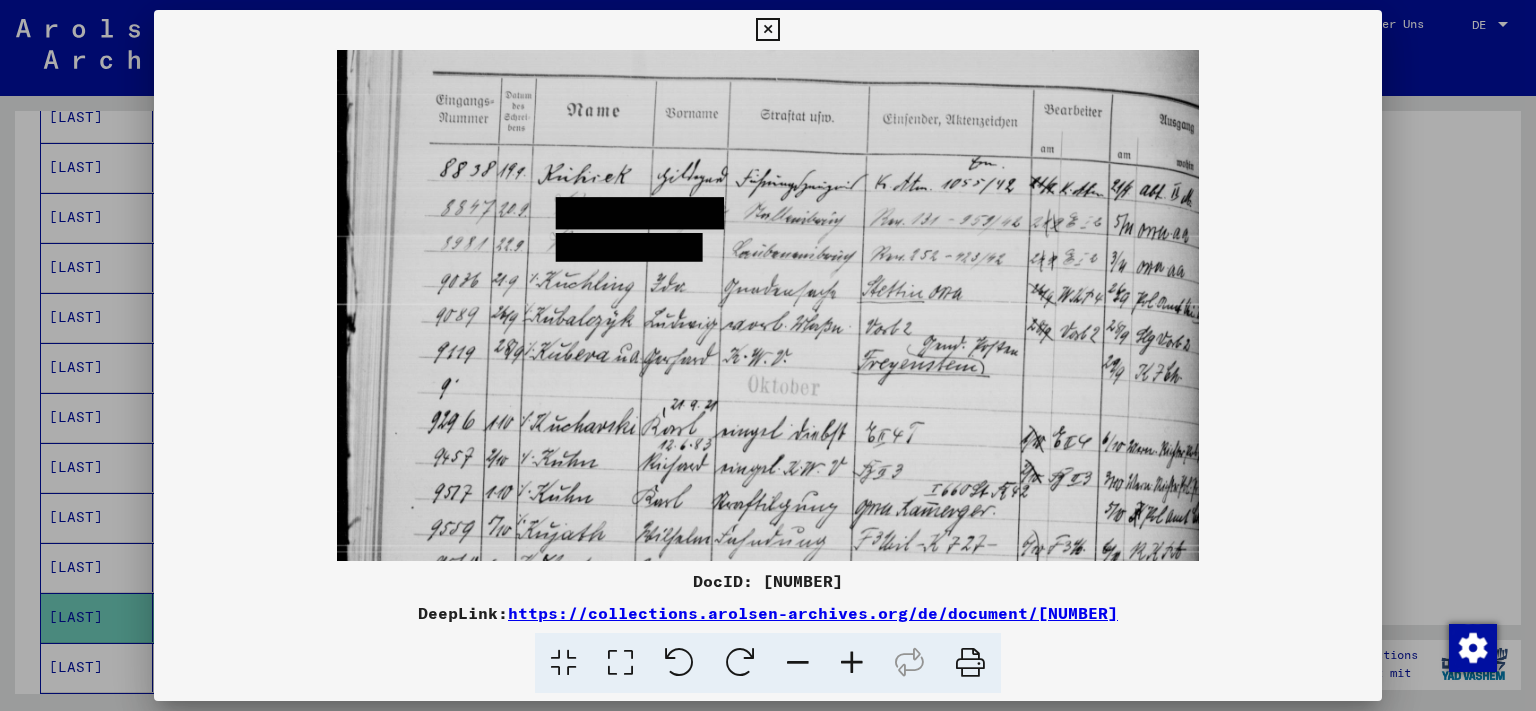 click at bounding box center [852, 663] 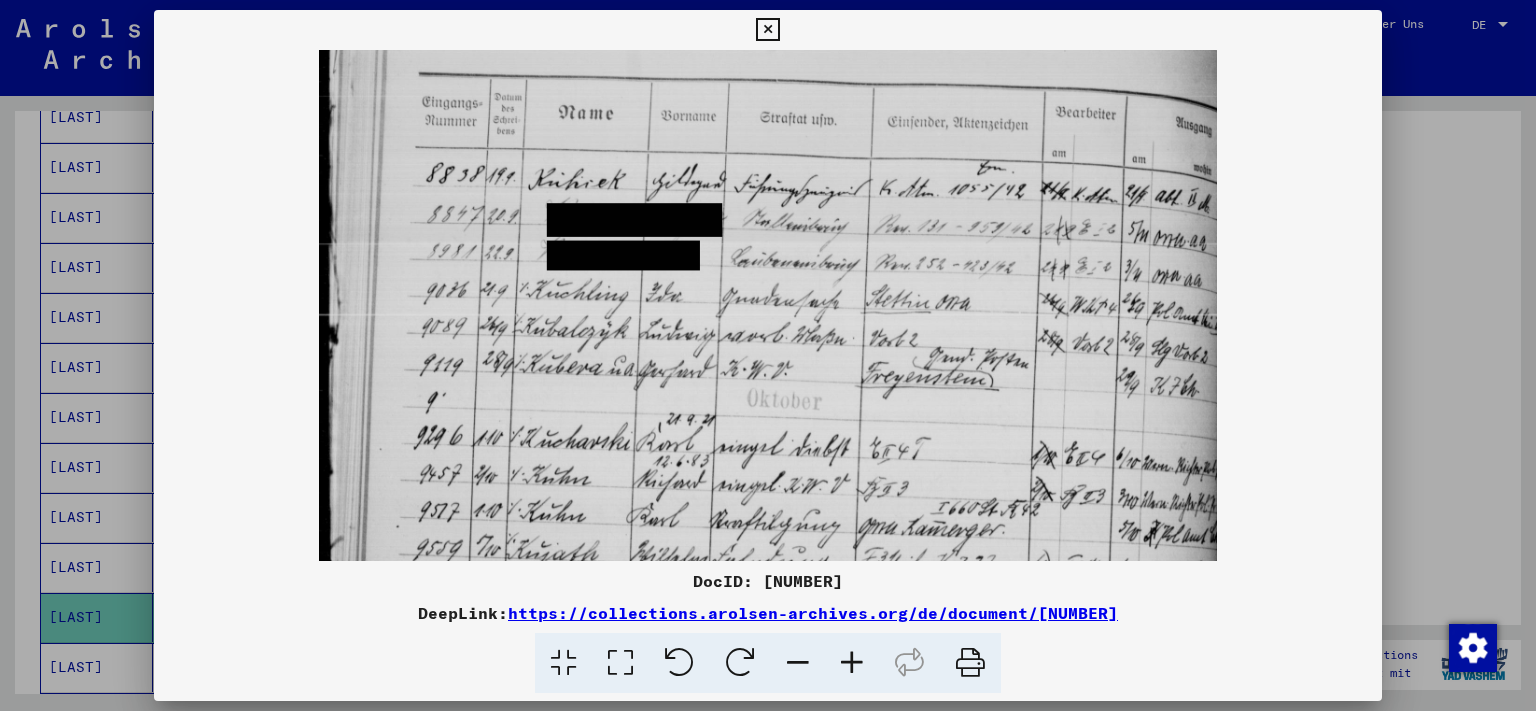 click at bounding box center [852, 663] 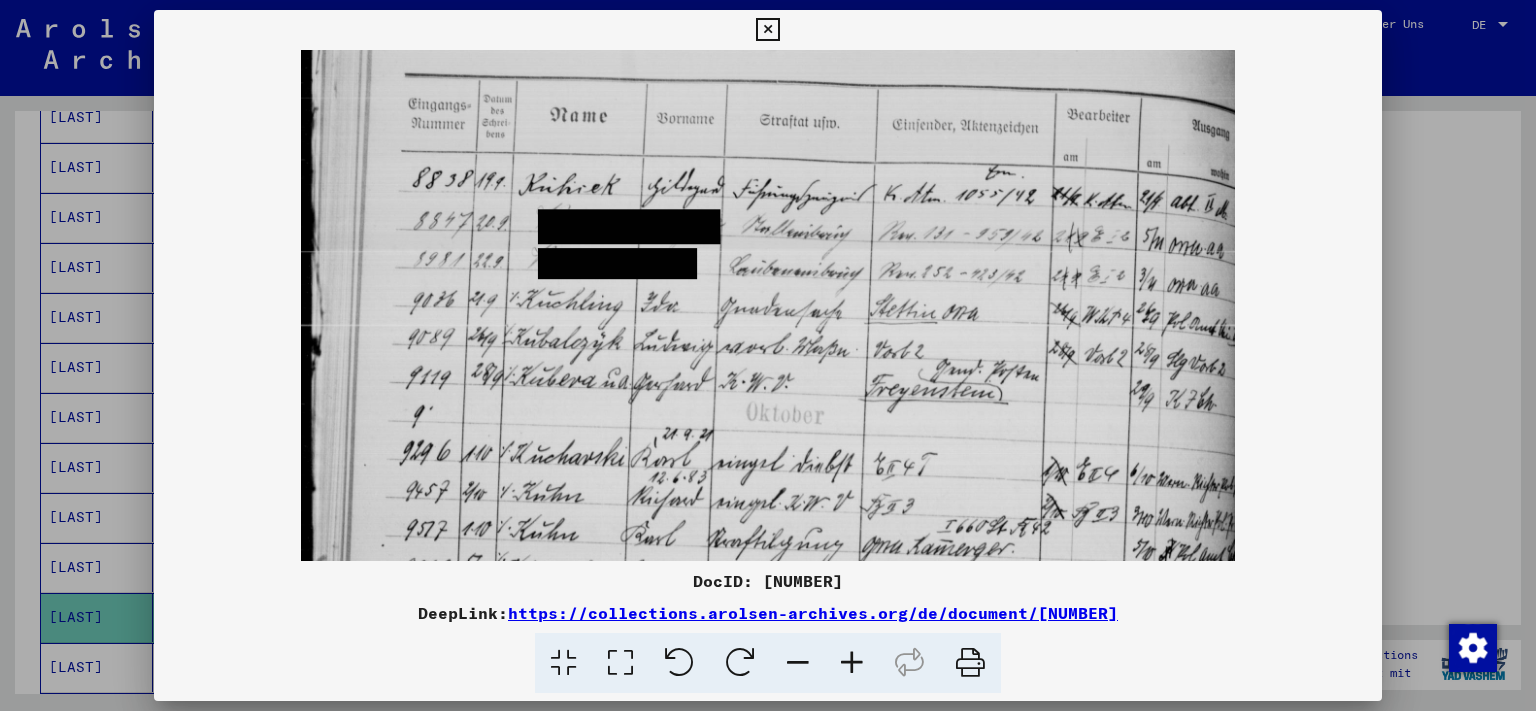 click at bounding box center (852, 663) 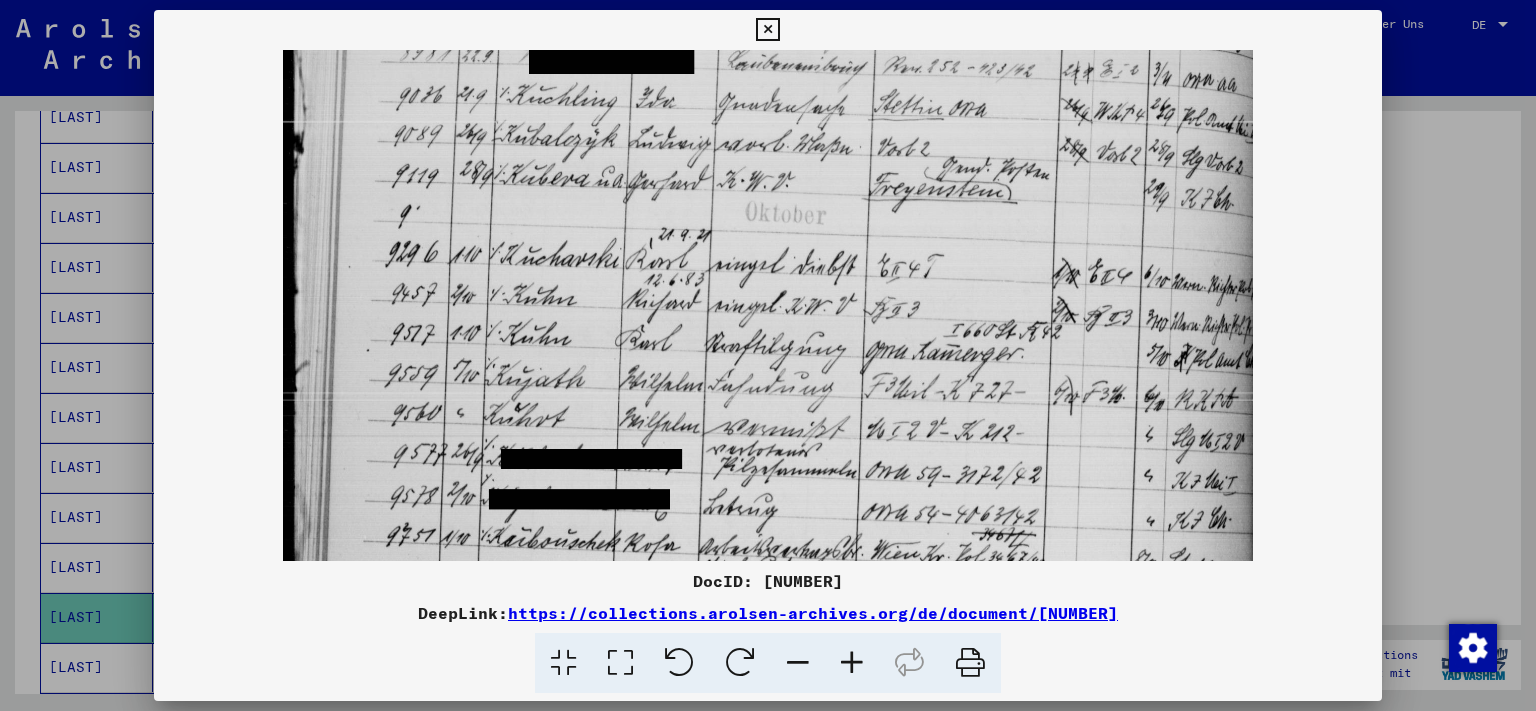 scroll, scrollTop: 230, scrollLeft: 0, axis: vertical 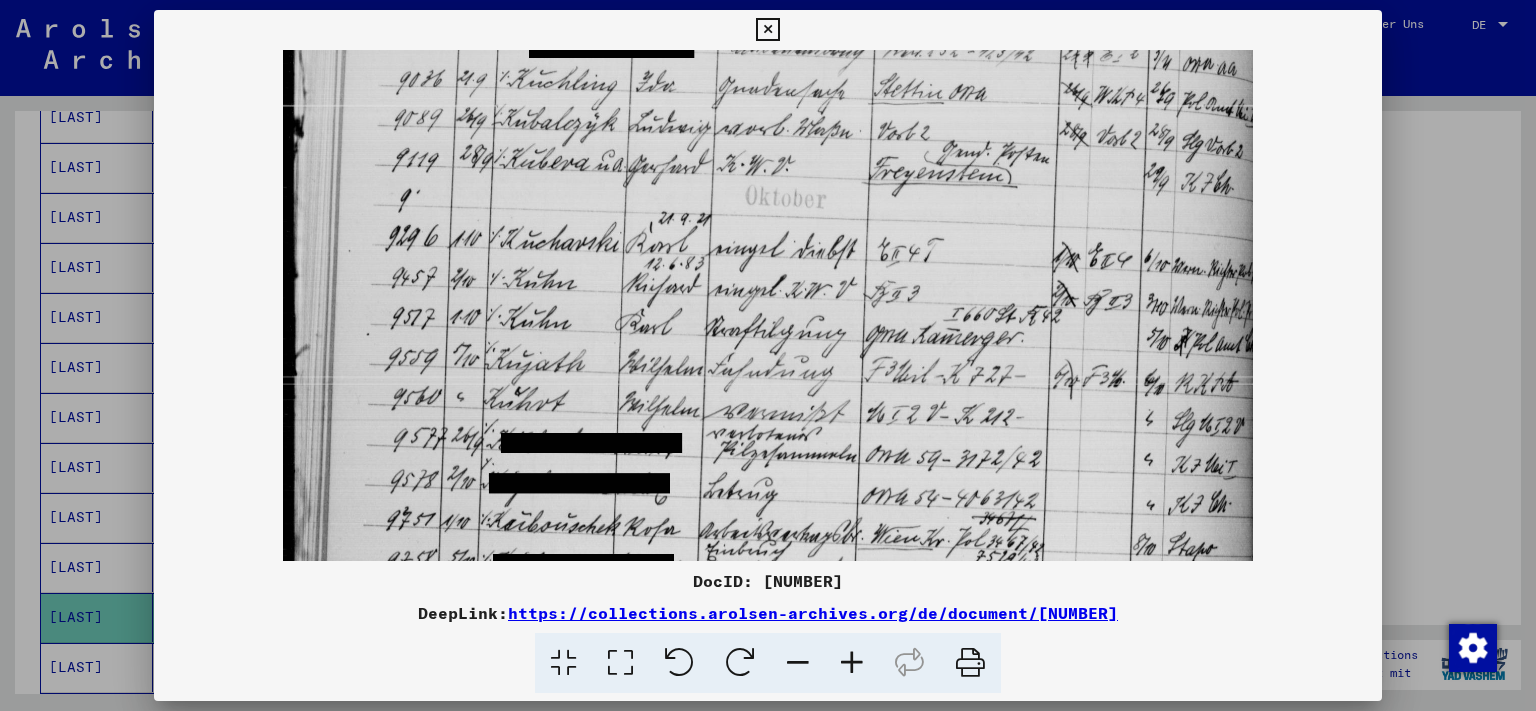 drag, startPoint x: 634, startPoint y: 504, endPoint x: 641, endPoint y: 274, distance: 230.10649 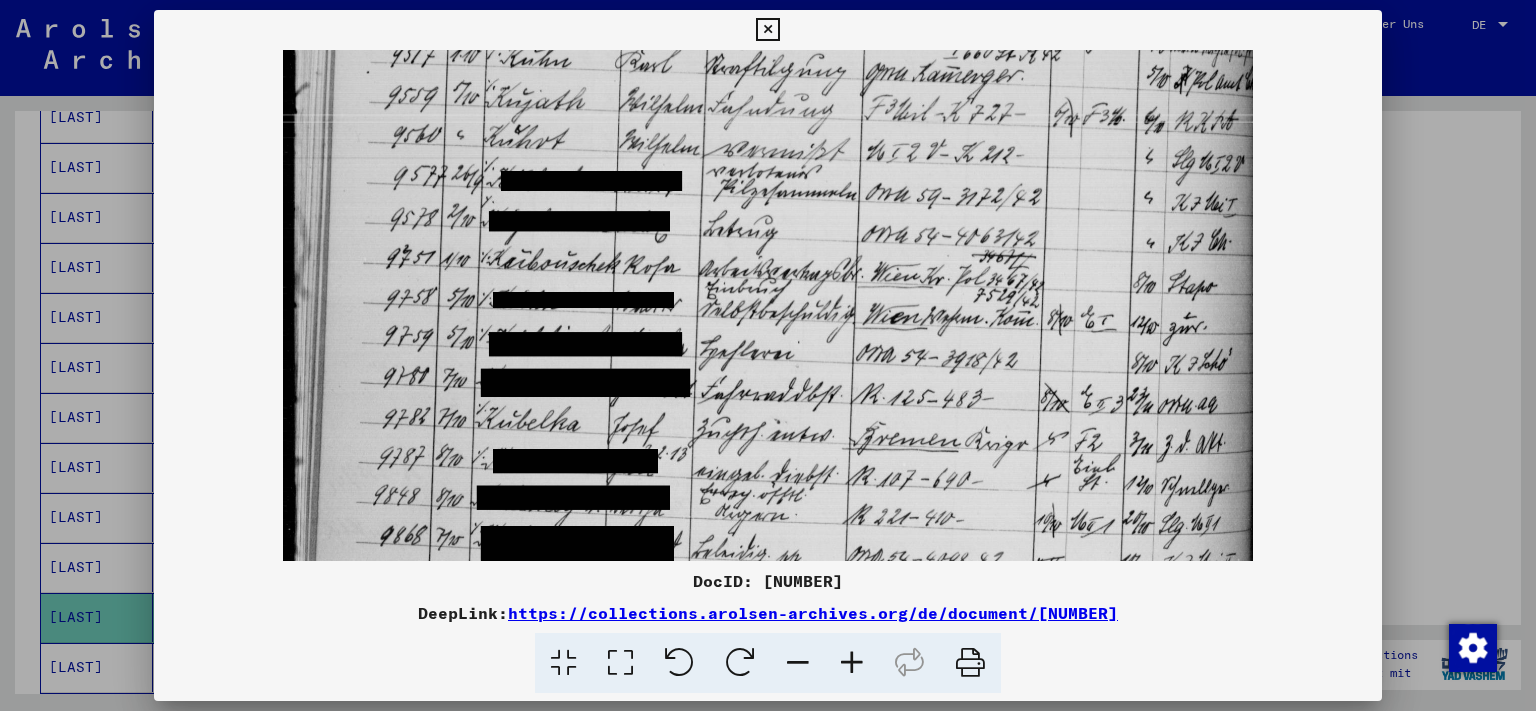 scroll, scrollTop: 536, scrollLeft: 0, axis: vertical 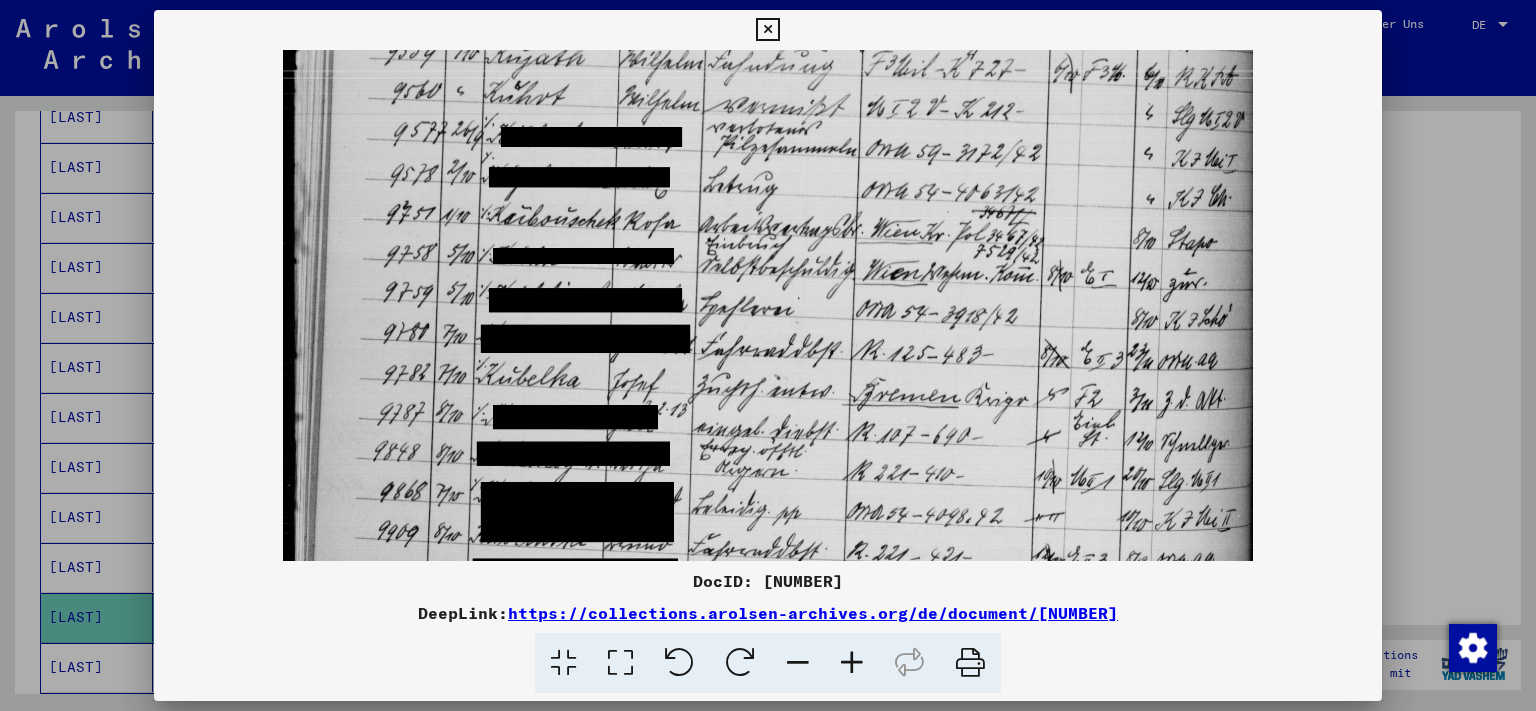 drag, startPoint x: 712, startPoint y: 524, endPoint x: 700, endPoint y: 218, distance: 306.2352 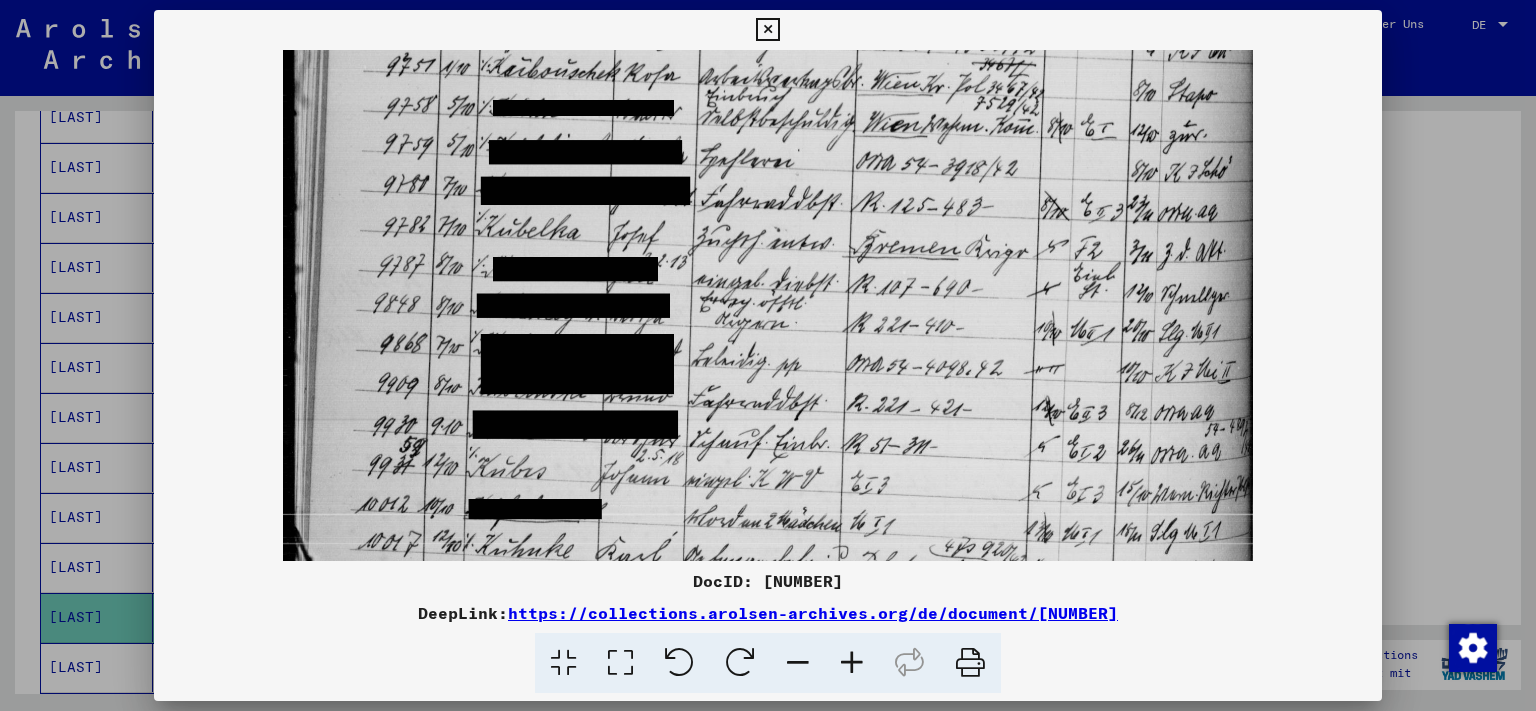 scroll, scrollTop: 820, scrollLeft: 0, axis: vertical 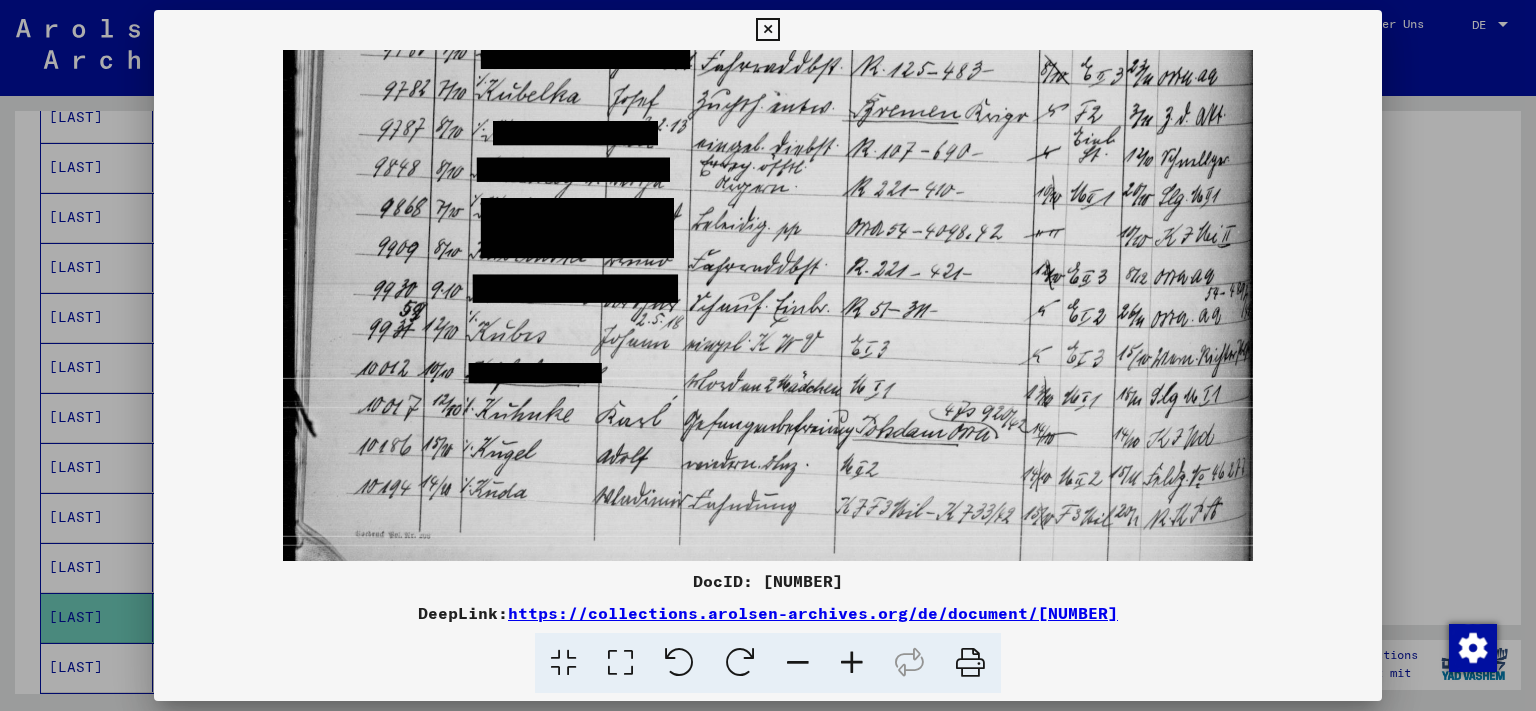drag, startPoint x: 676, startPoint y: 494, endPoint x: 682, endPoint y: 210, distance: 284.0634 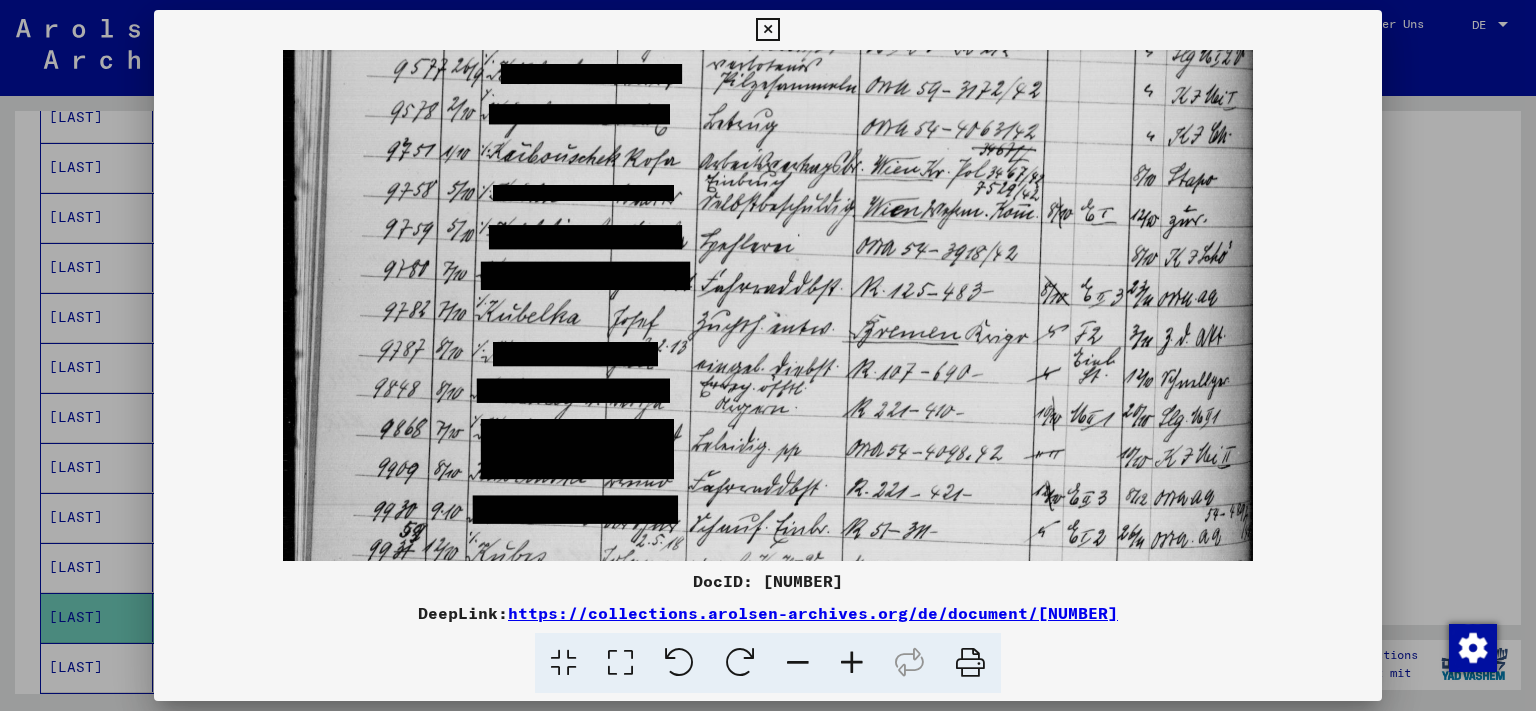 drag, startPoint x: 753, startPoint y: 174, endPoint x: 736, endPoint y: 395, distance: 221.65288 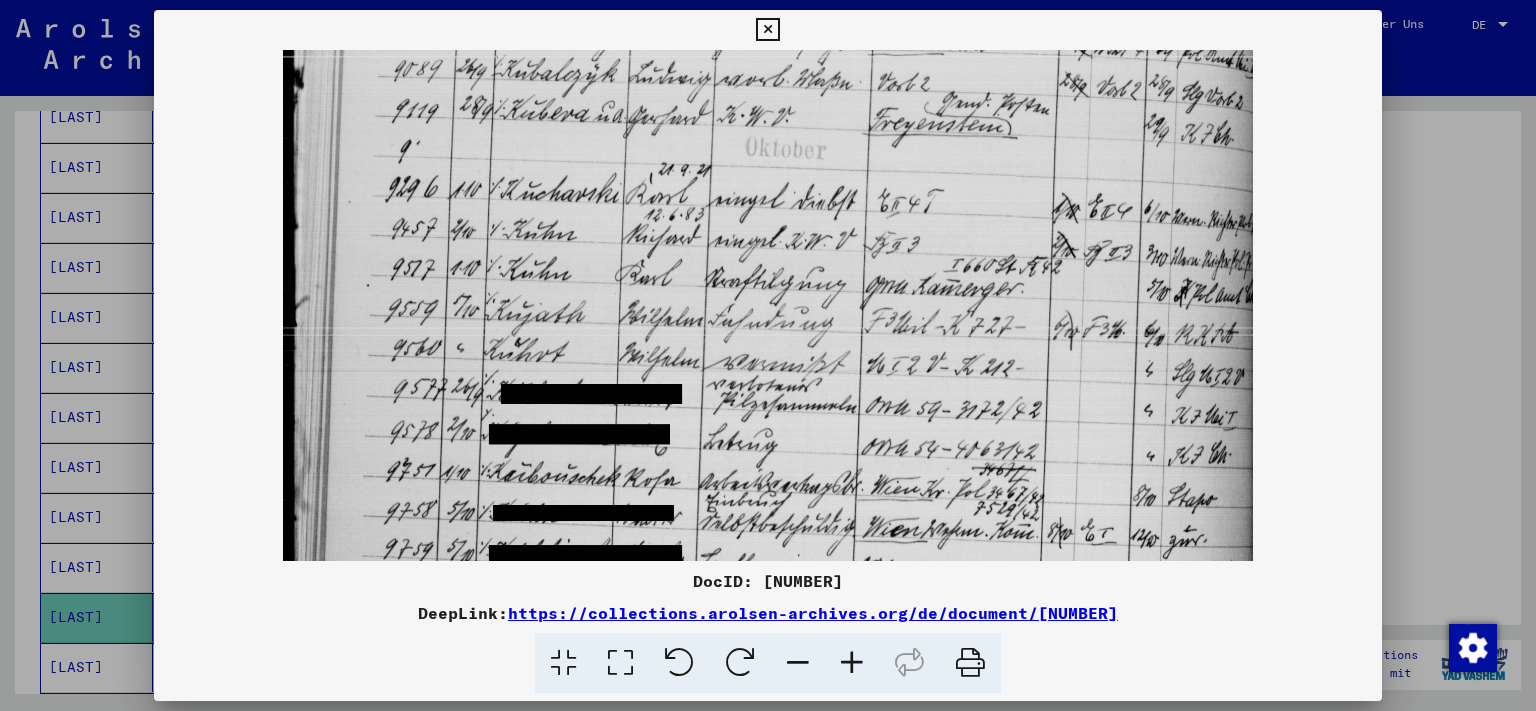 drag, startPoint x: 736, startPoint y: 214, endPoint x: 737, endPoint y: 390, distance: 176.00284 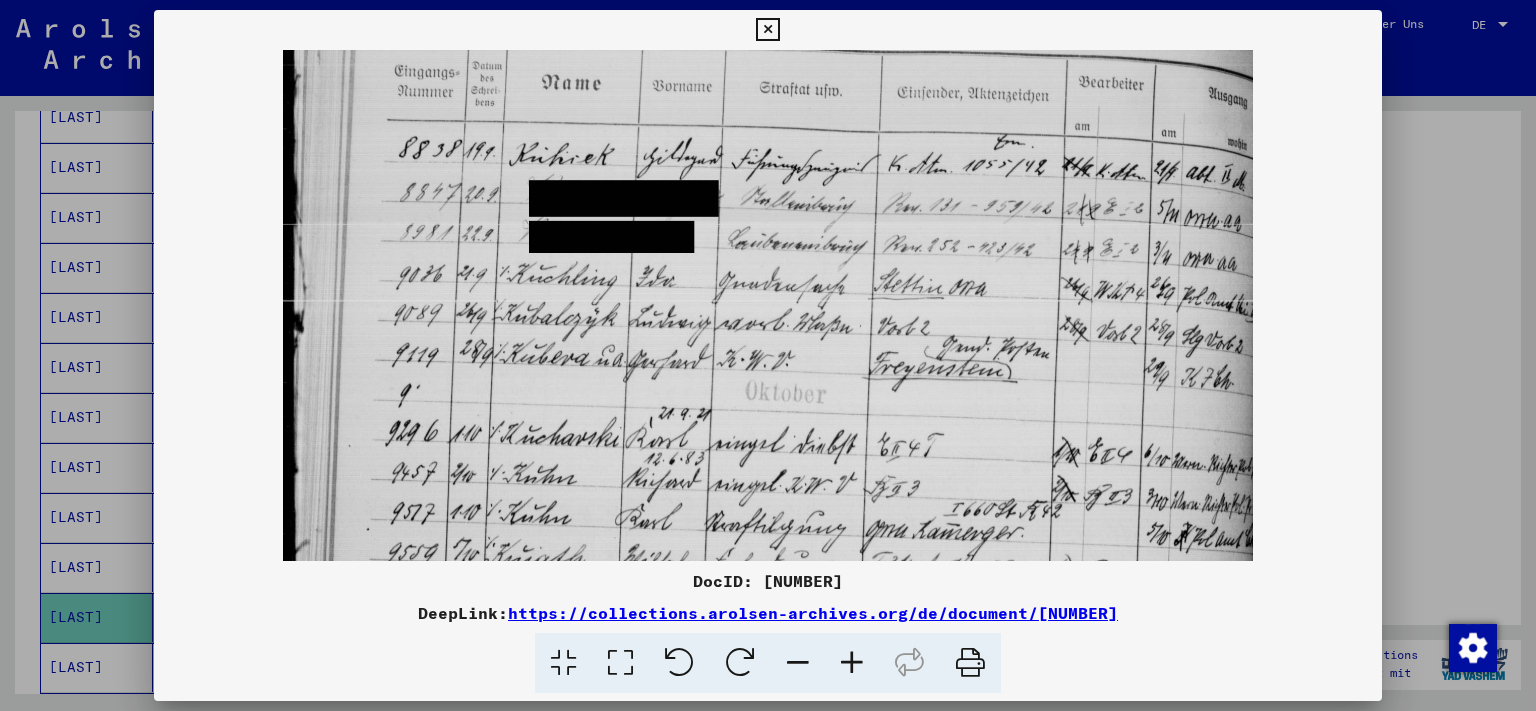 scroll, scrollTop: 31, scrollLeft: 0, axis: vertical 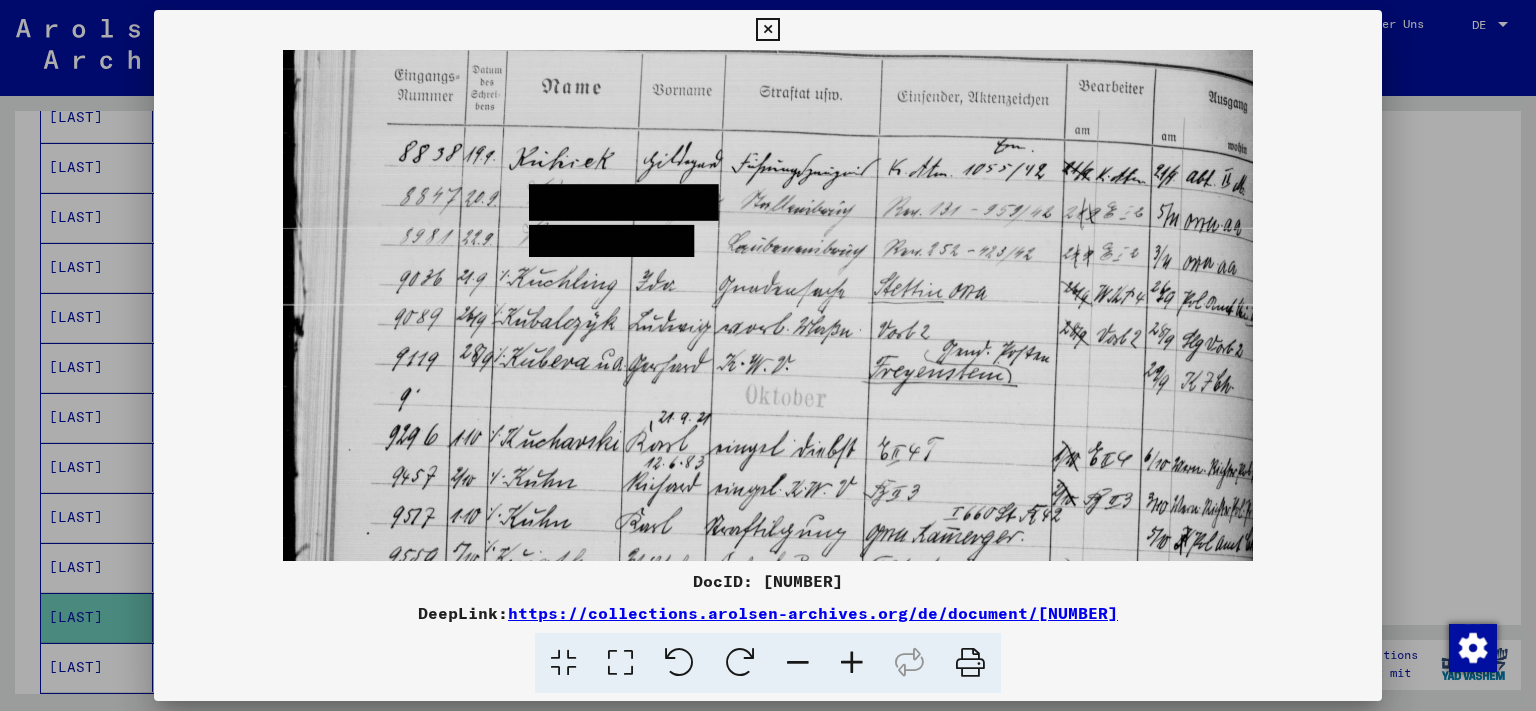 drag, startPoint x: 728, startPoint y: 223, endPoint x: 713, endPoint y: 426, distance: 203.55344 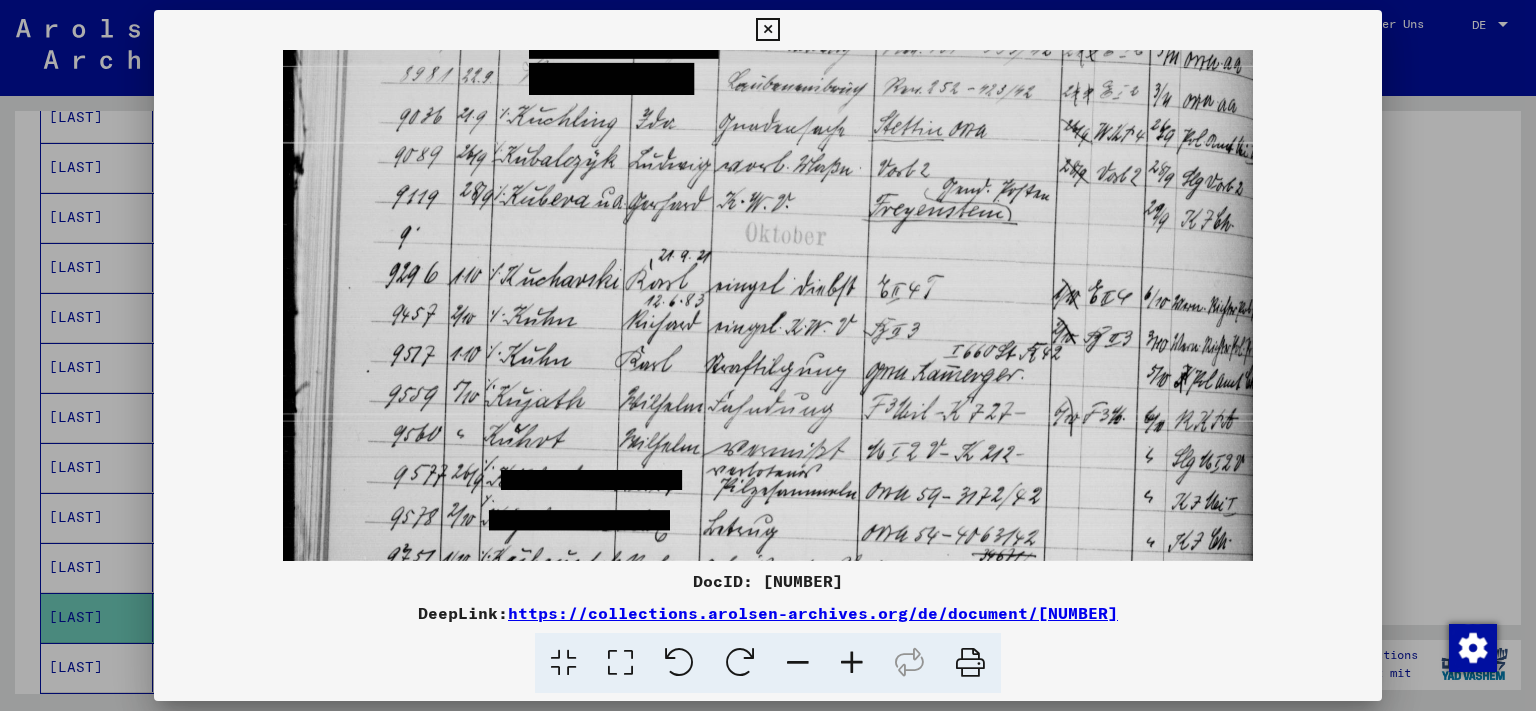 scroll, scrollTop: 414, scrollLeft: 0, axis: vertical 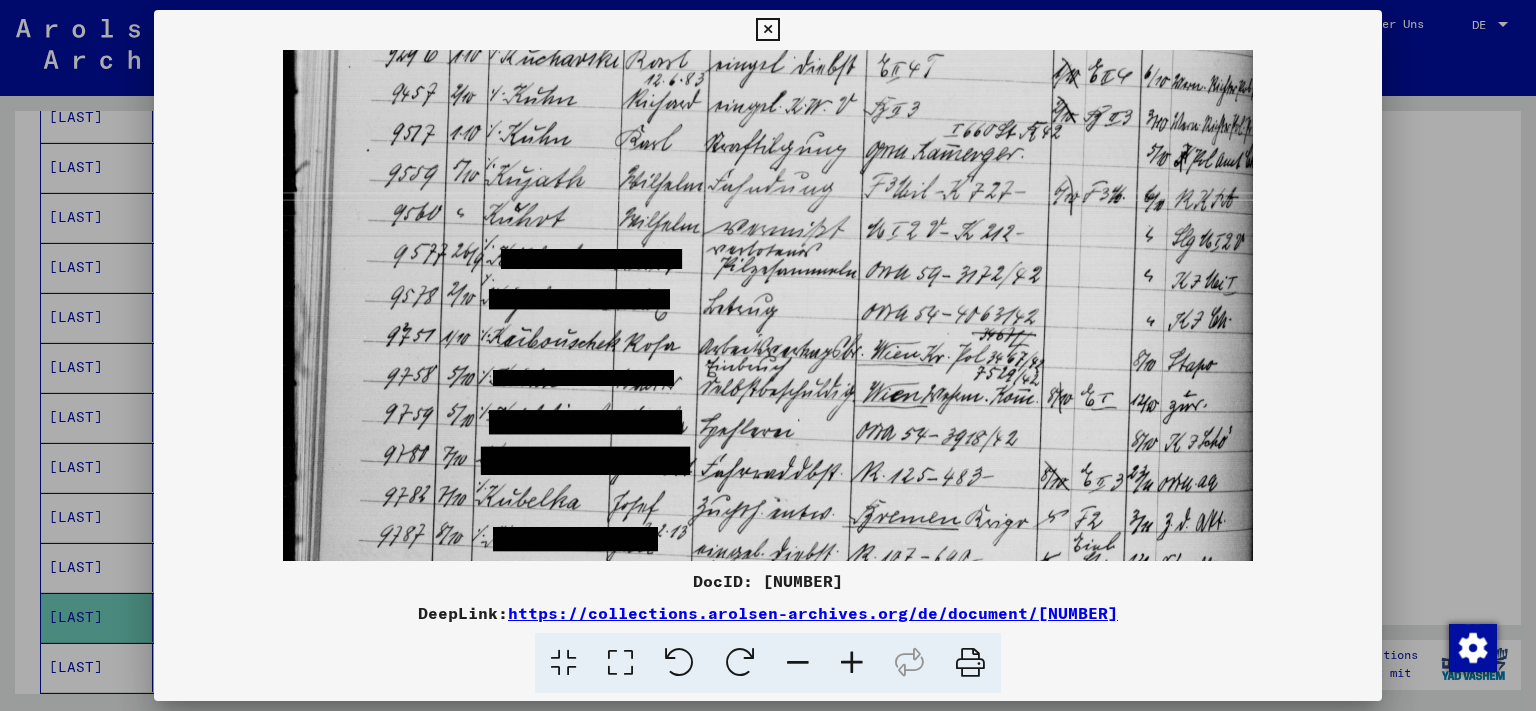 drag, startPoint x: 752, startPoint y: 492, endPoint x: 733, endPoint y: 109, distance: 383.47098 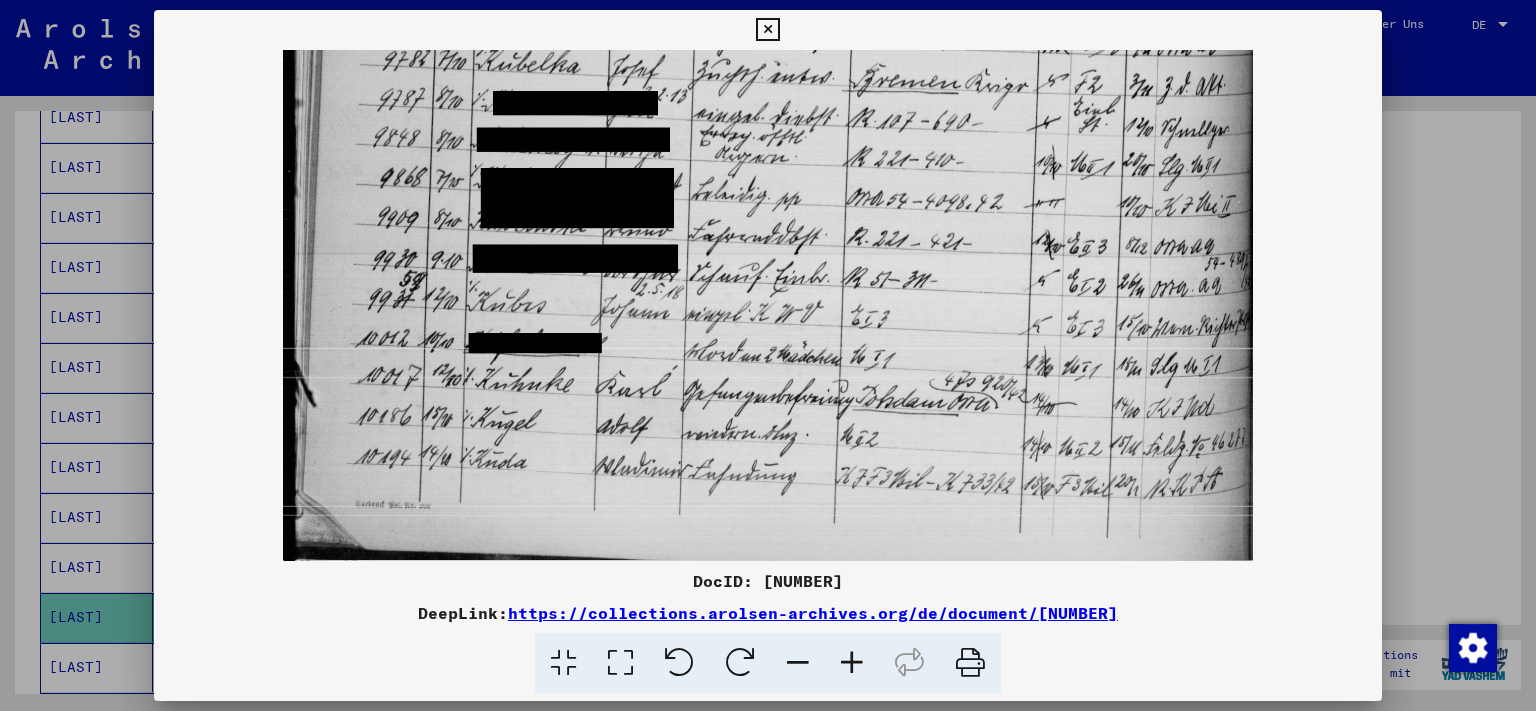 drag, startPoint x: 770, startPoint y: 486, endPoint x: 736, endPoint y: 33, distance: 454.27414 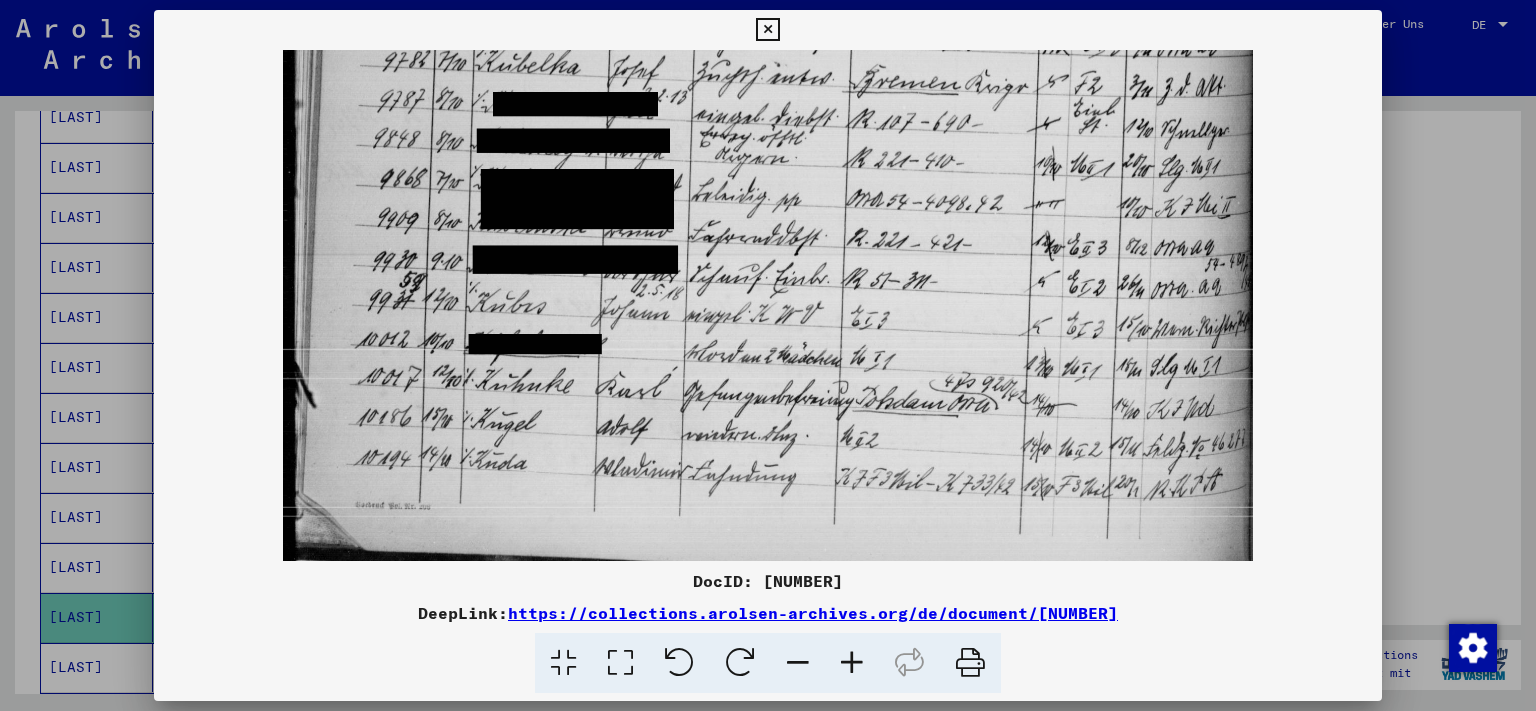 click at bounding box center [852, 663] 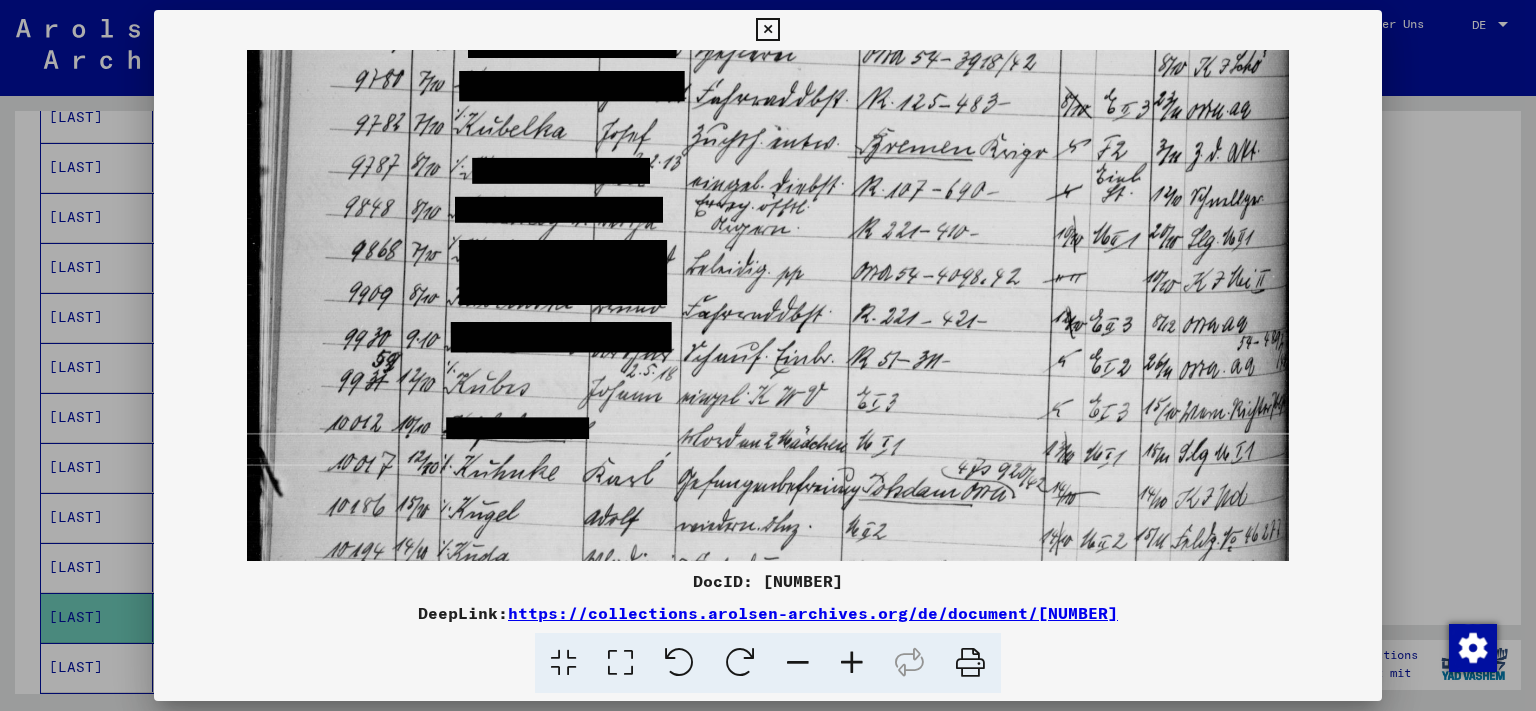 click at bounding box center [852, 663] 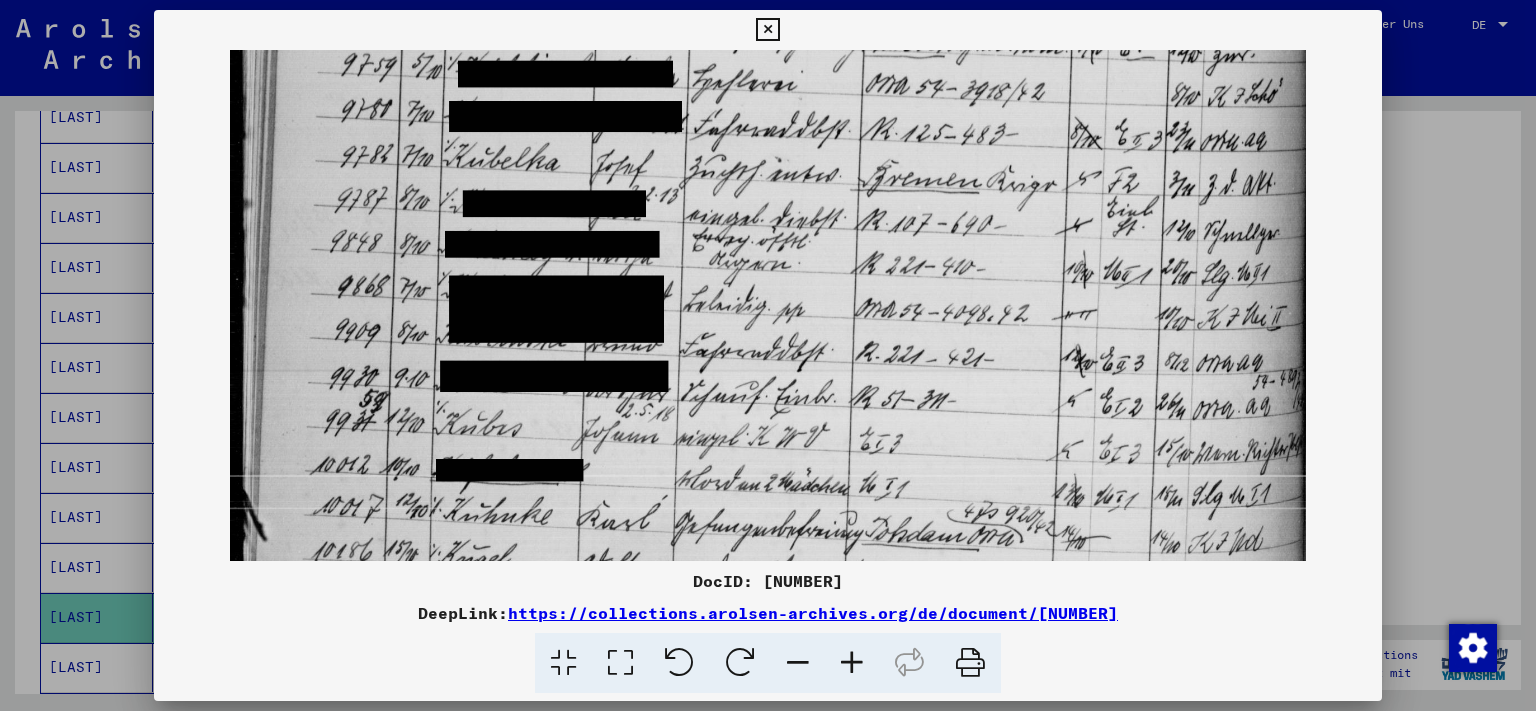 click at bounding box center [852, 663] 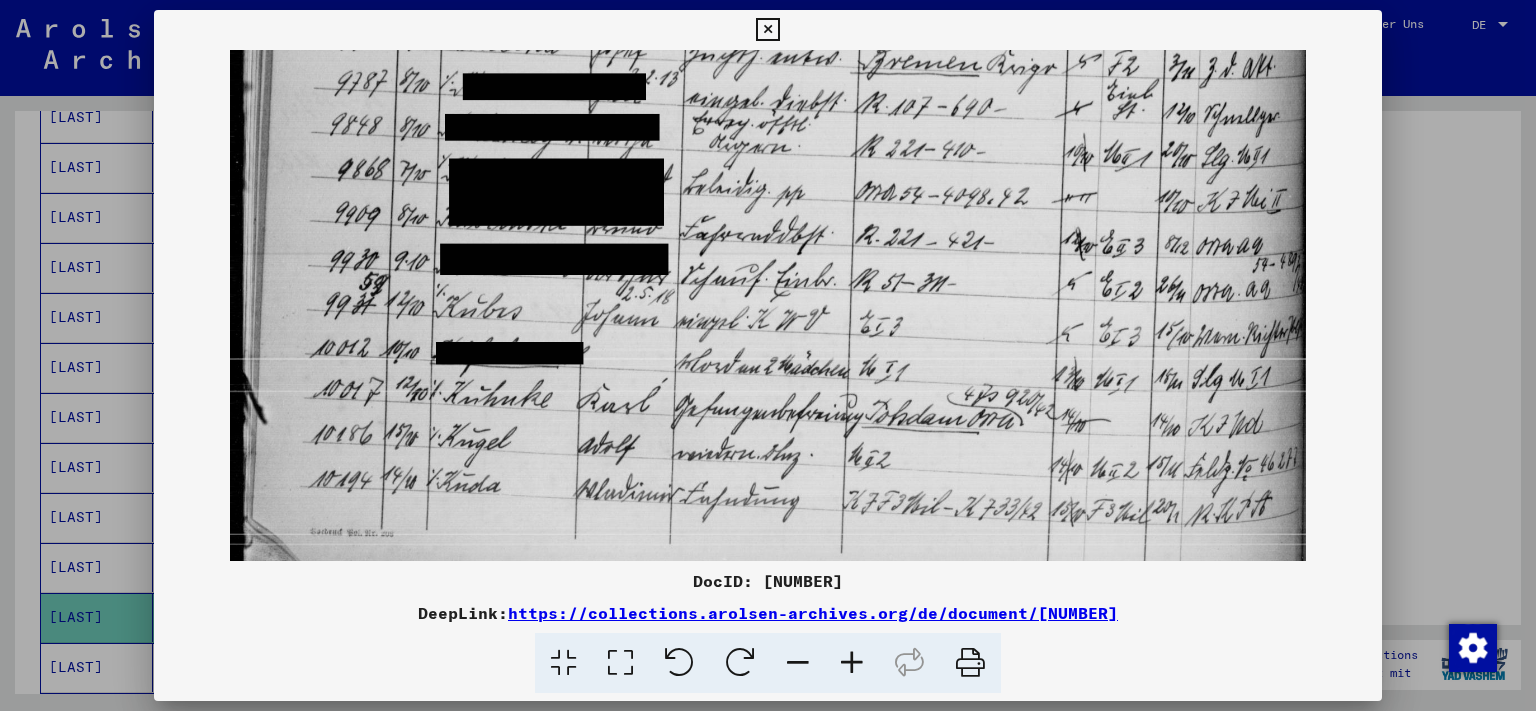 scroll, scrollTop: 1000, scrollLeft: 0, axis: vertical 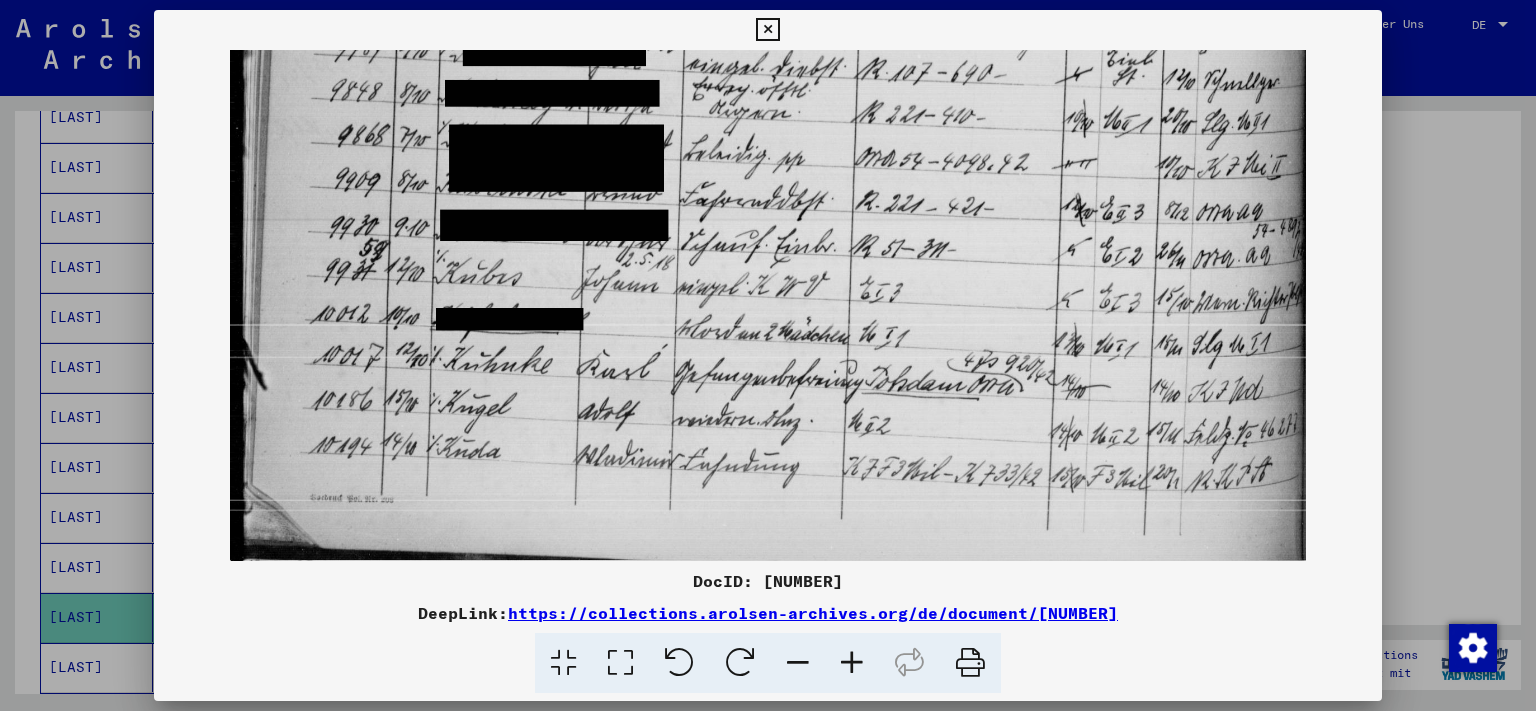 drag, startPoint x: 821, startPoint y: 520, endPoint x: 774, endPoint y: 253, distance: 271.10513 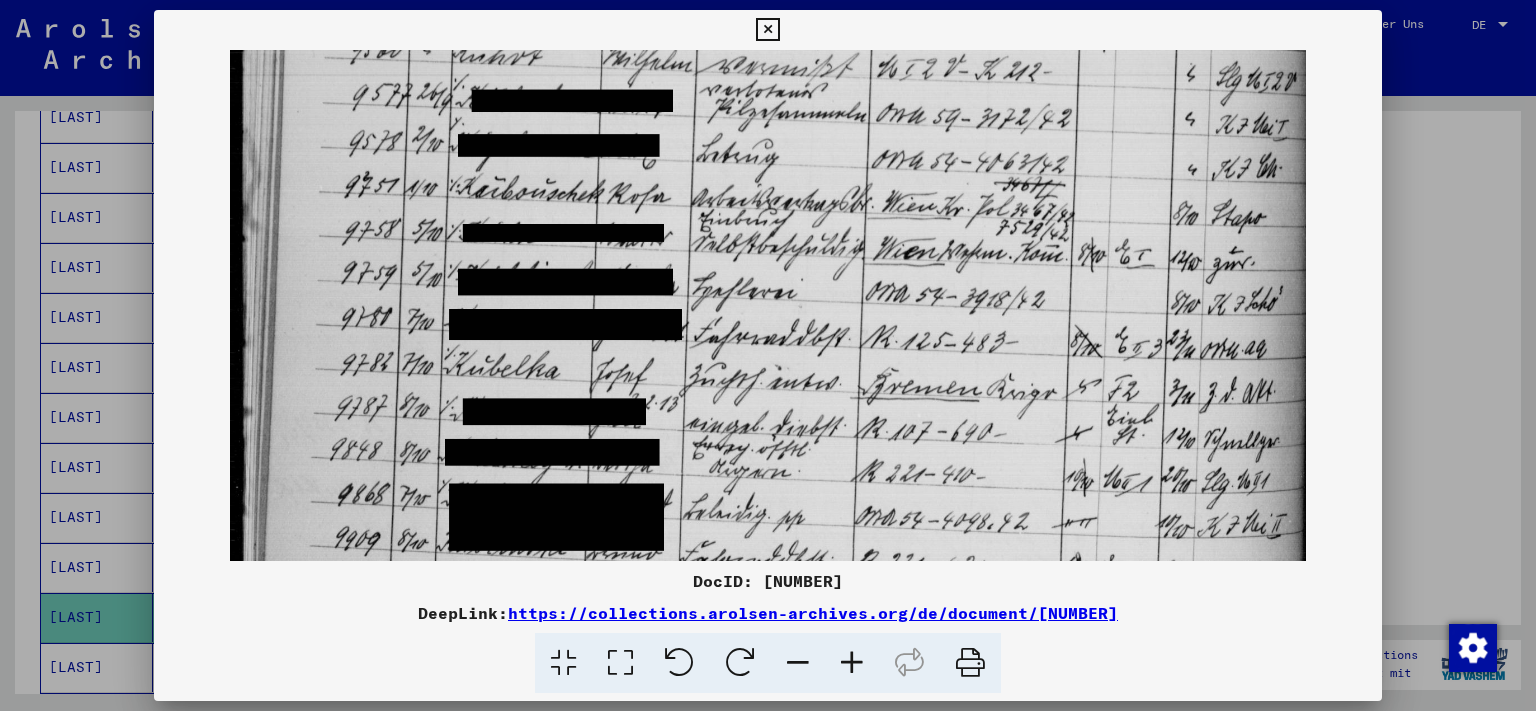 drag, startPoint x: 972, startPoint y: 101, endPoint x: 977, endPoint y: 468, distance: 367.03406 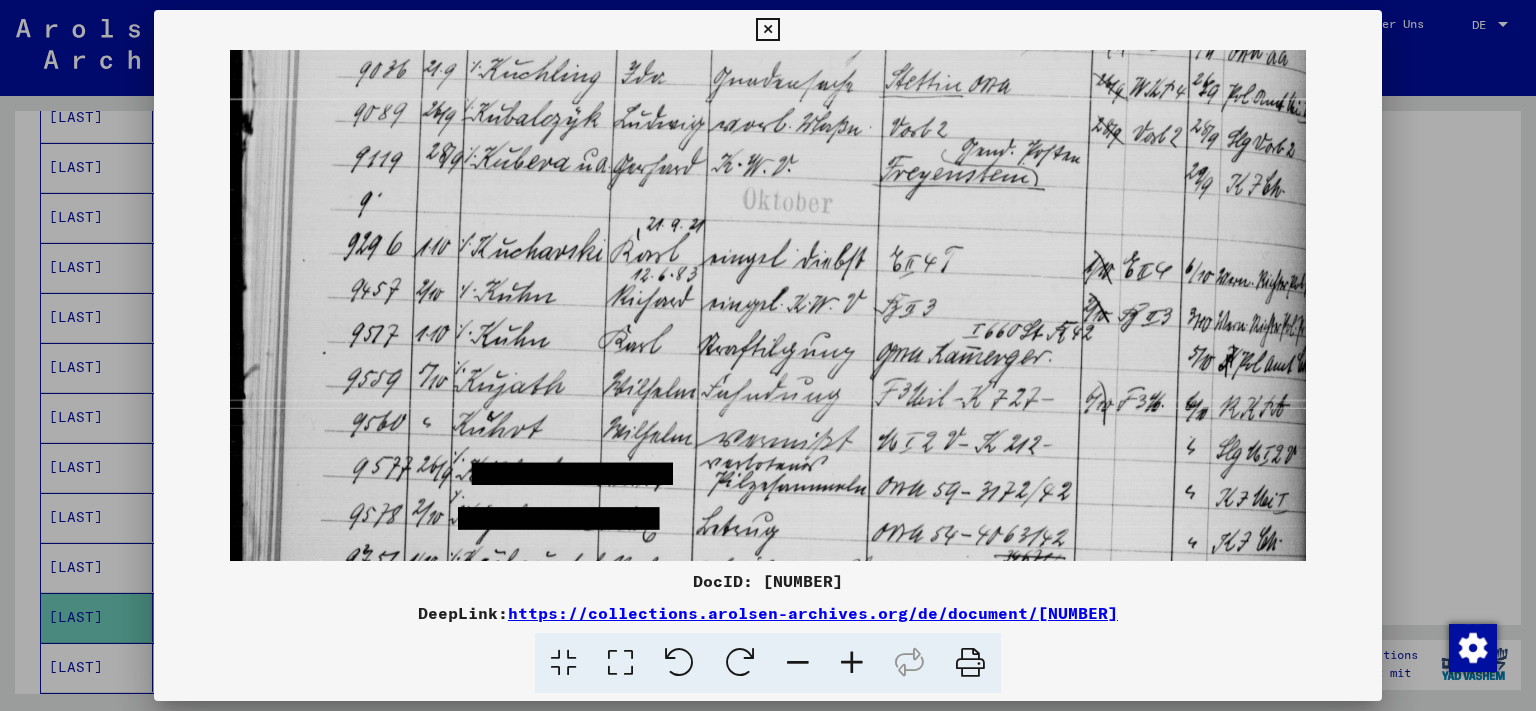 drag, startPoint x: 954, startPoint y: 404, endPoint x: 957, endPoint y: 467, distance: 63.07139 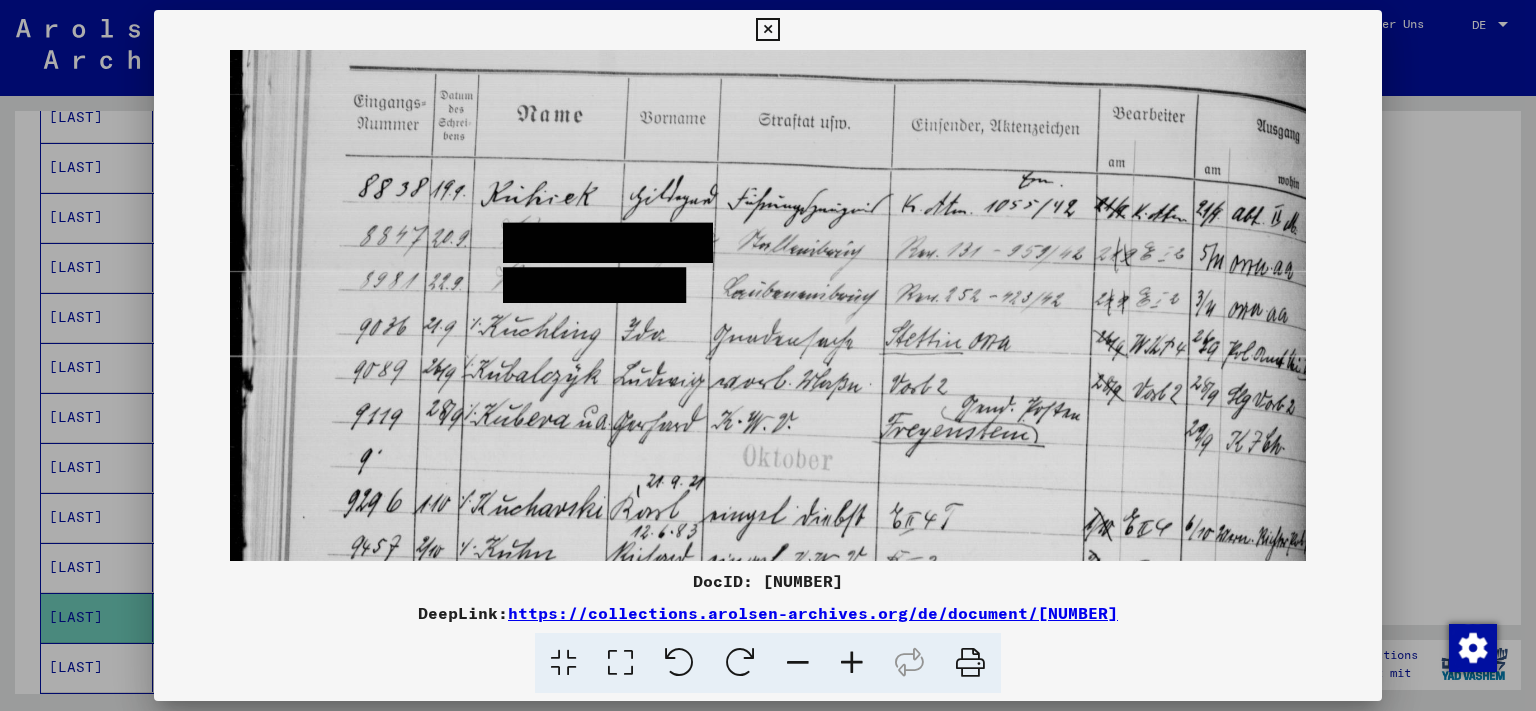 scroll, scrollTop: 0, scrollLeft: 0, axis: both 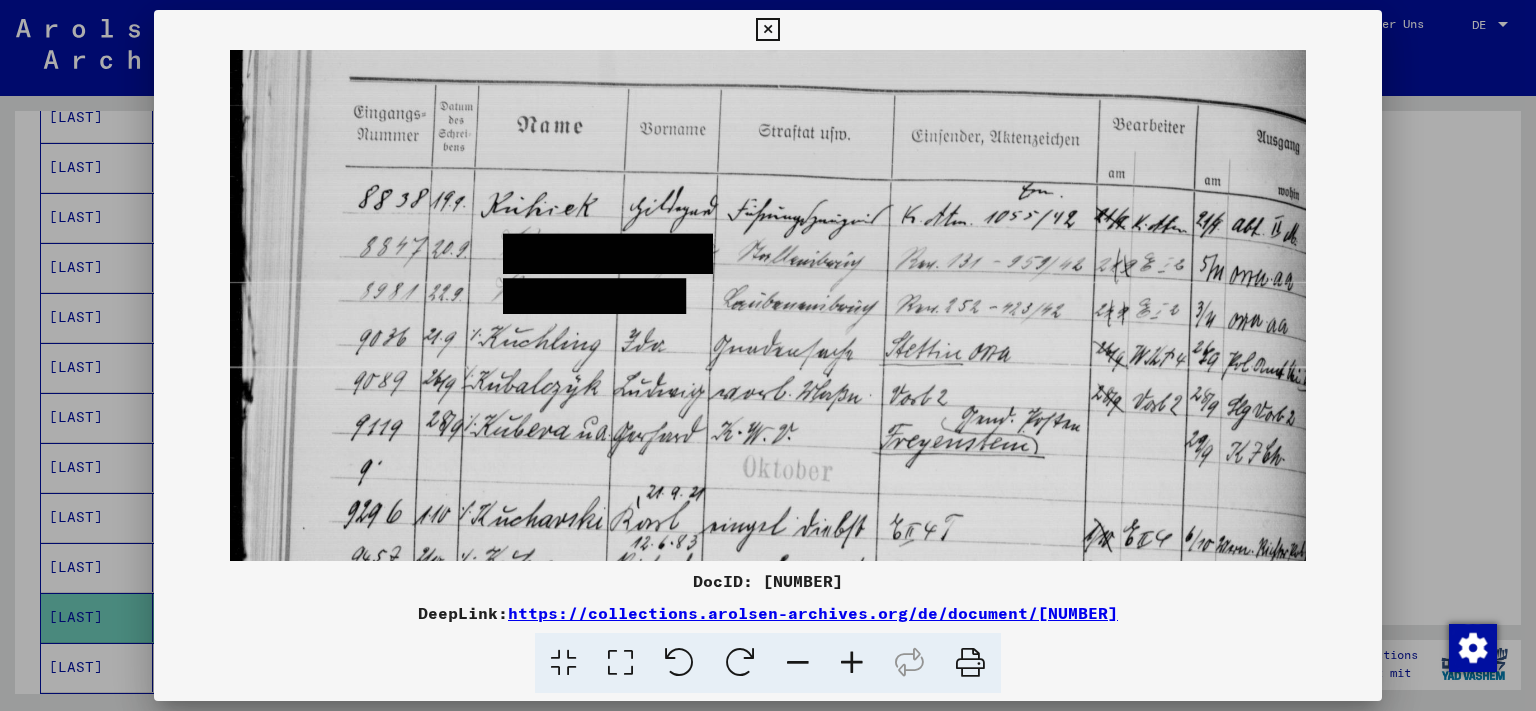 drag, startPoint x: 970, startPoint y: 248, endPoint x: 898, endPoint y: 554, distance: 314.35648 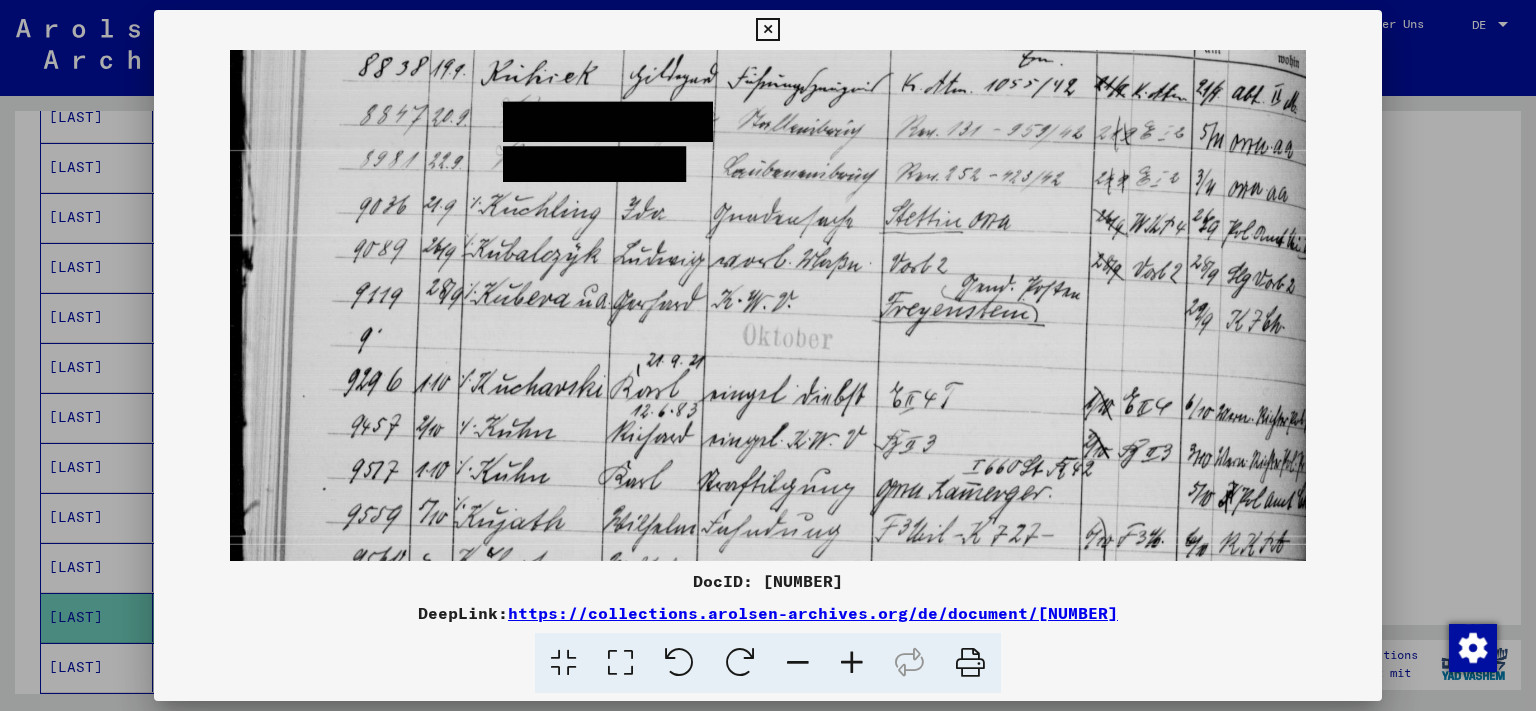 scroll, scrollTop: 383, scrollLeft: 0, axis: vertical 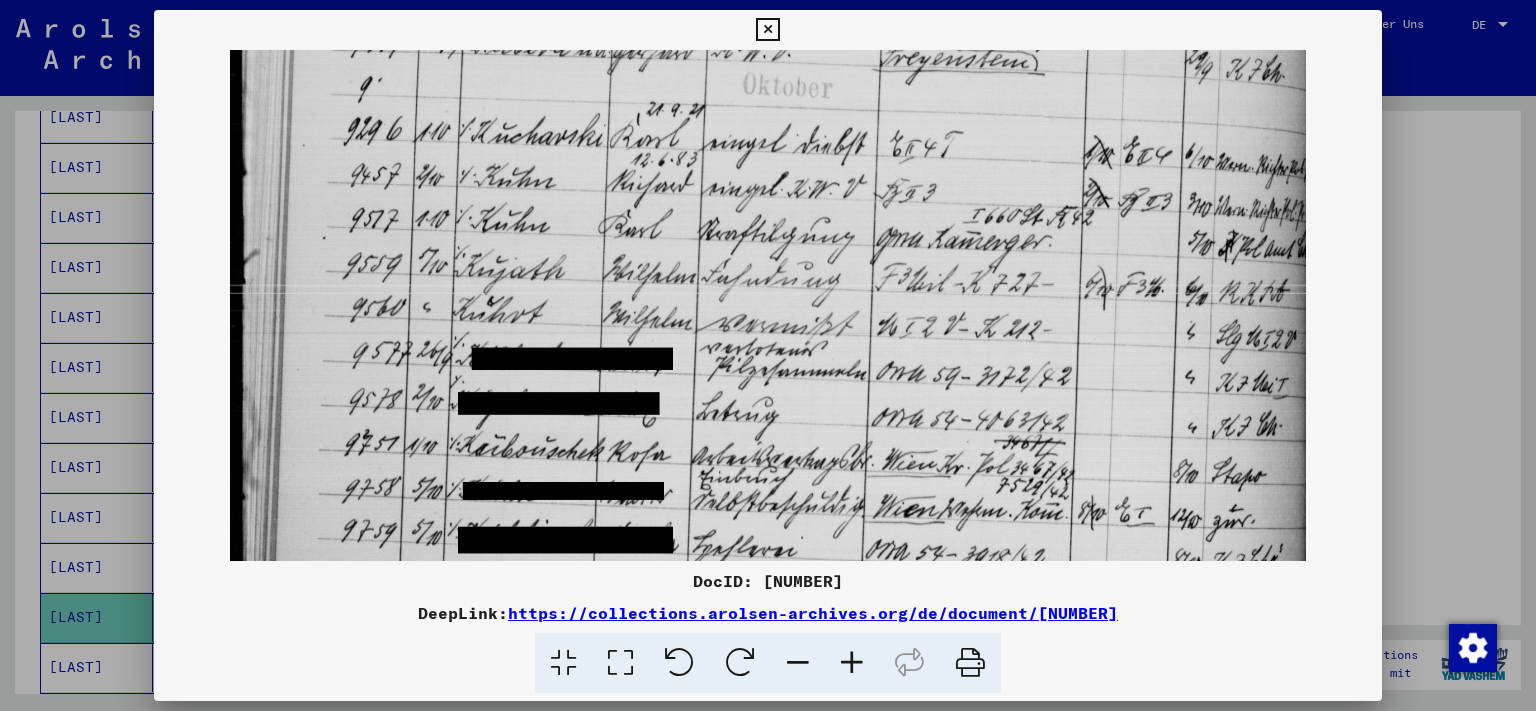 drag, startPoint x: 1003, startPoint y: 554, endPoint x: 956, endPoint y: 171, distance: 385.87305 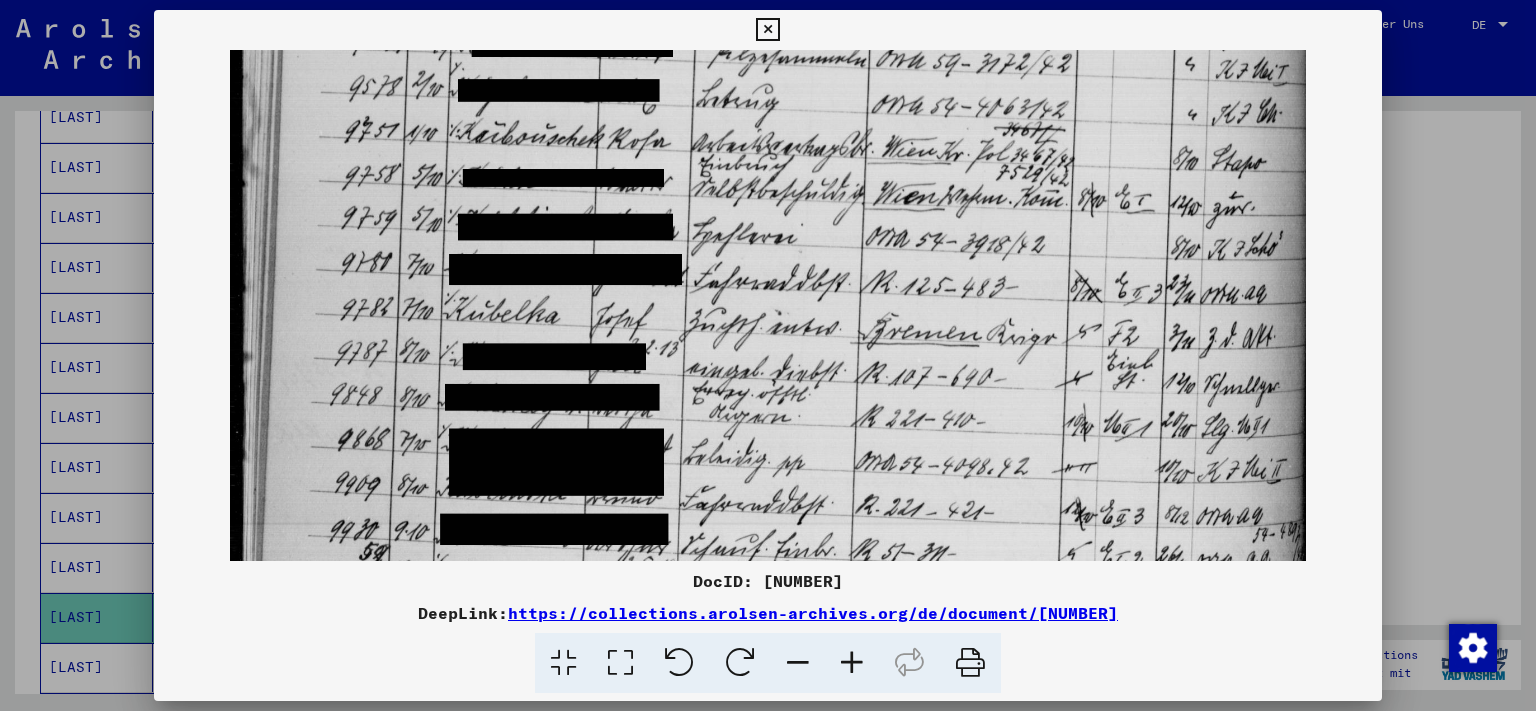 drag, startPoint x: 949, startPoint y: 511, endPoint x: 938, endPoint y: 198, distance: 313.19324 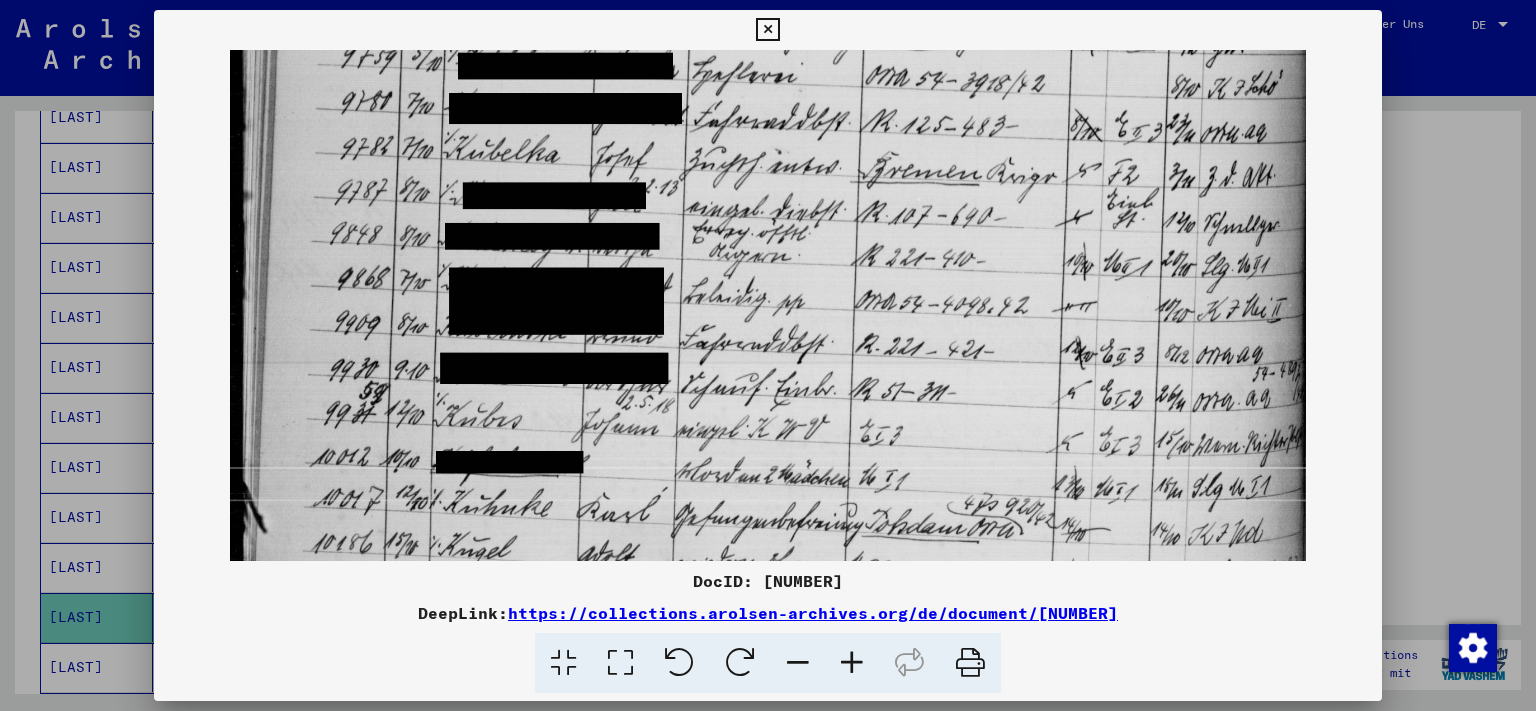 scroll, scrollTop: 1000, scrollLeft: 0, axis: vertical 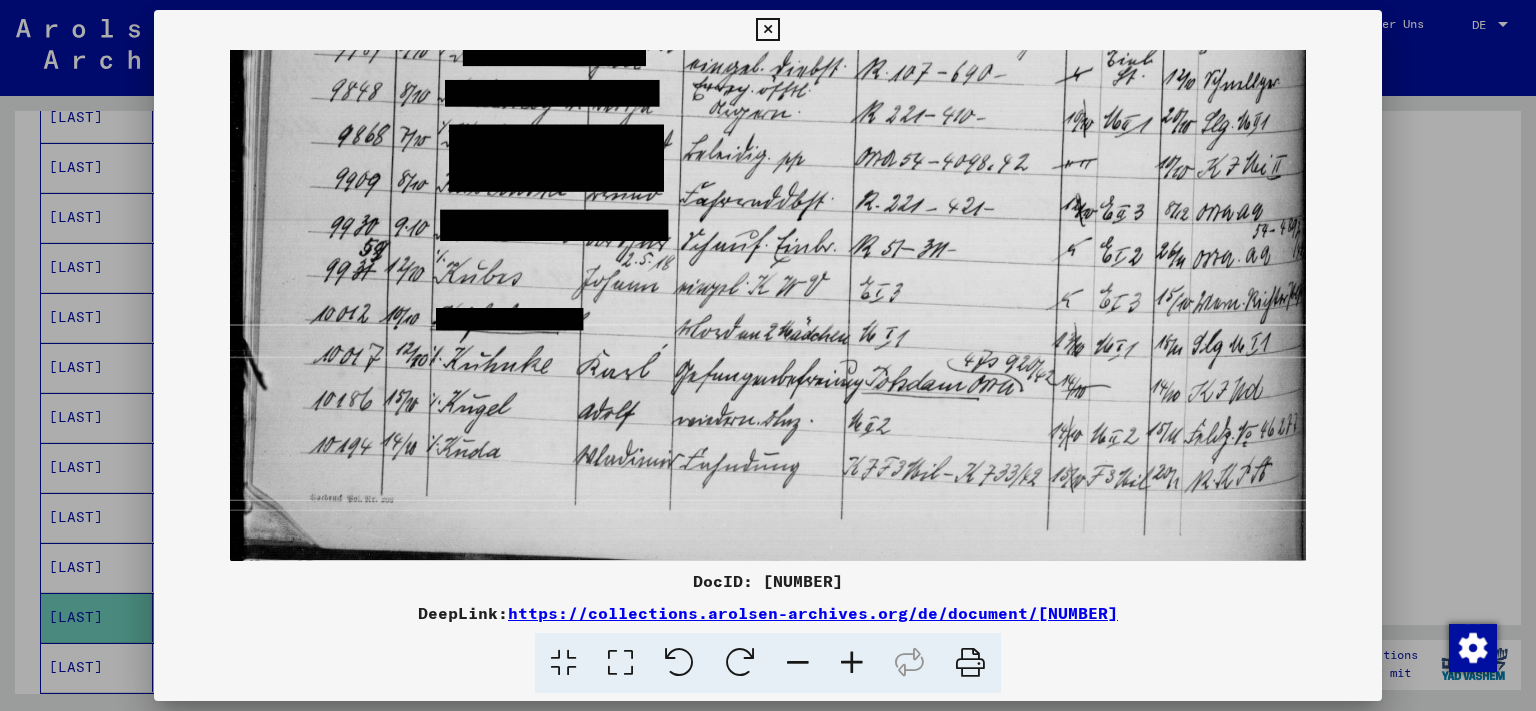 drag, startPoint x: 954, startPoint y: 491, endPoint x: 933, endPoint y: 174, distance: 317.69482 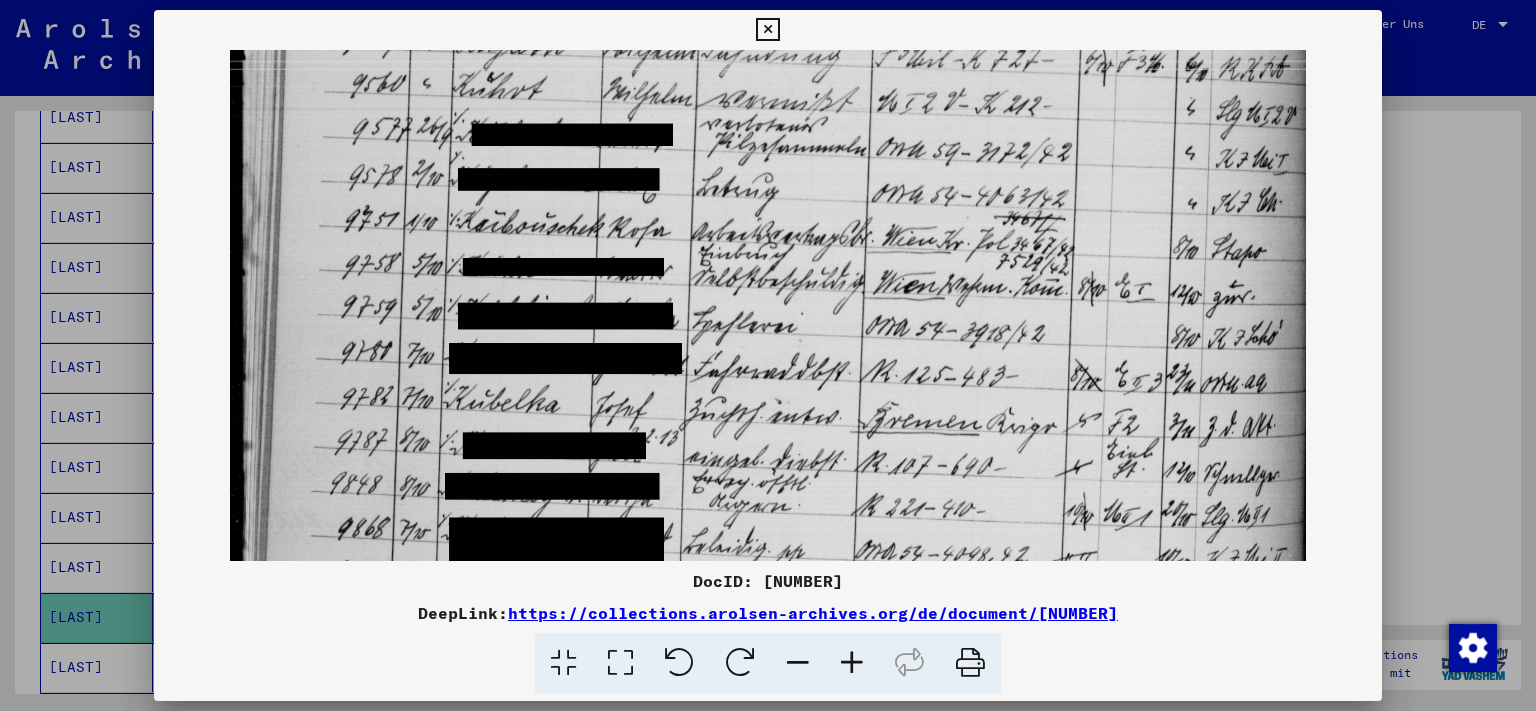 drag, startPoint x: 643, startPoint y: 109, endPoint x: 715, endPoint y: 457, distance: 355.37024 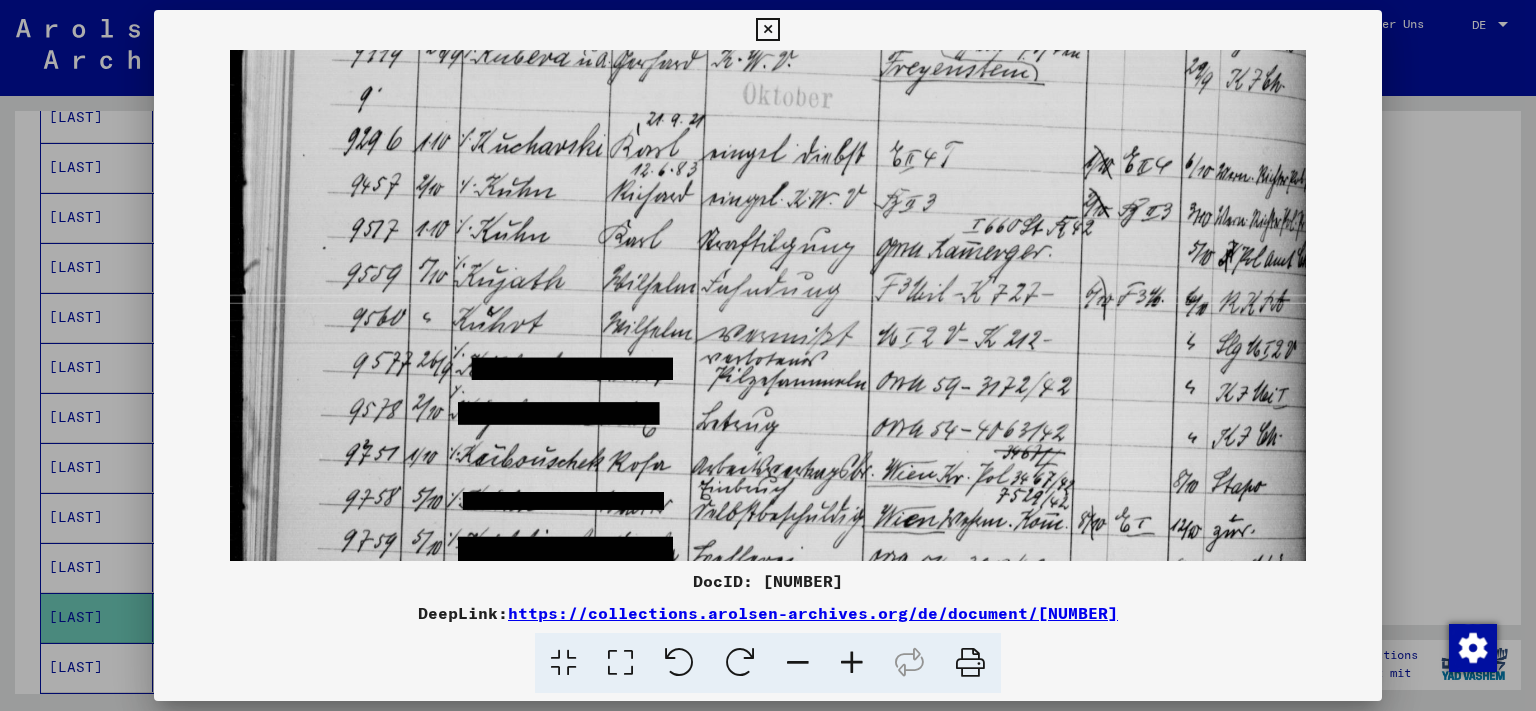 scroll, scrollTop: 353, scrollLeft: 0, axis: vertical 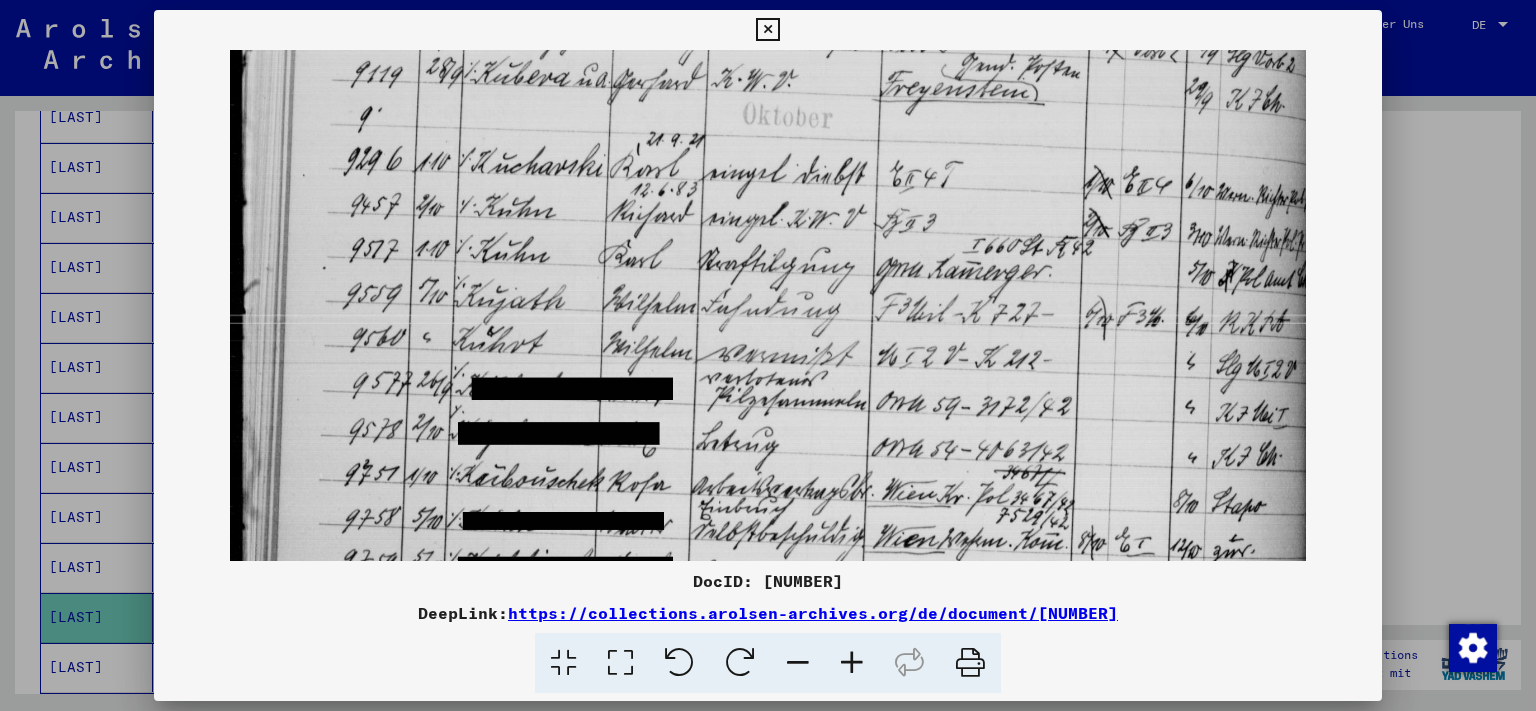drag, startPoint x: 768, startPoint y: 266, endPoint x: 759, endPoint y: 453, distance: 187.21645 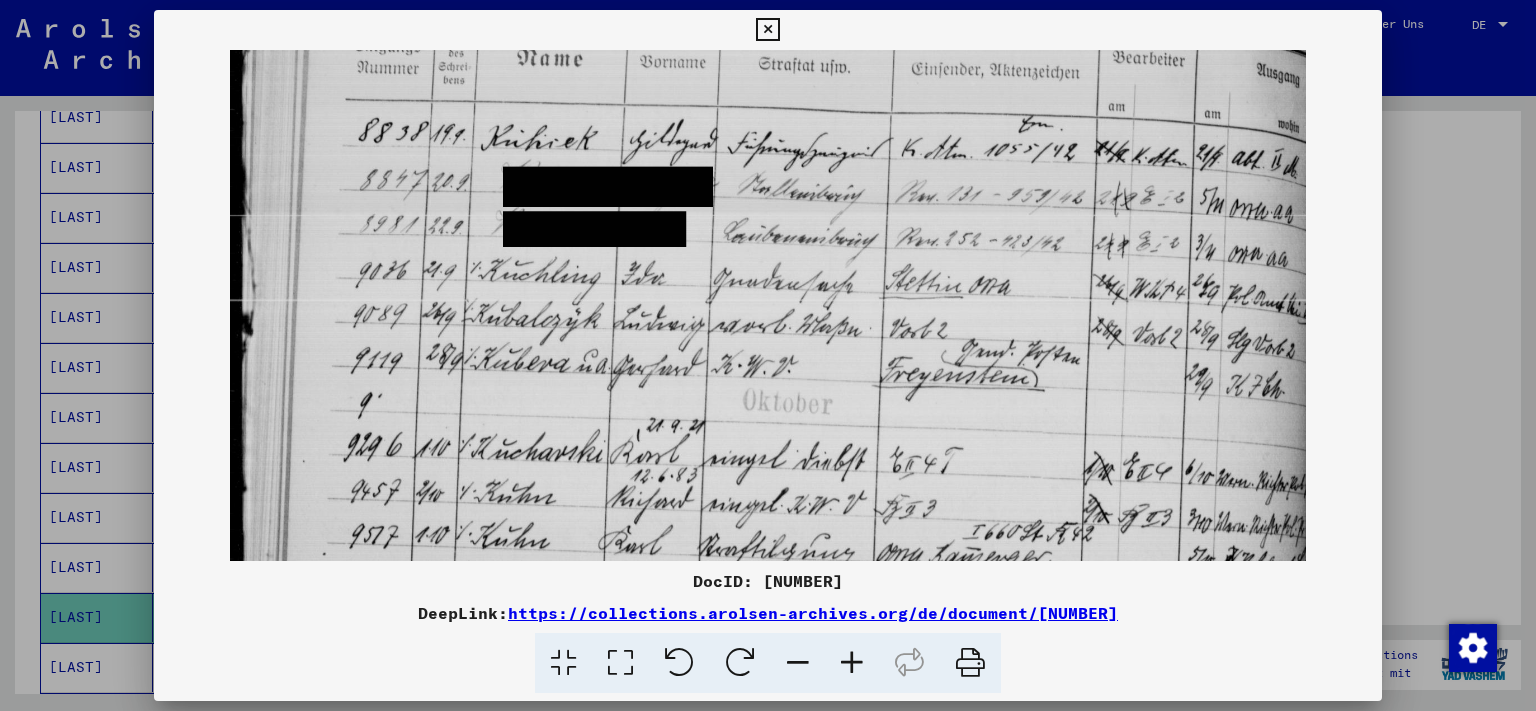 drag, startPoint x: 850, startPoint y: 180, endPoint x: 786, endPoint y: 405, distance: 233.9252 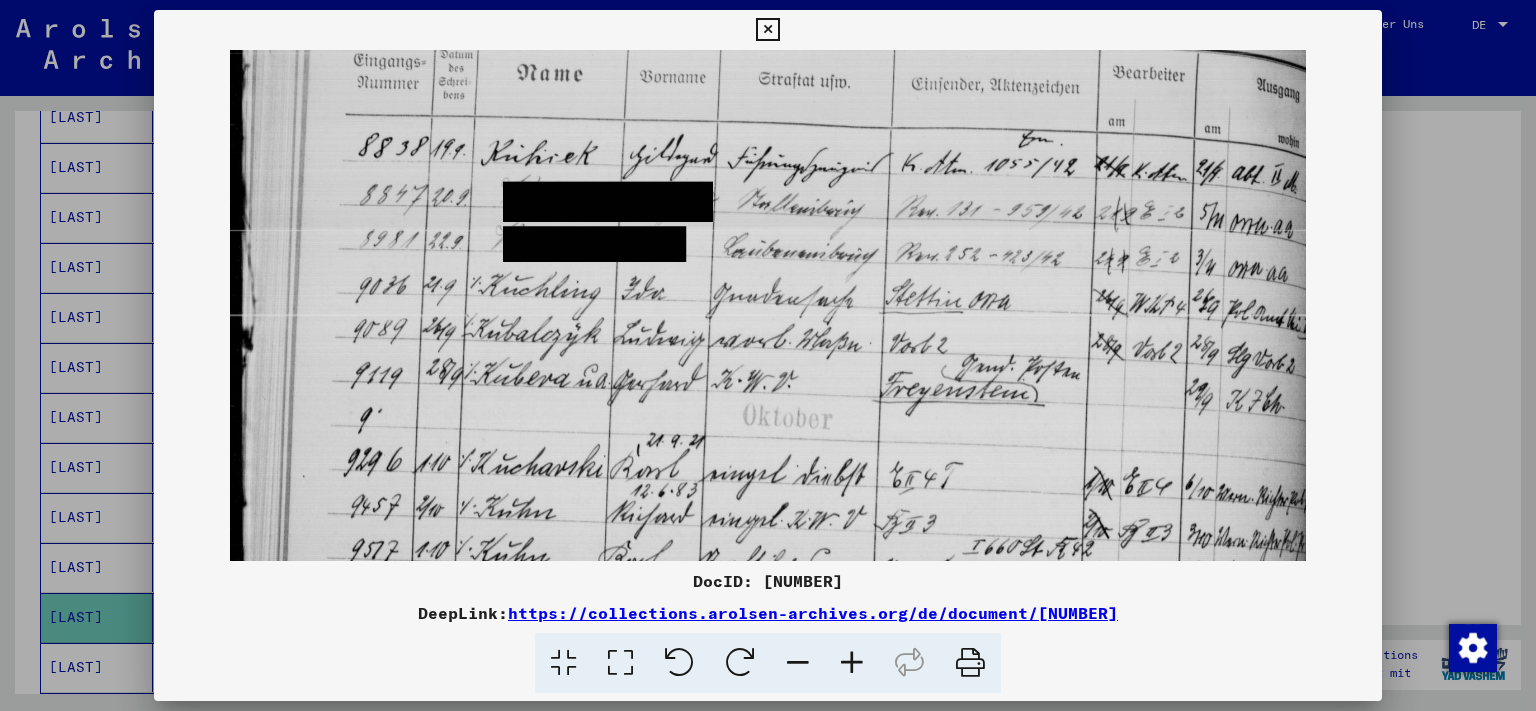 scroll, scrollTop: 247, scrollLeft: 0, axis: vertical 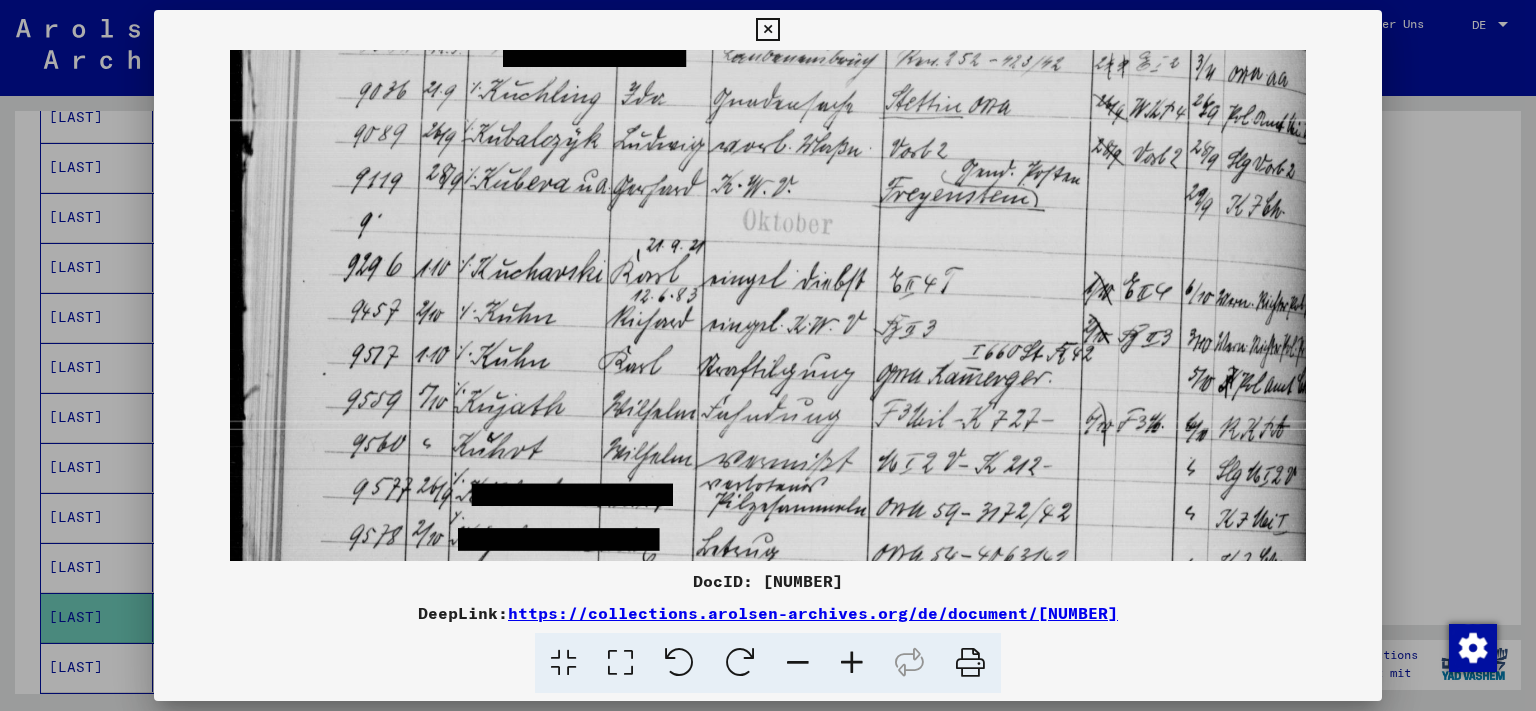 drag, startPoint x: 814, startPoint y: 191, endPoint x: 735, endPoint y: 120, distance: 106.21676 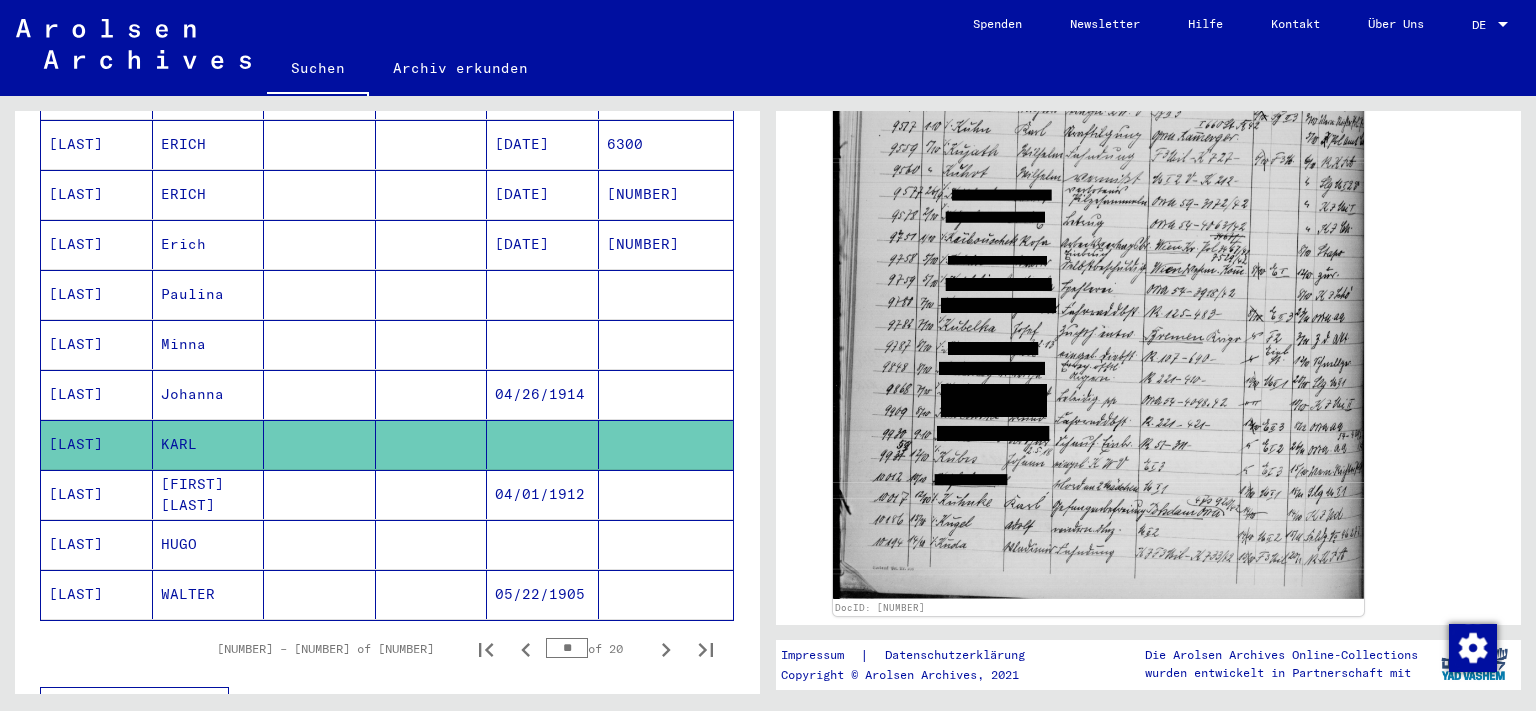 scroll, scrollTop: 1214, scrollLeft: 0, axis: vertical 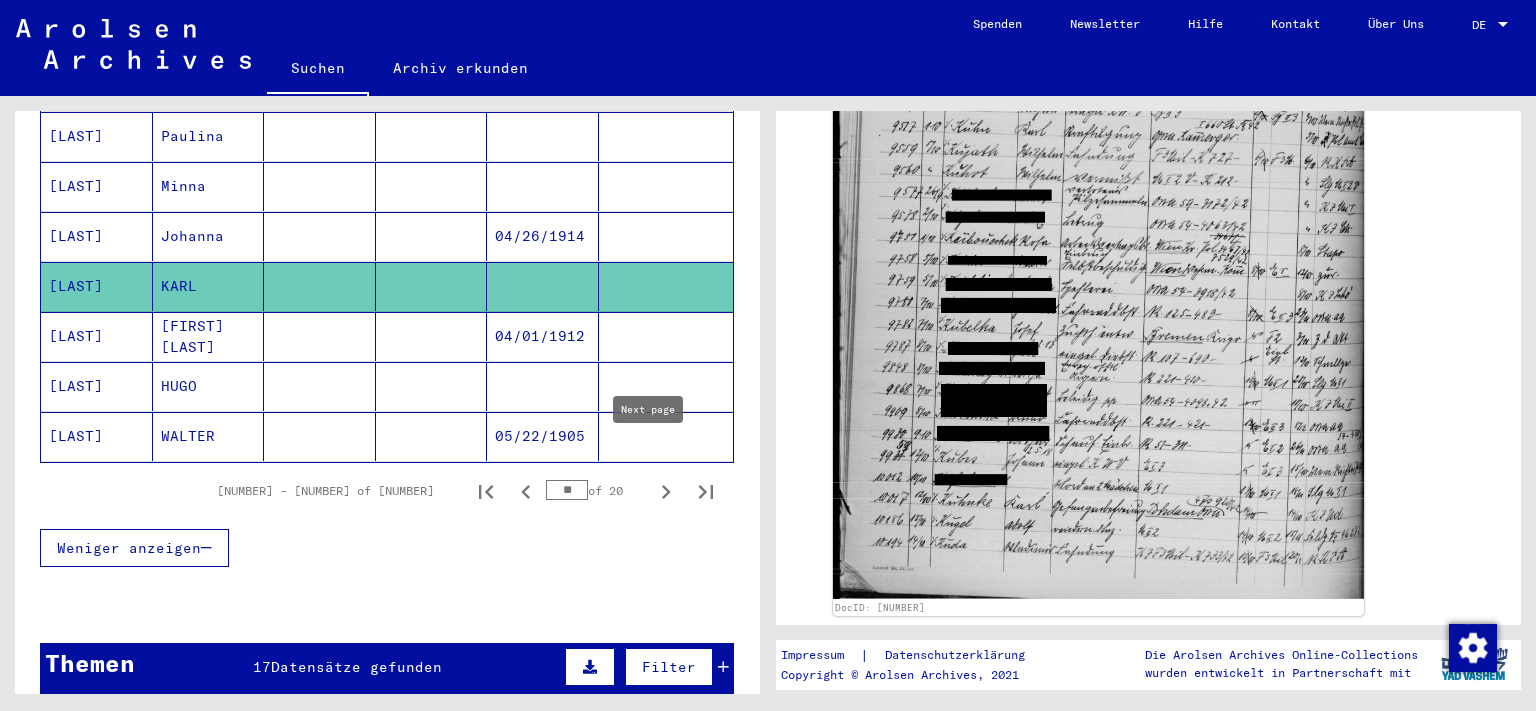 click 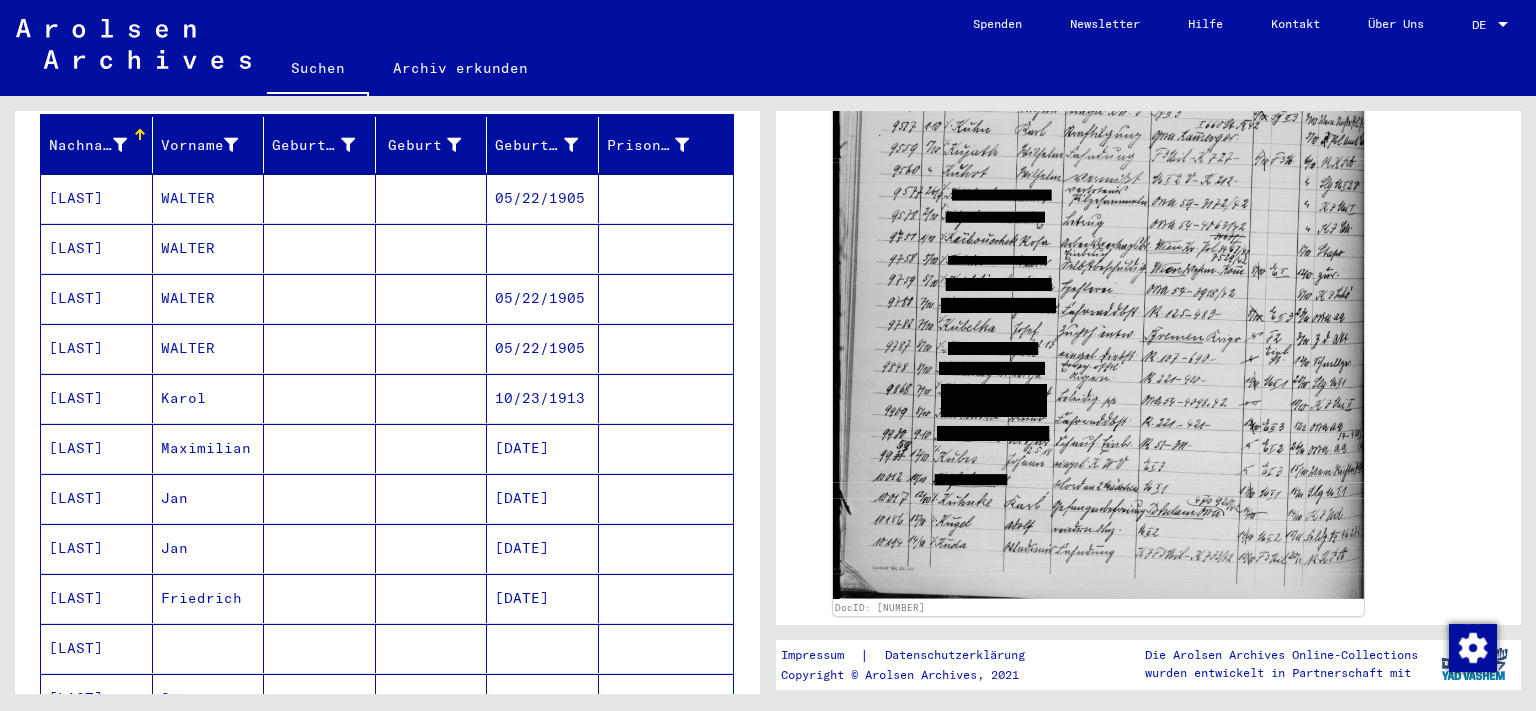 scroll, scrollTop: 221, scrollLeft: 0, axis: vertical 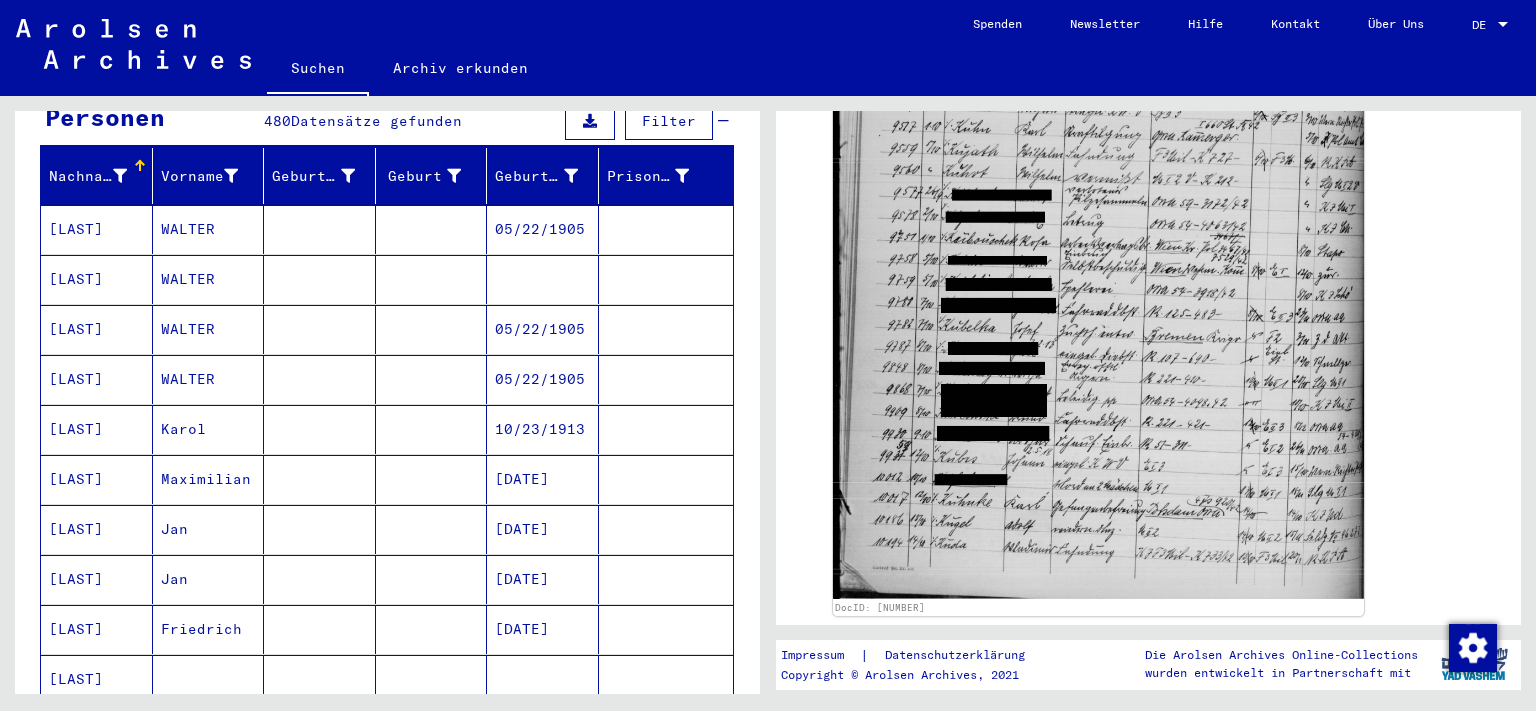 click on "[LAST]" at bounding box center (97, 479) 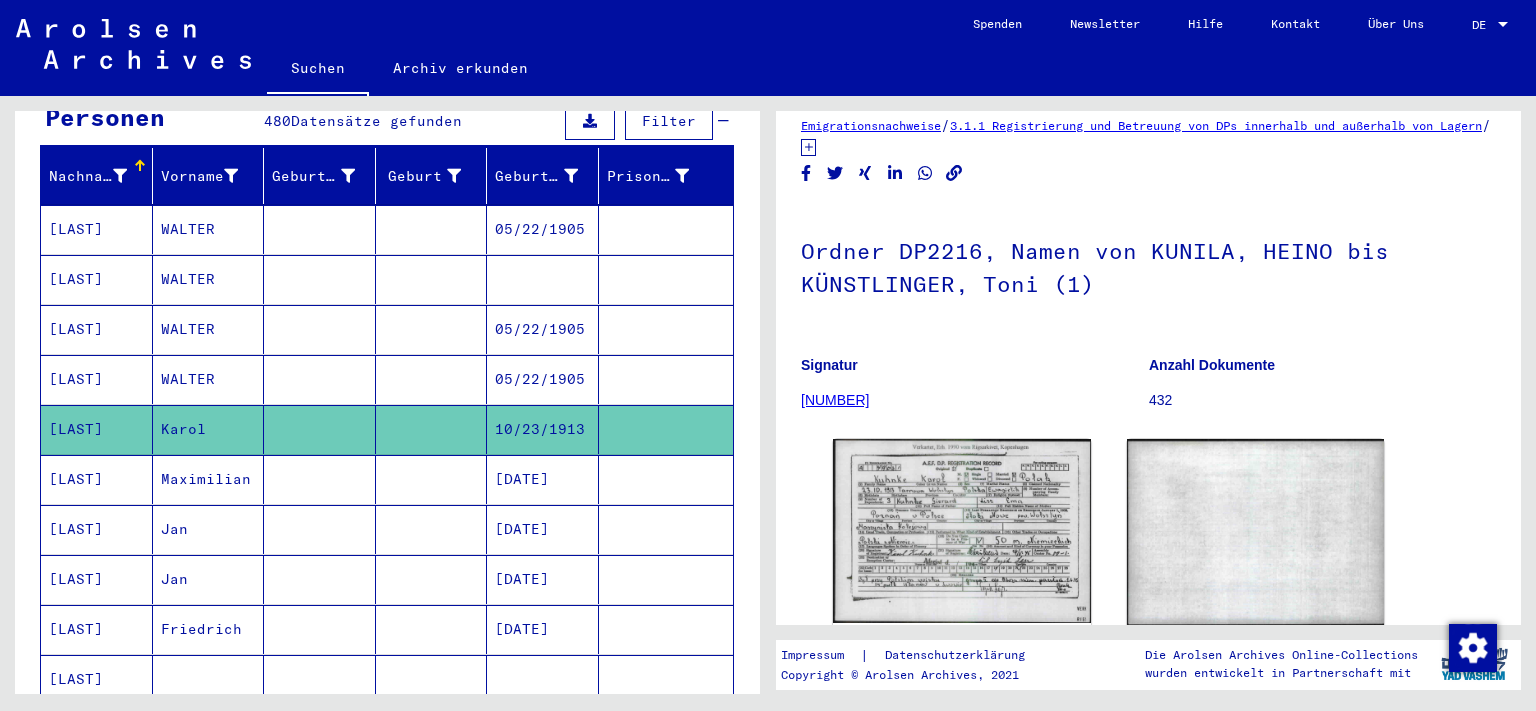 scroll, scrollTop: 331, scrollLeft: 0, axis: vertical 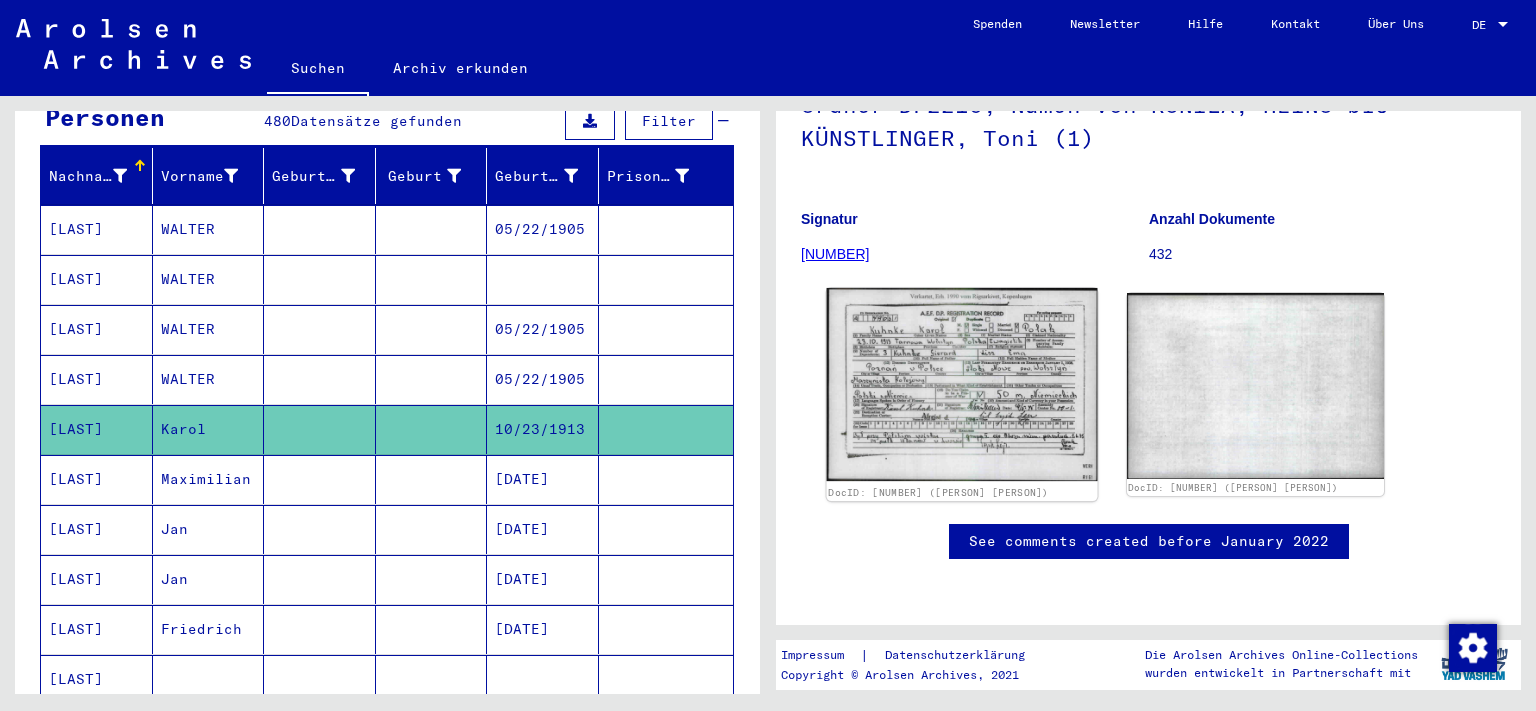 click 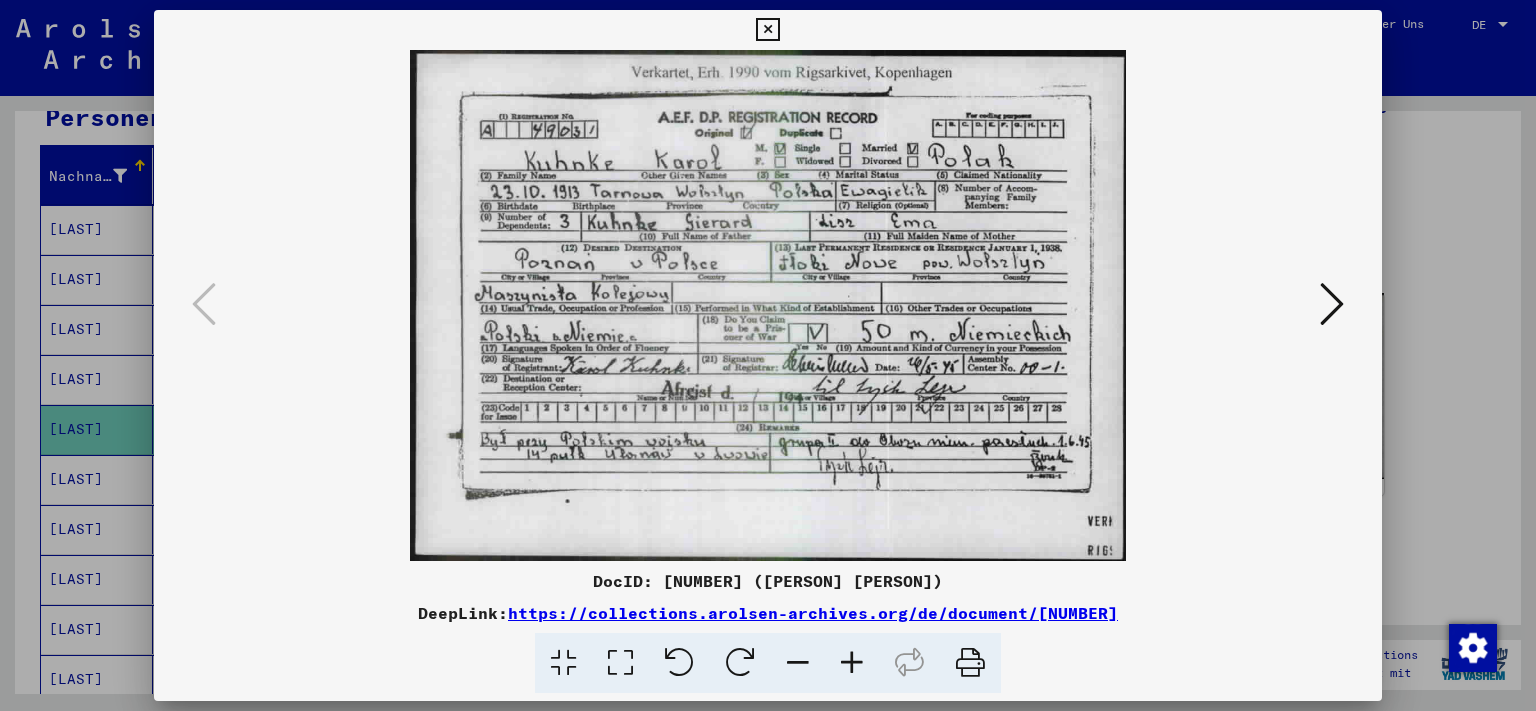 click at bounding box center [767, 30] 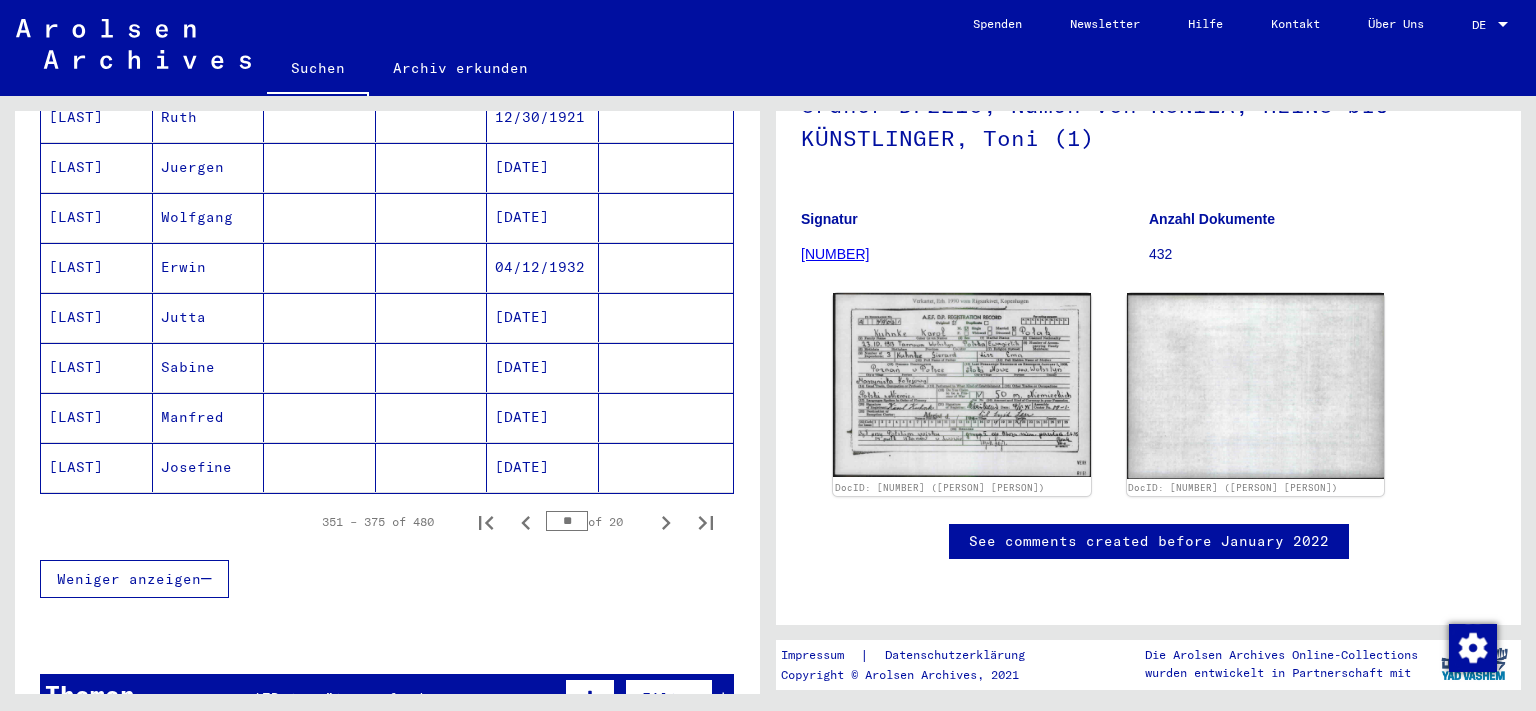 scroll, scrollTop: 1214, scrollLeft: 0, axis: vertical 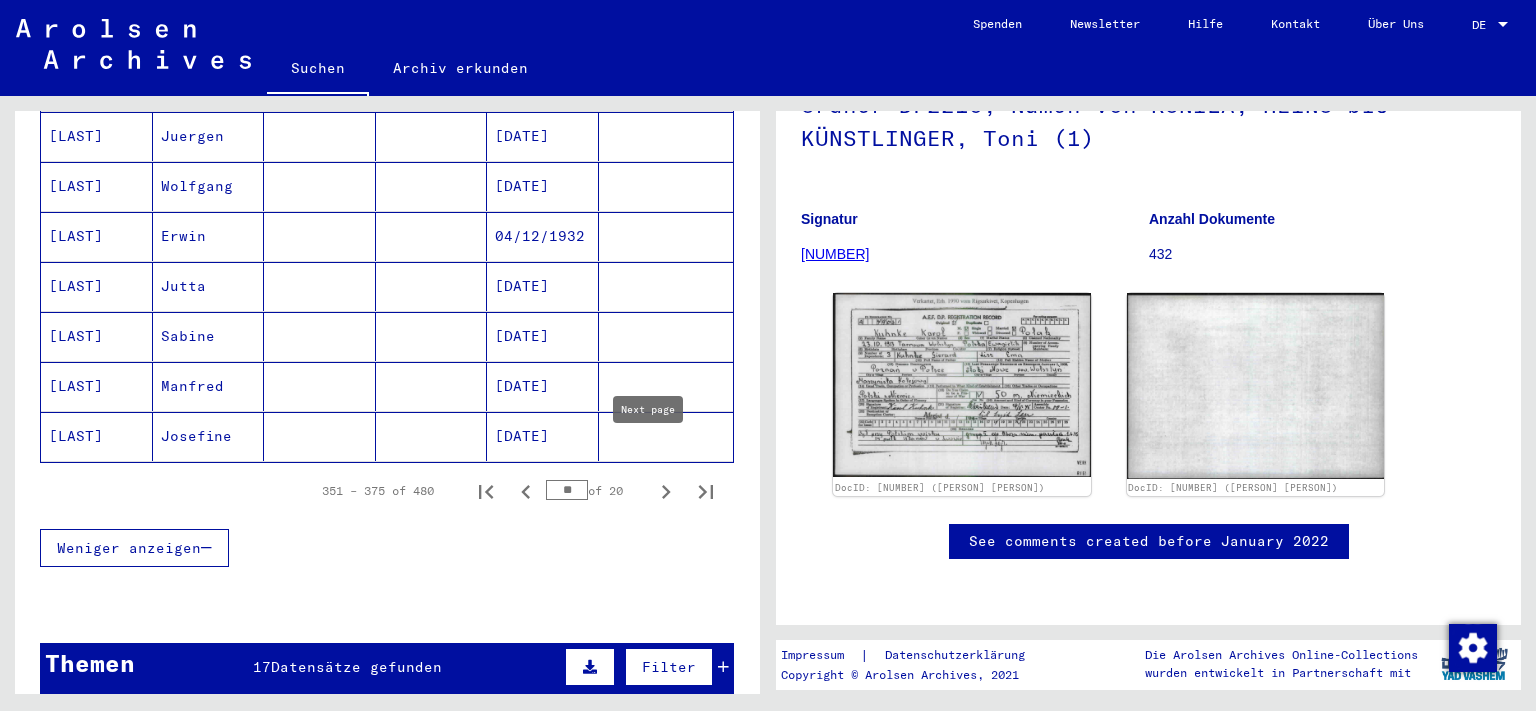 click 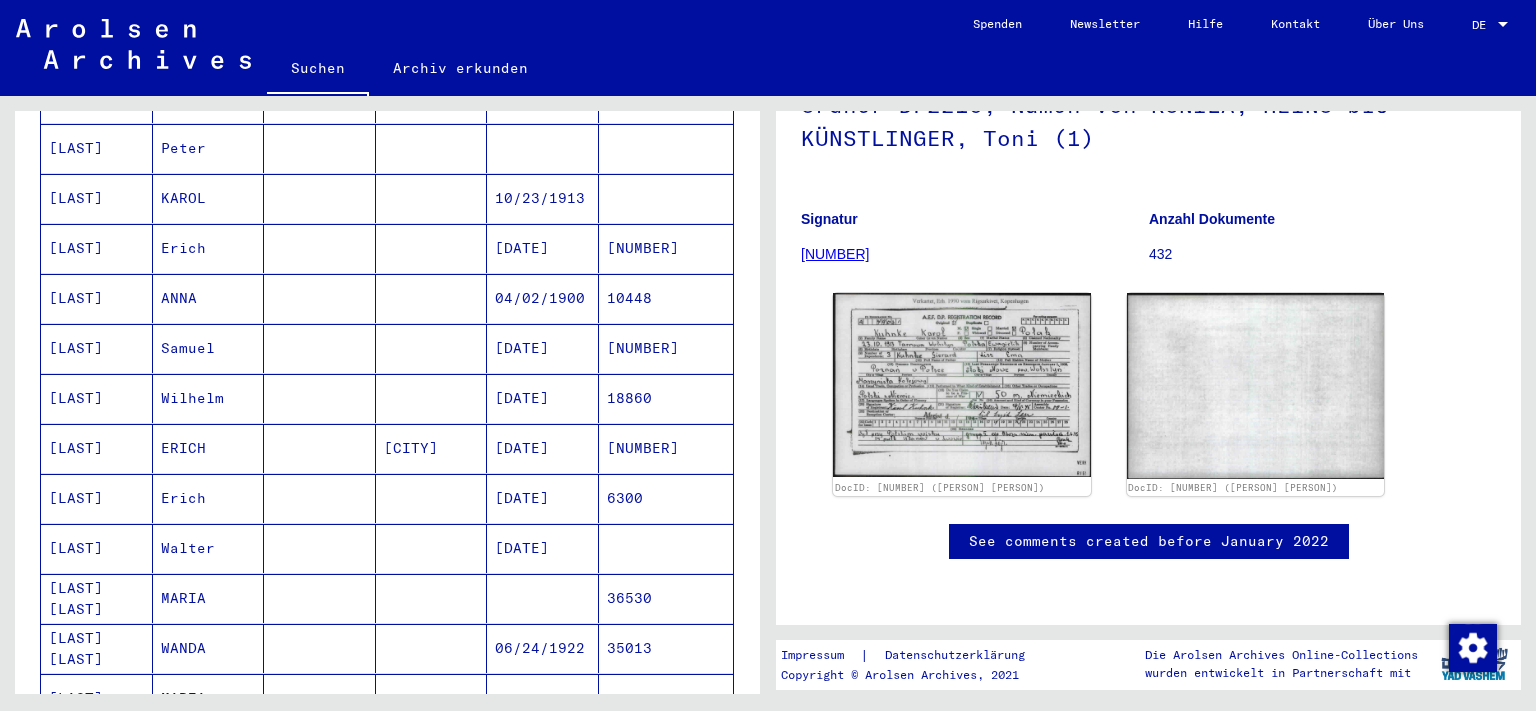 scroll, scrollTop: 442, scrollLeft: 0, axis: vertical 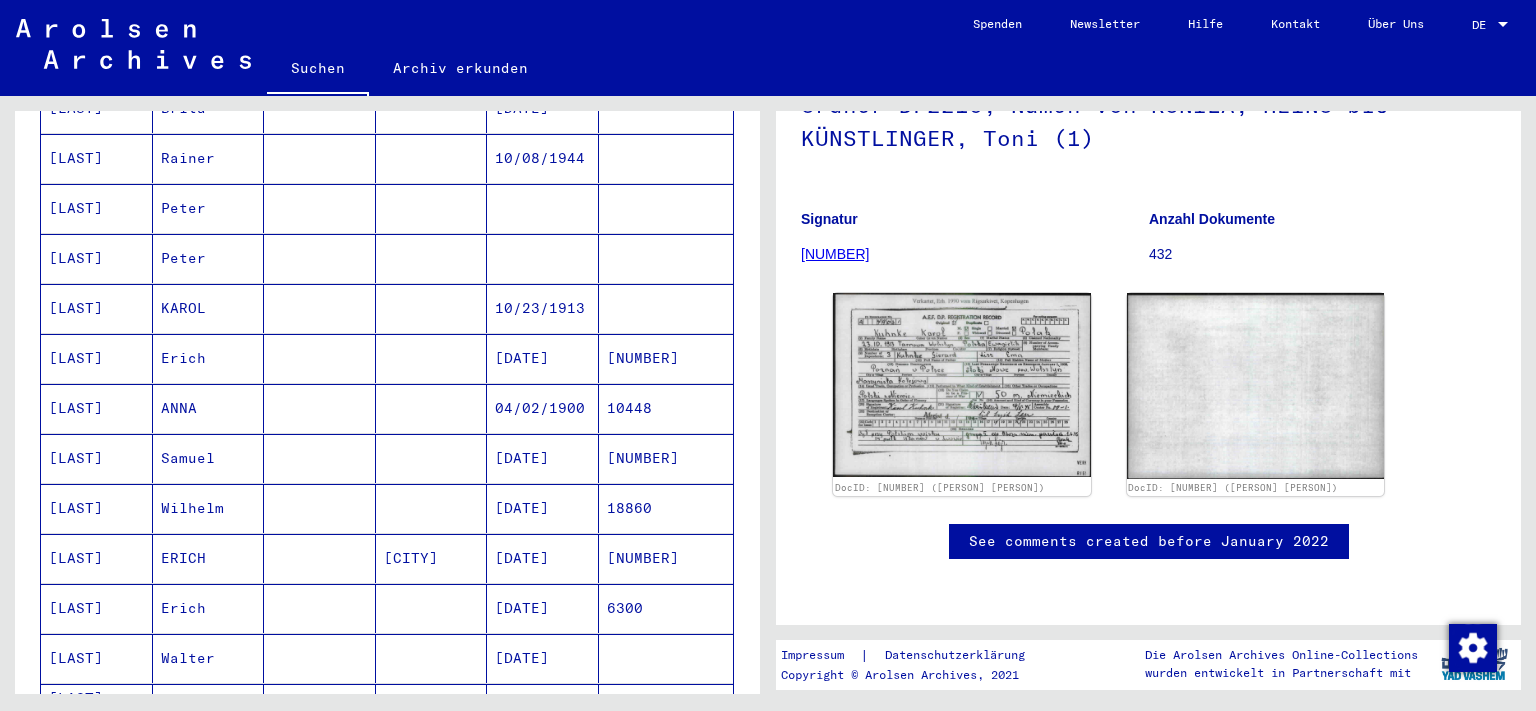 click on "[LAST]" at bounding box center [97, 358] 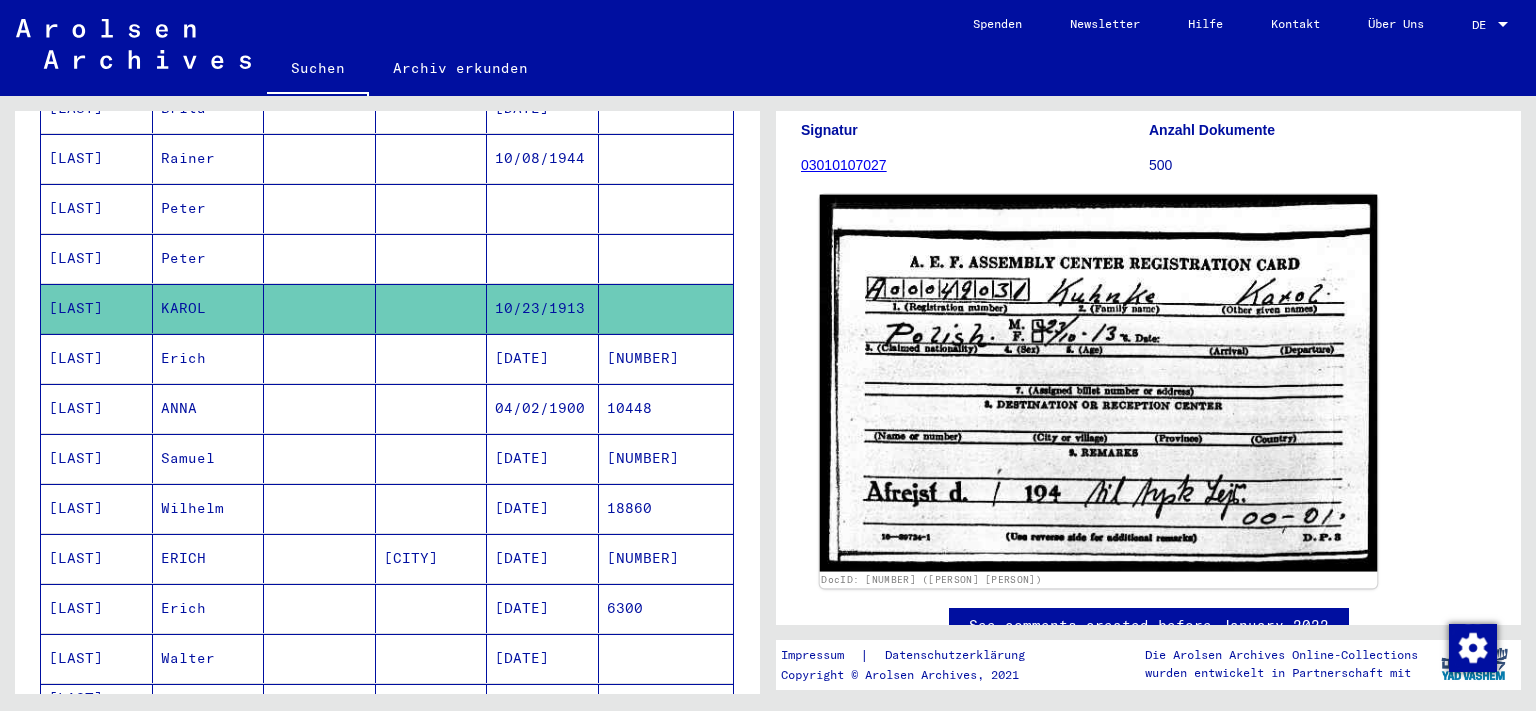 scroll, scrollTop: 331, scrollLeft: 0, axis: vertical 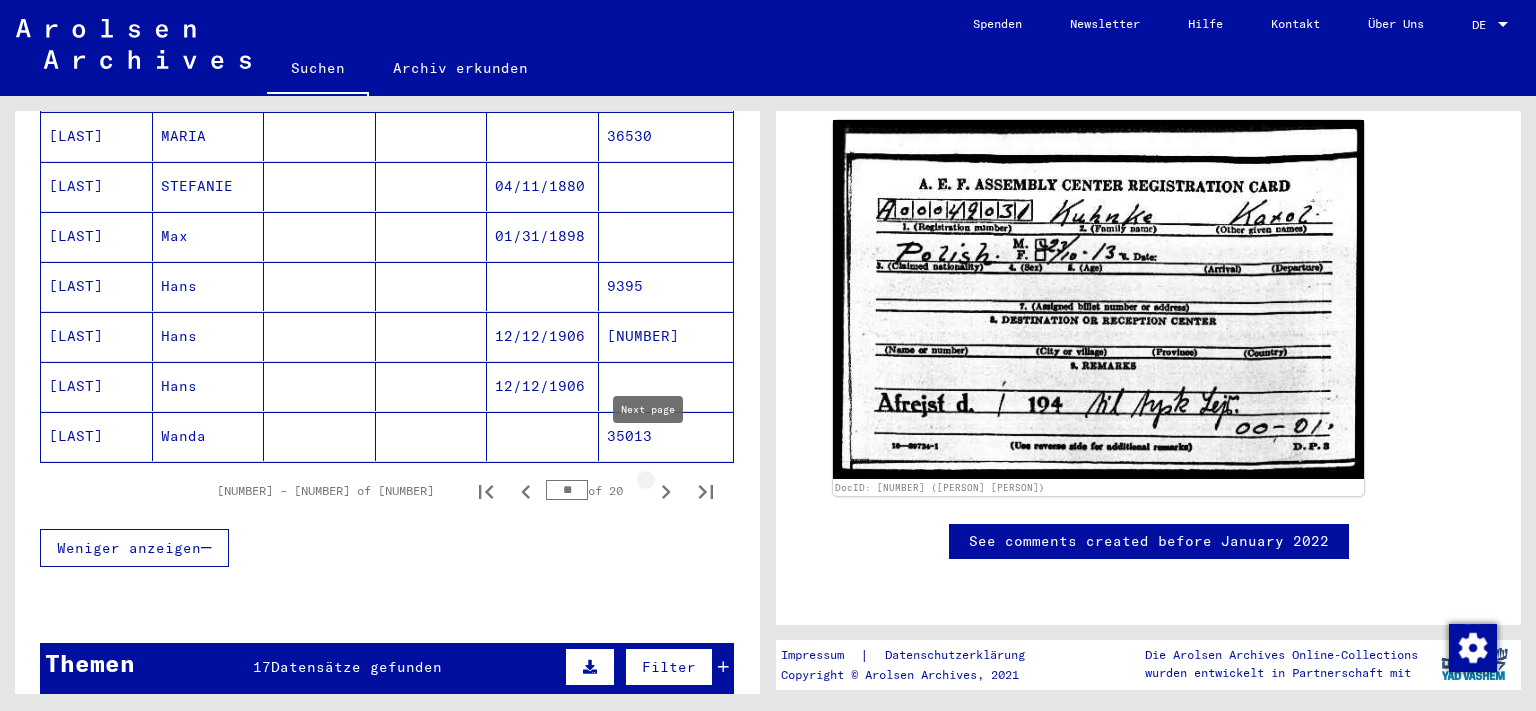 click 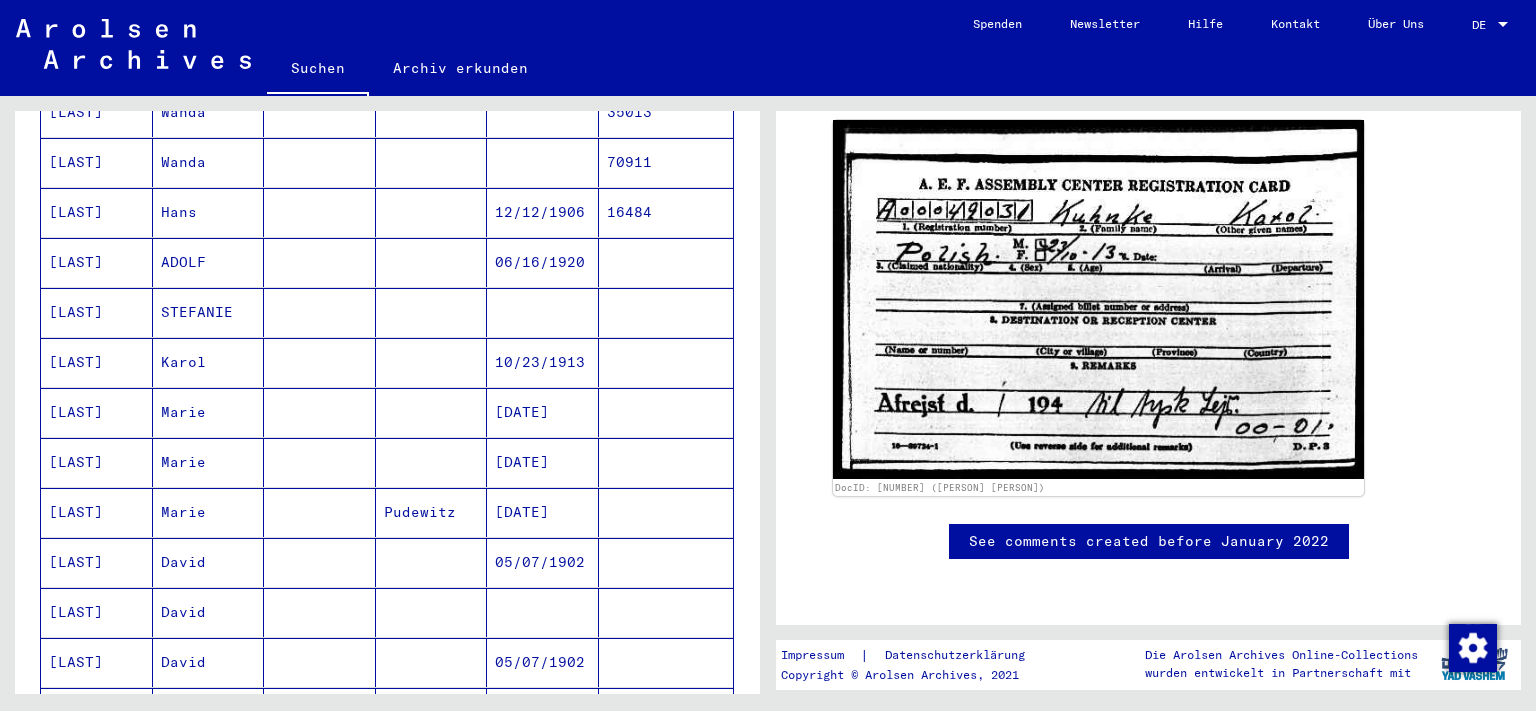 scroll, scrollTop: 331, scrollLeft: 0, axis: vertical 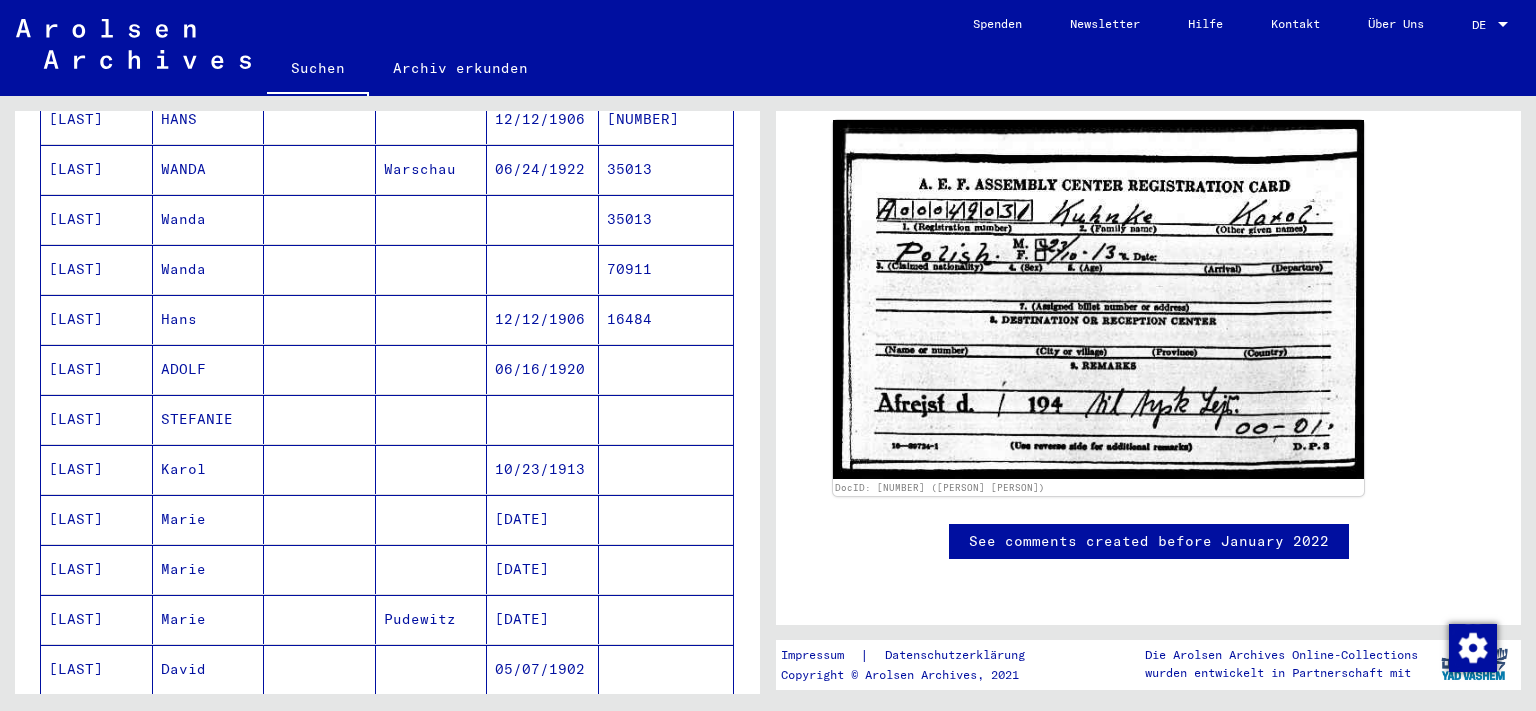 click on "Karol" at bounding box center (209, 519) 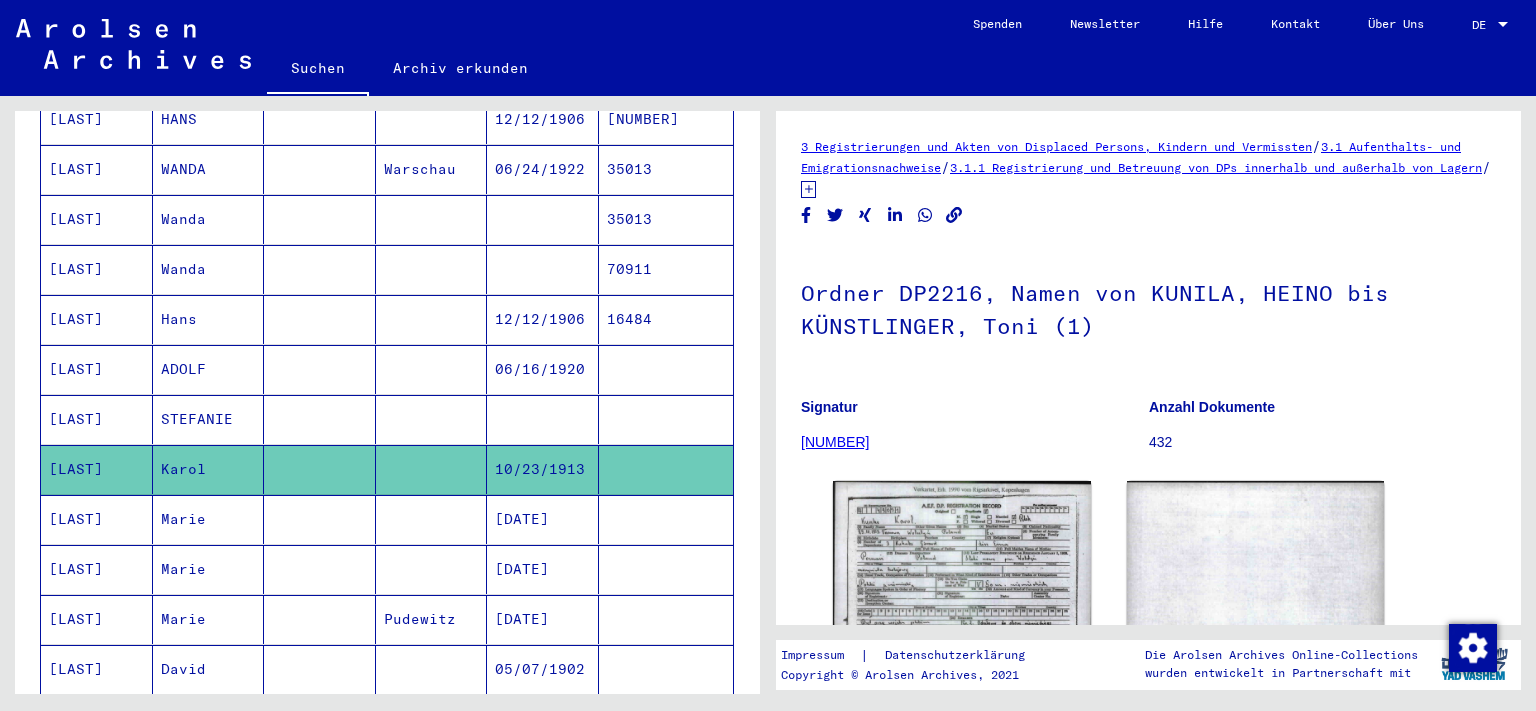 scroll, scrollTop: 331, scrollLeft: 0, axis: vertical 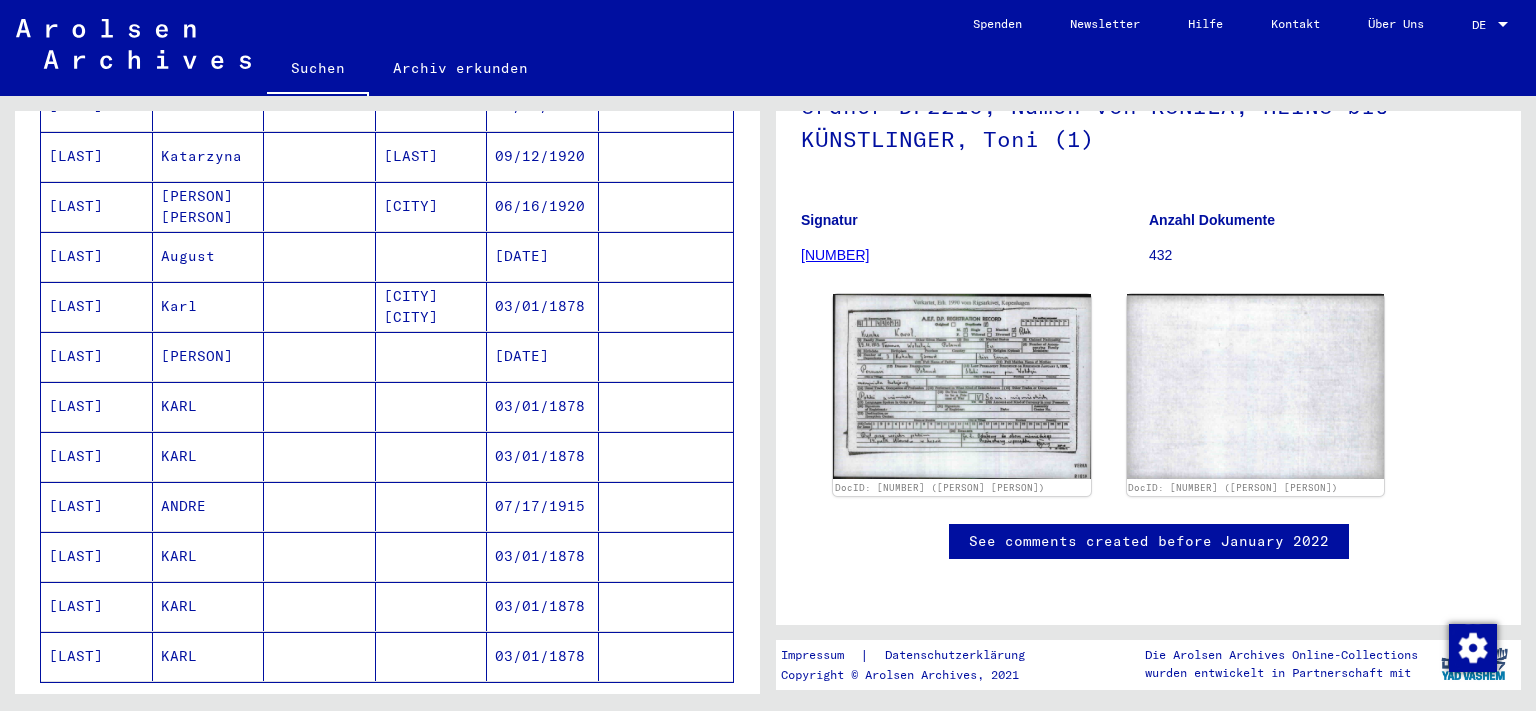 click on "Karl" at bounding box center (209, 356) 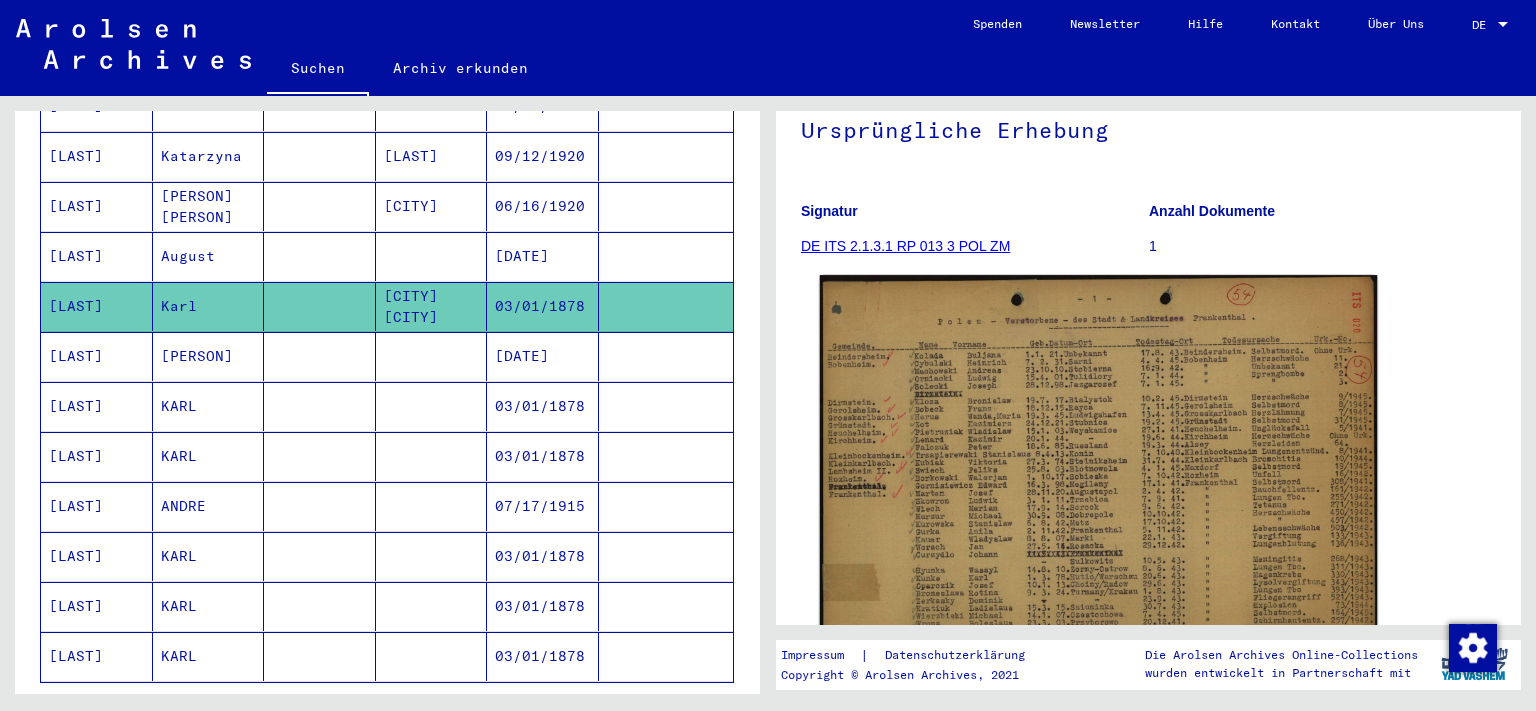 scroll, scrollTop: 331, scrollLeft: 0, axis: vertical 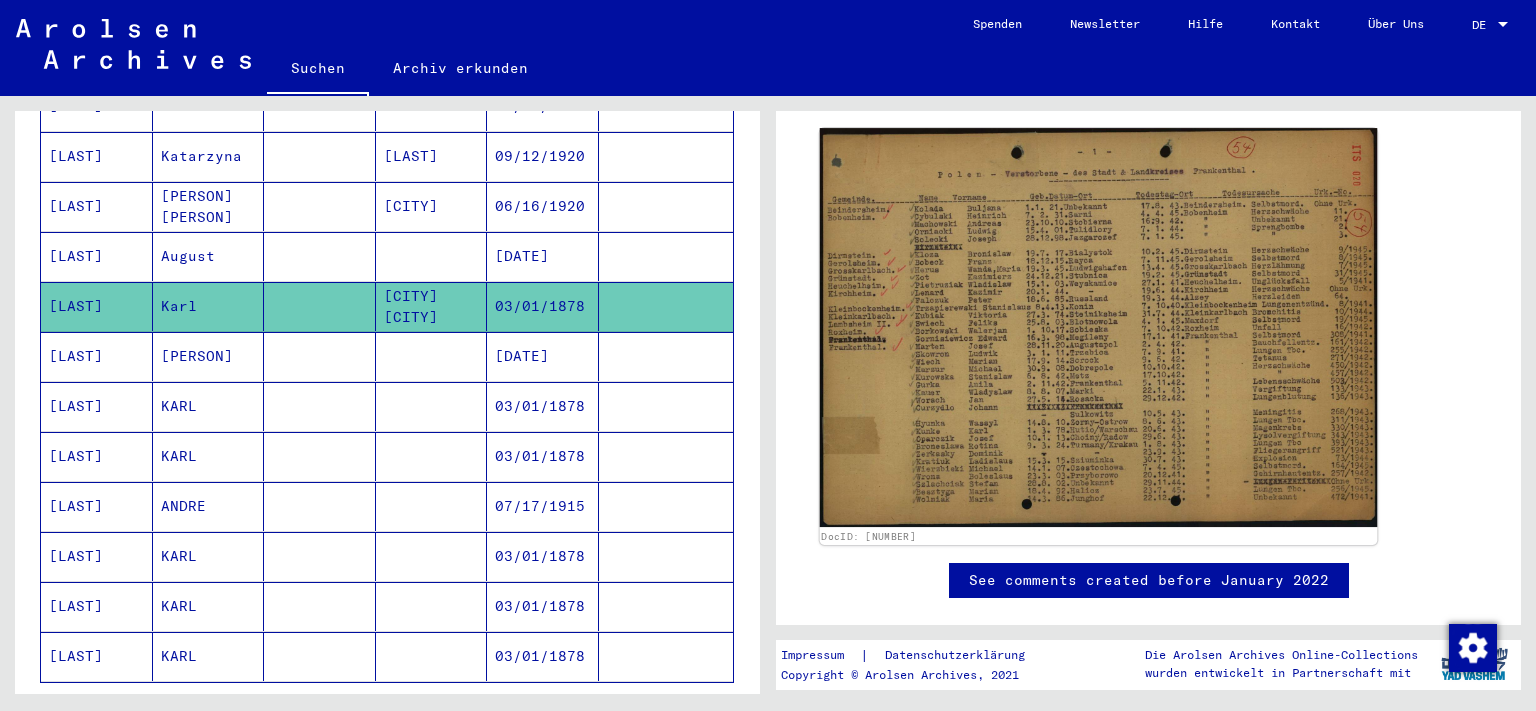 click 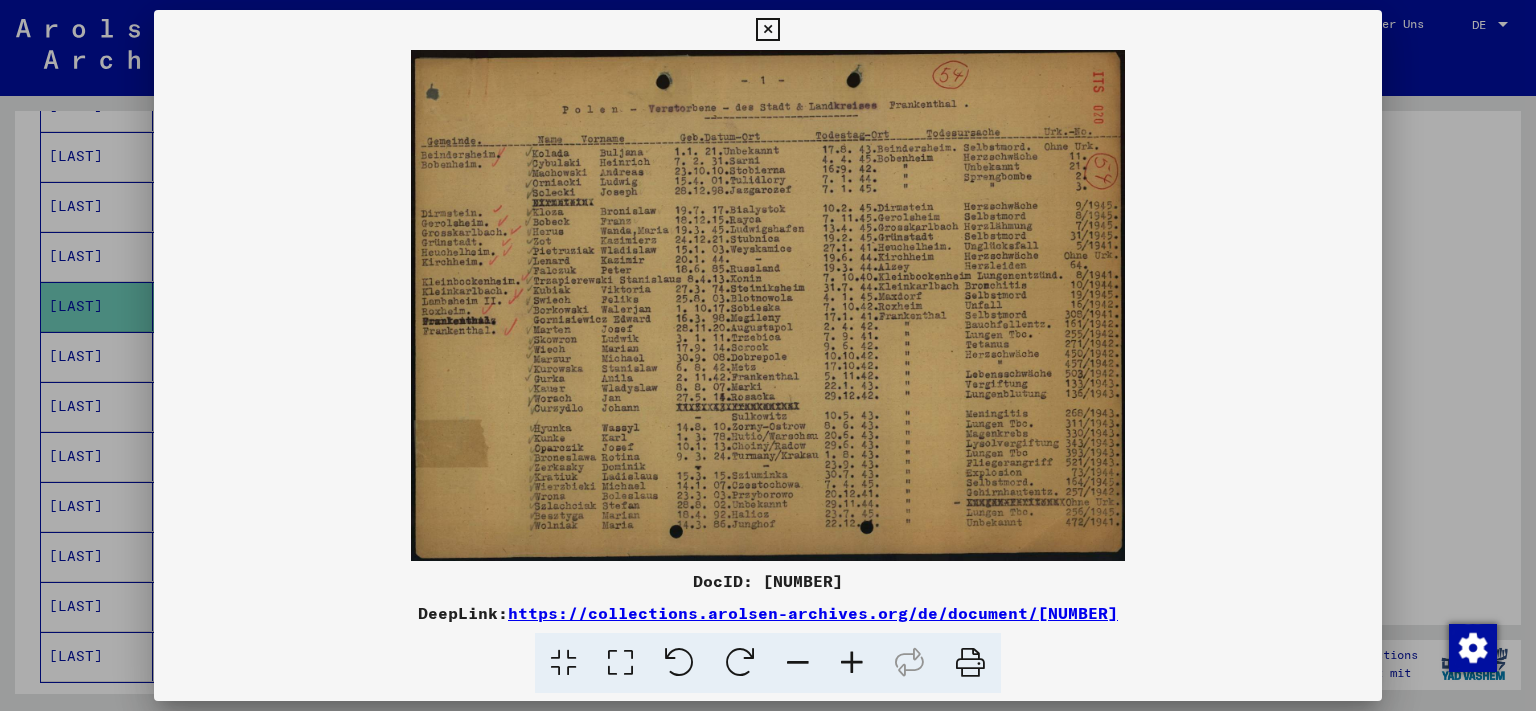 click at bounding box center [852, 663] 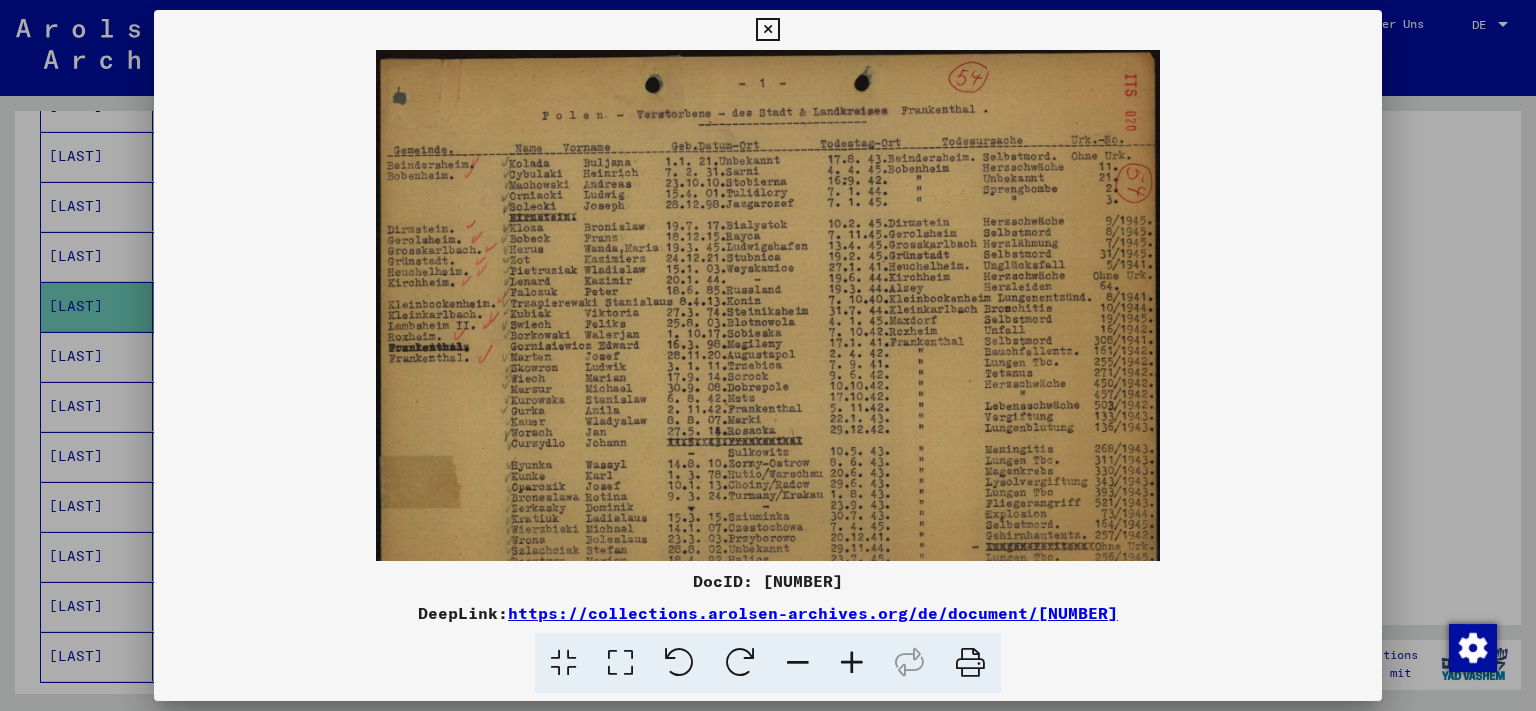 click at bounding box center [852, 663] 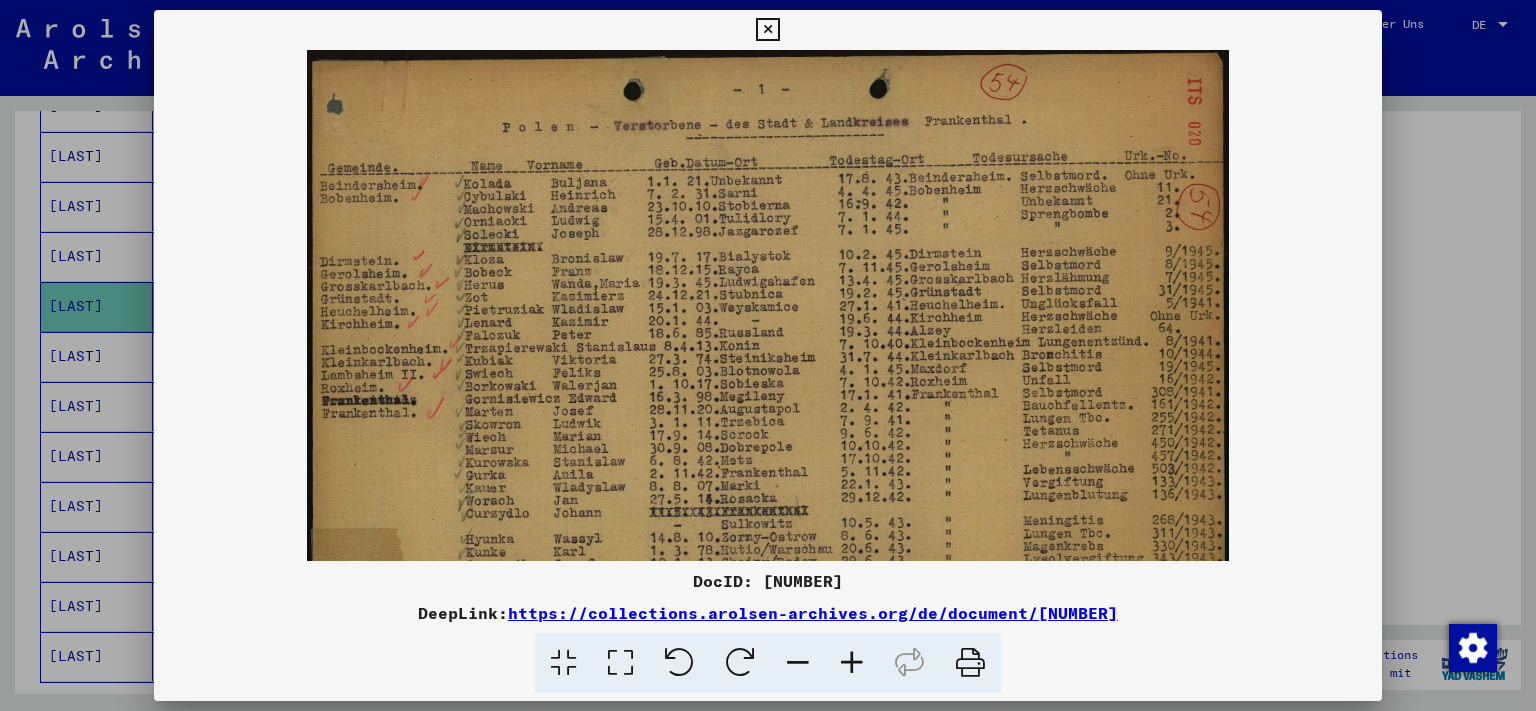 click at bounding box center (852, 663) 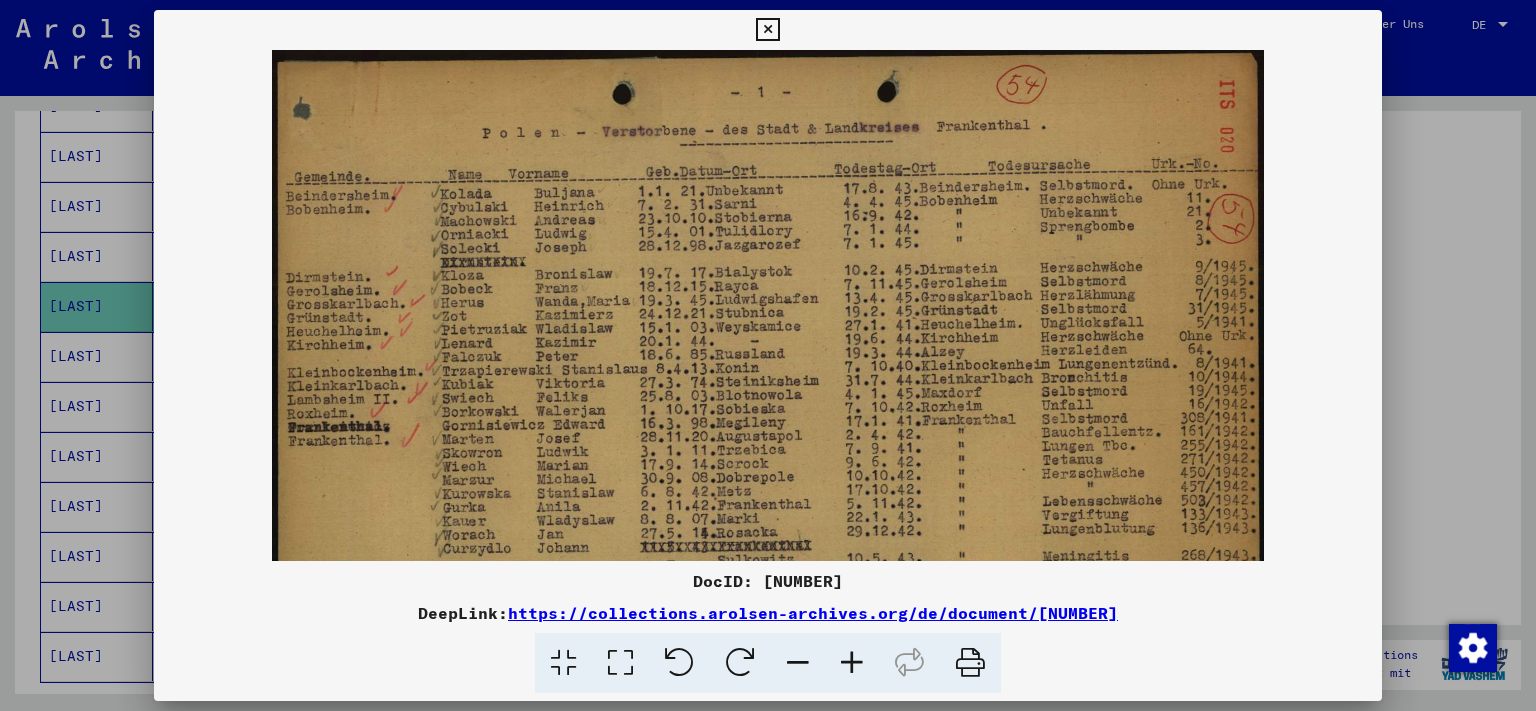 click at bounding box center (852, 663) 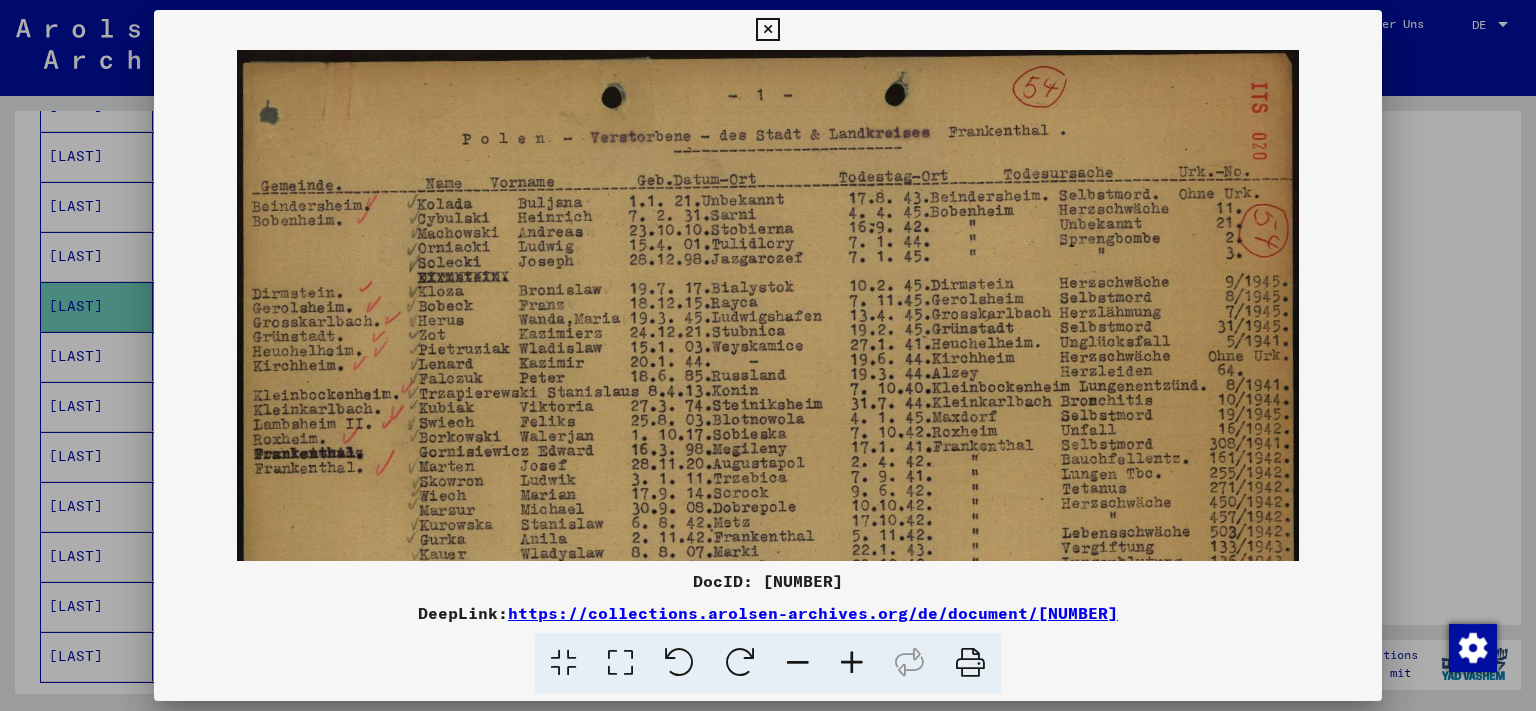 click at bounding box center (852, 663) 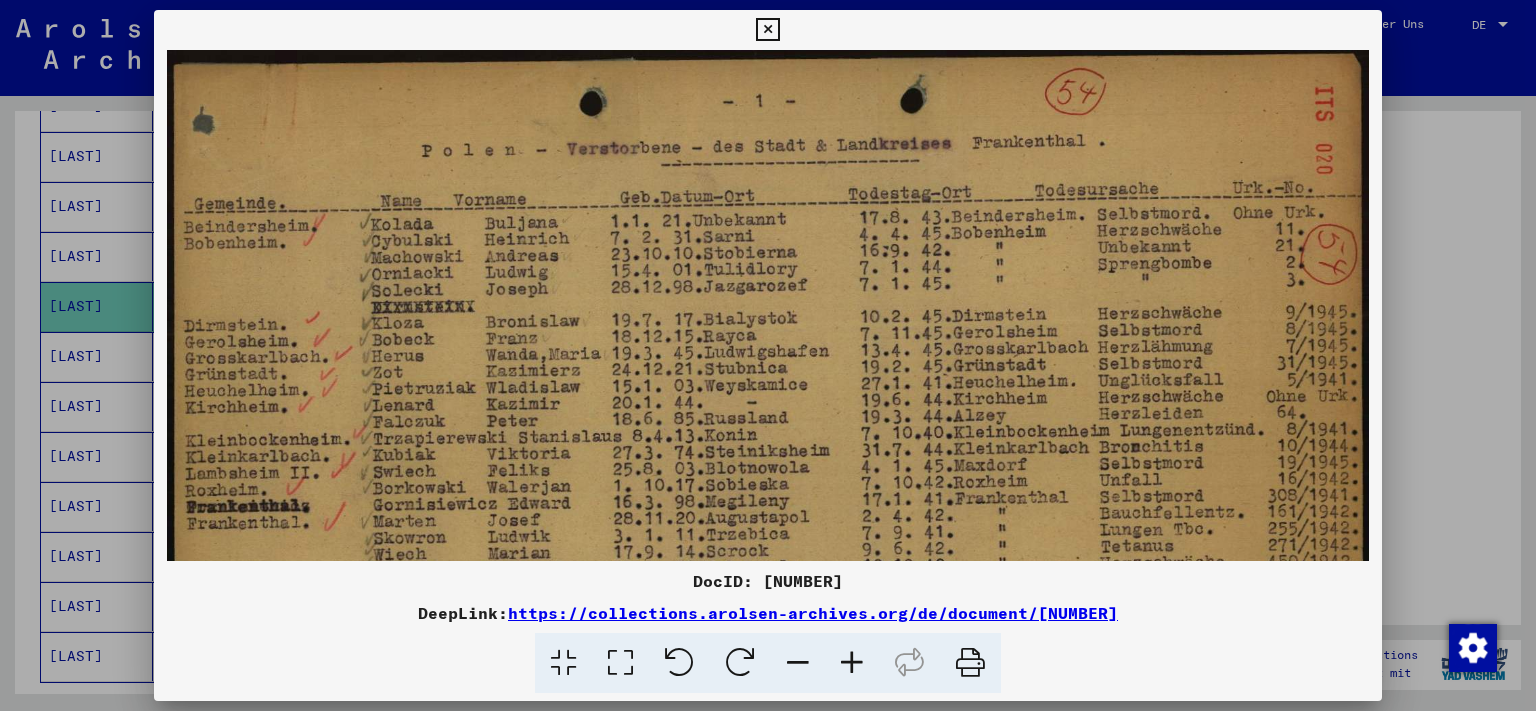 click at bounding box center [852, 663] 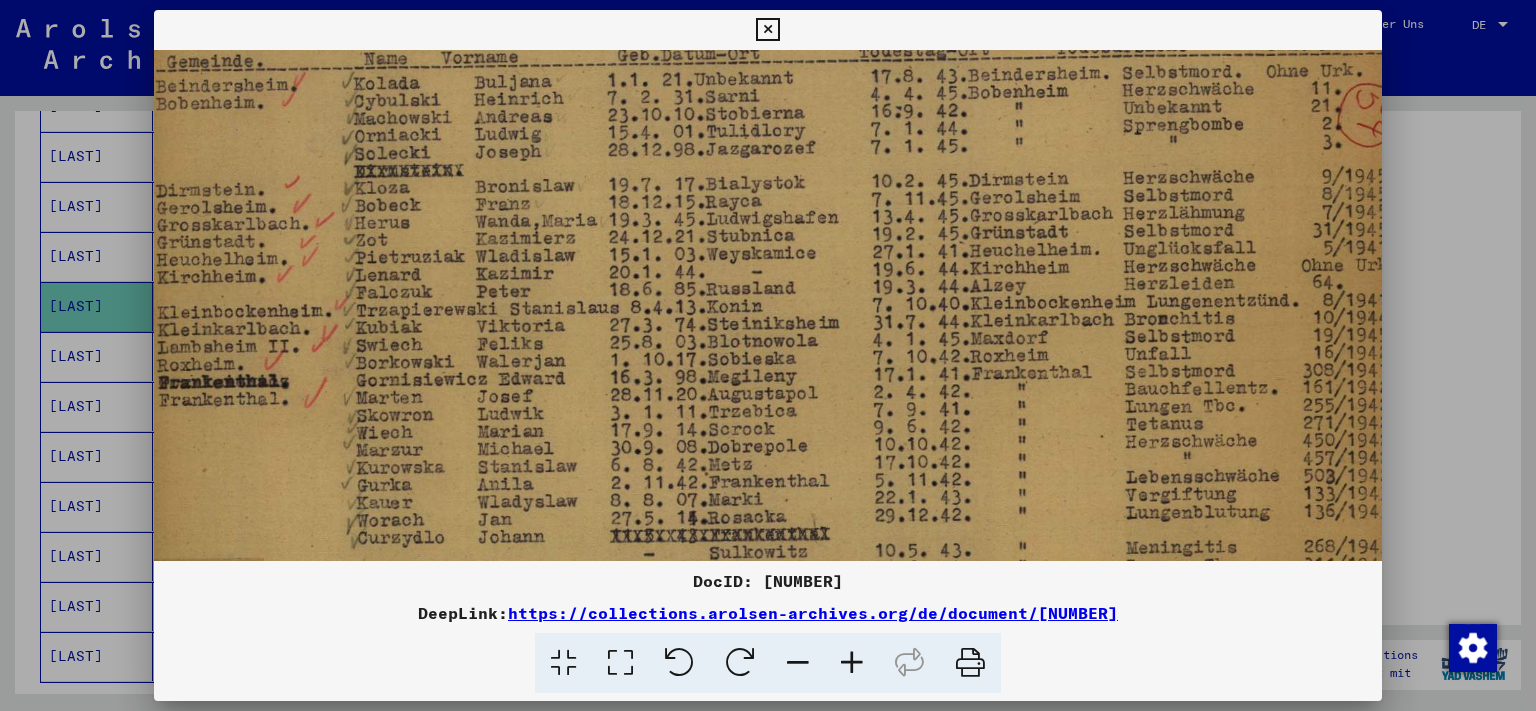 scroll, scrollTop: 206, scrollLeft: 20, axis: both 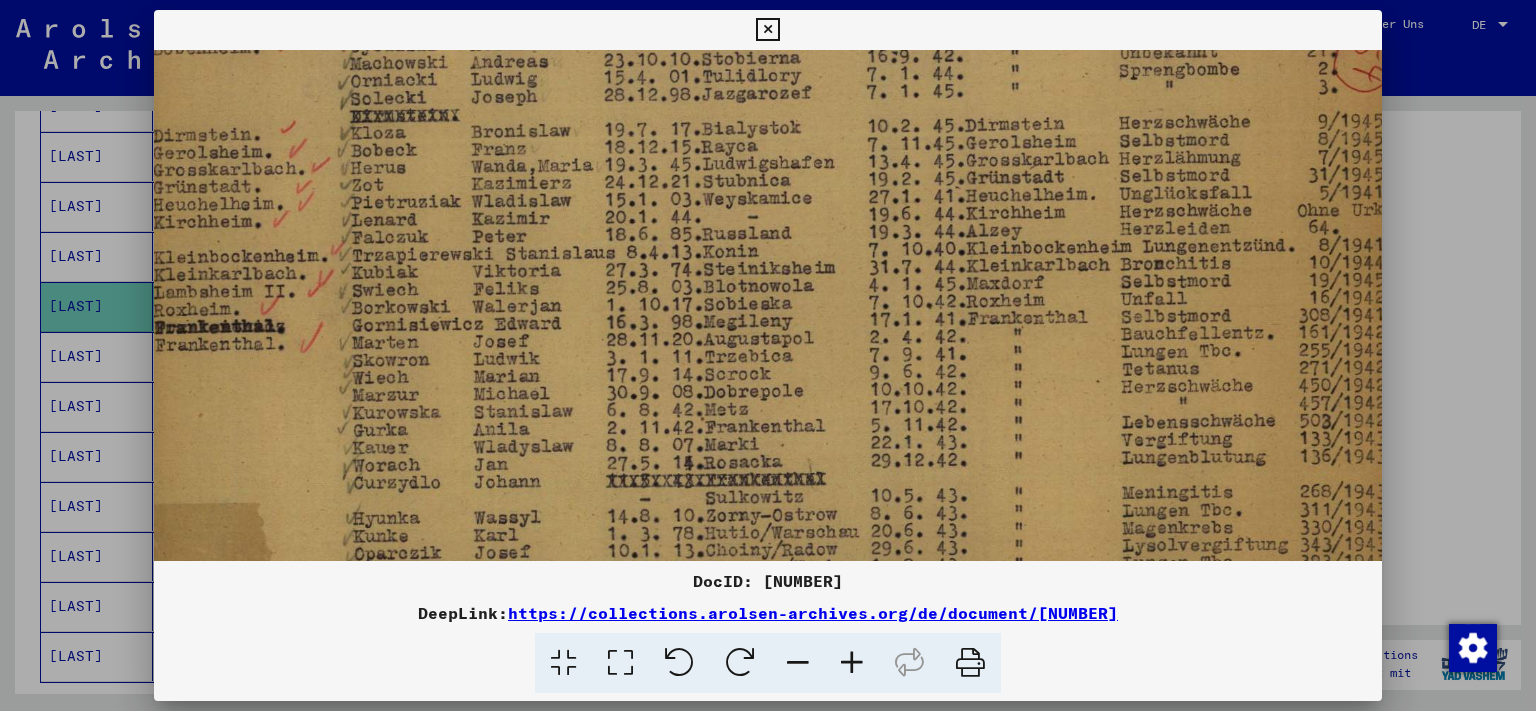 drag, startPoint x: 634, startPoint y: 454, endPoint x: 614, endPoint y: 248, distance: 206.9686 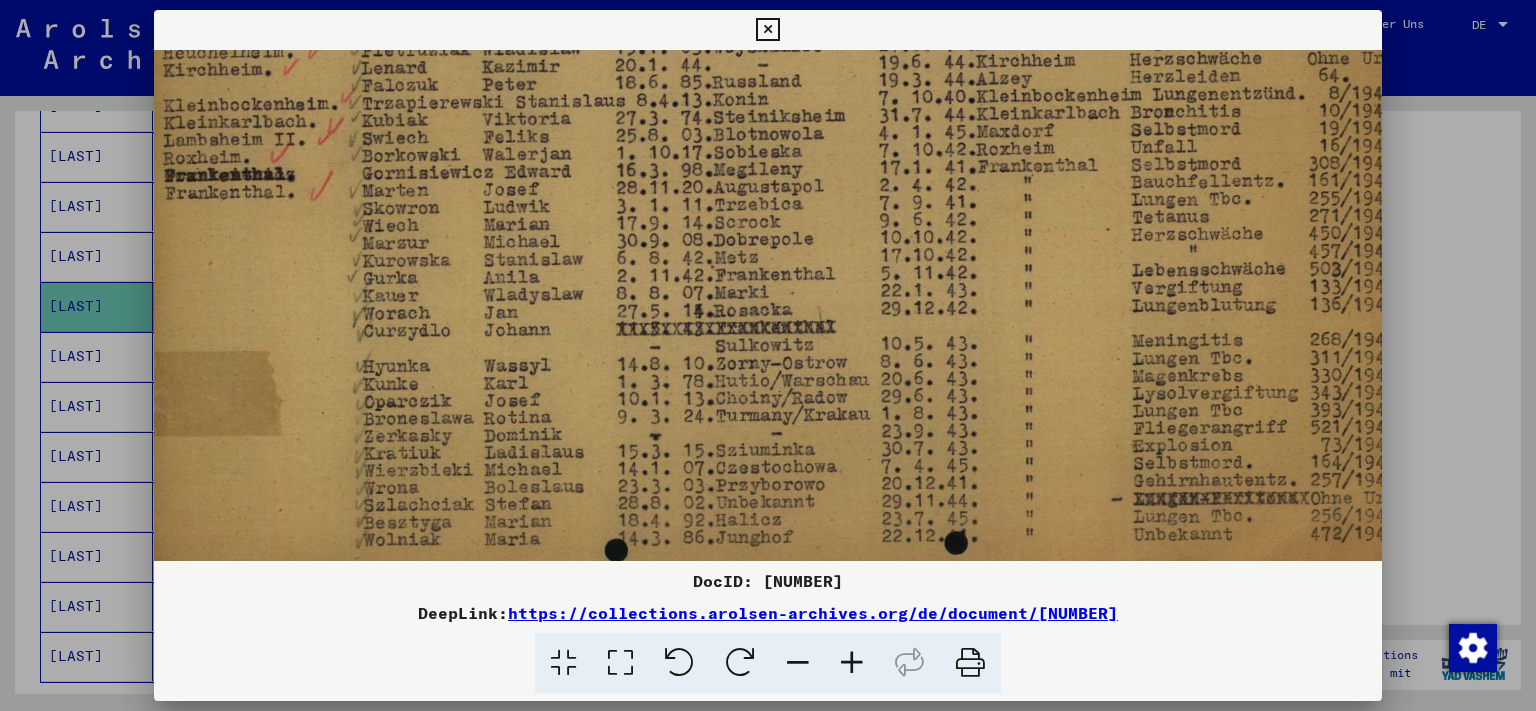 scroll, scrollTop: 359, scrollLeft: 9, axis: both 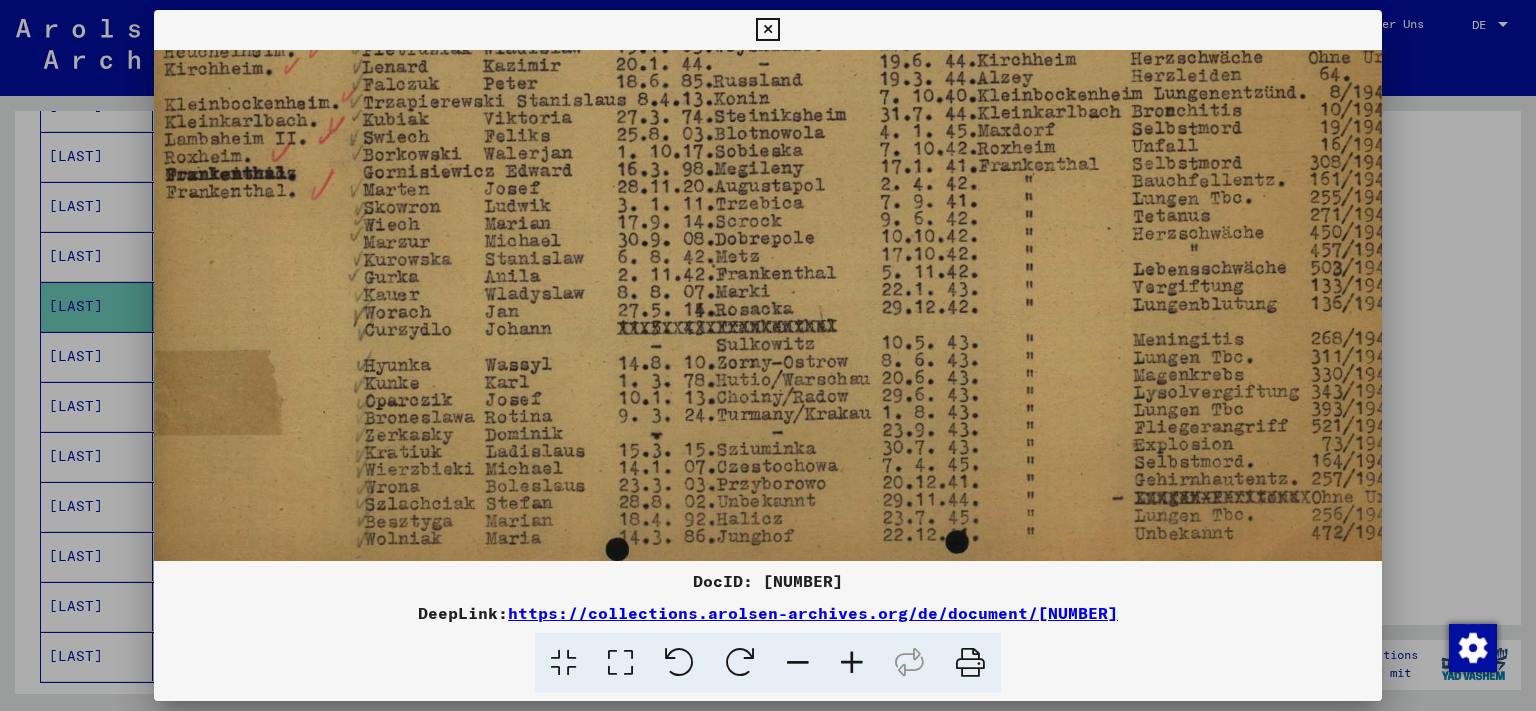 drag, startPoint x: 547, startPoint y: 443, endPoint x: 558, endPoint y: 290, distance: 153.39491 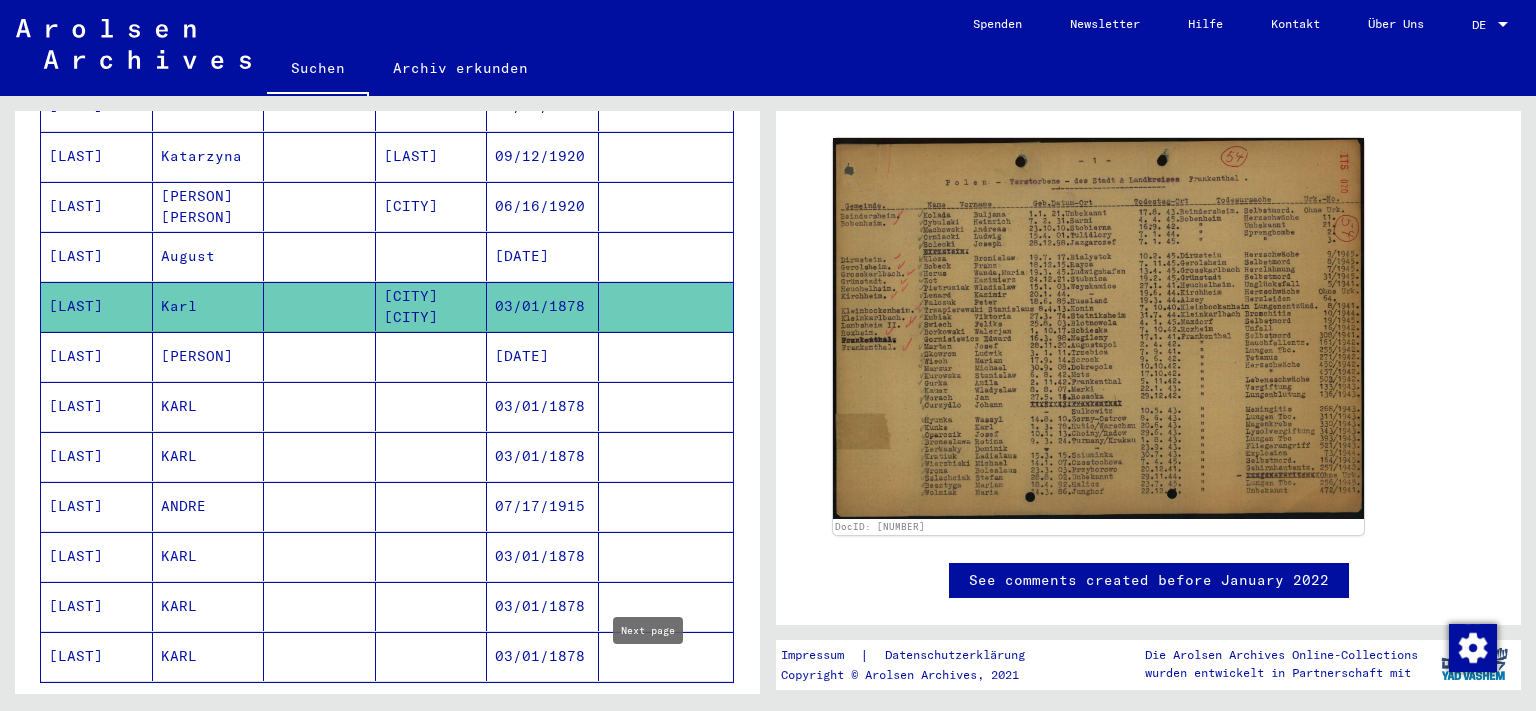 click 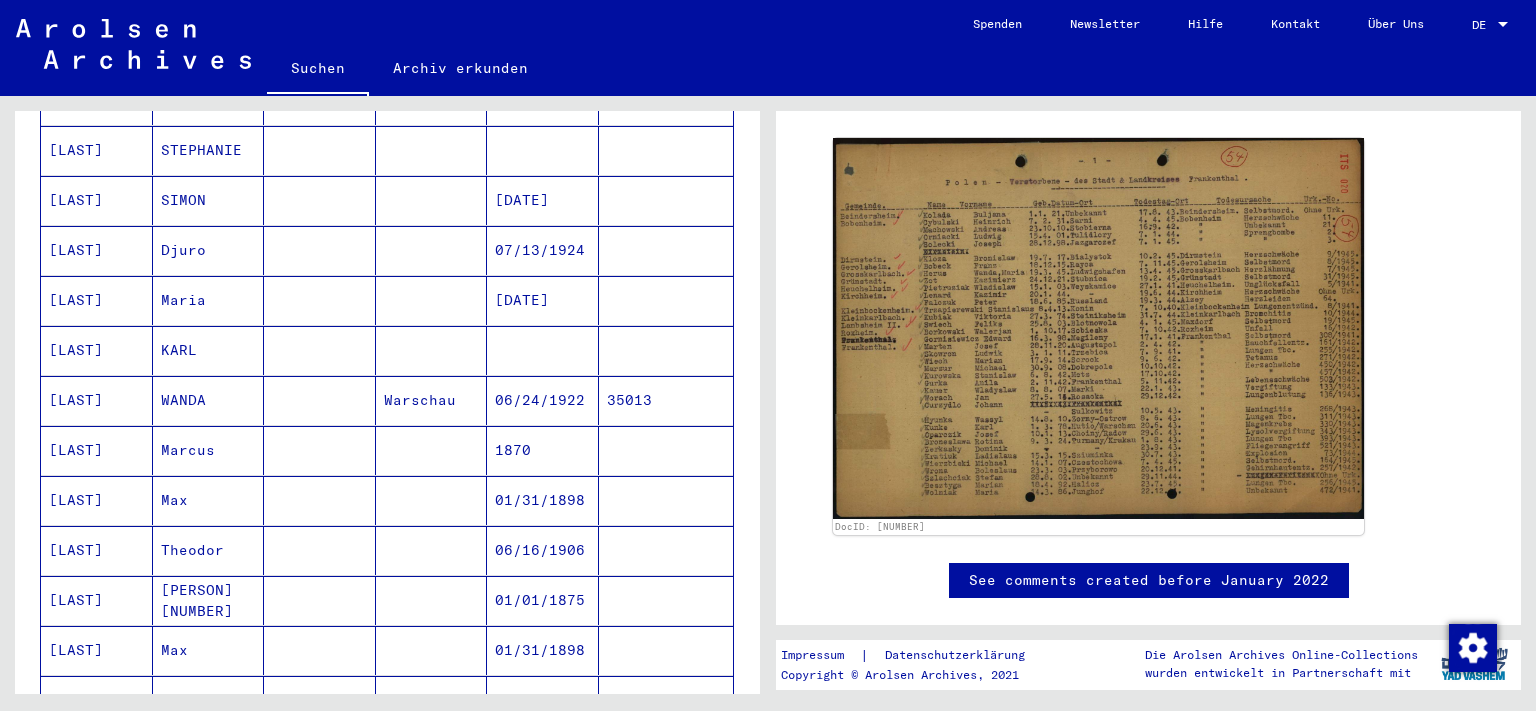scroll, scrollTop: 662, scrollLeft: 0, axis: vertical 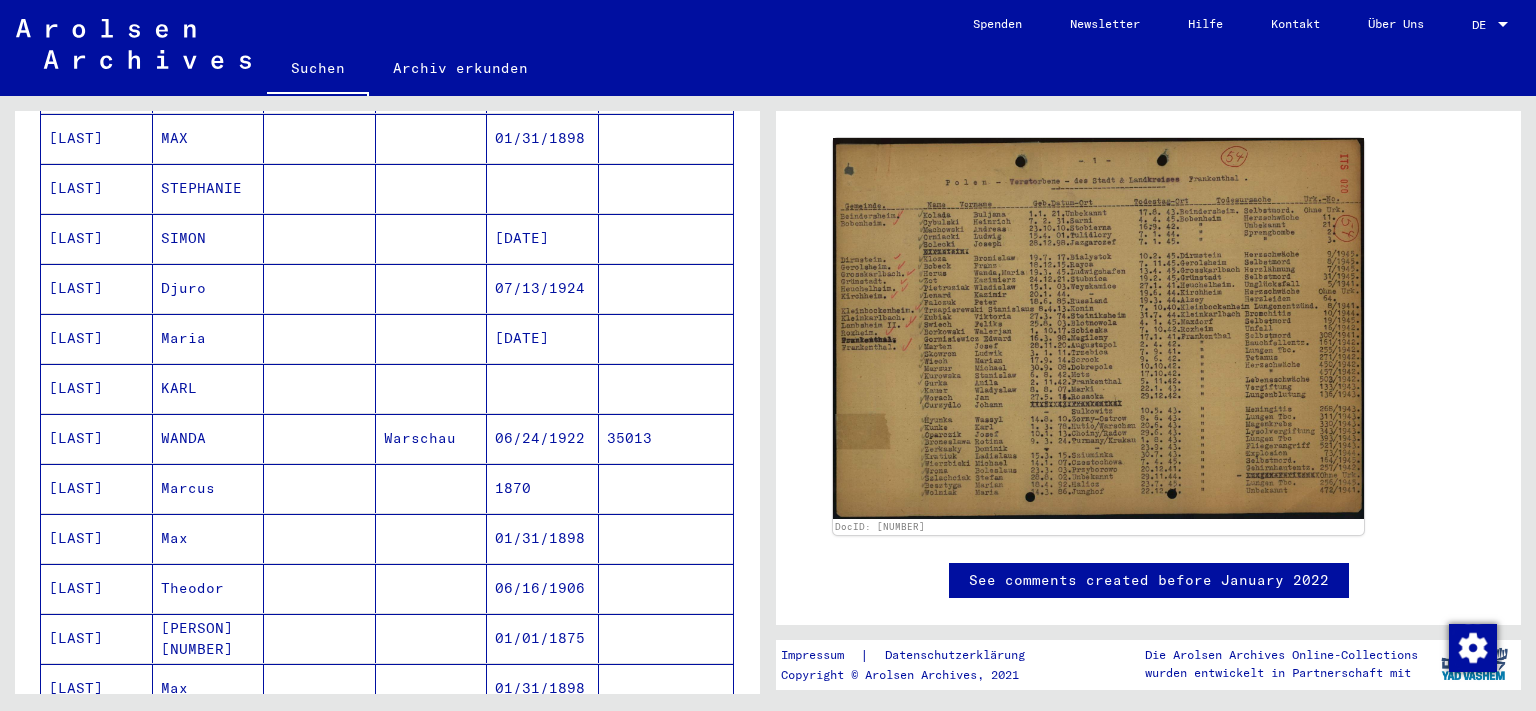 click on "[LAST]" at bounding box center [97, 438] 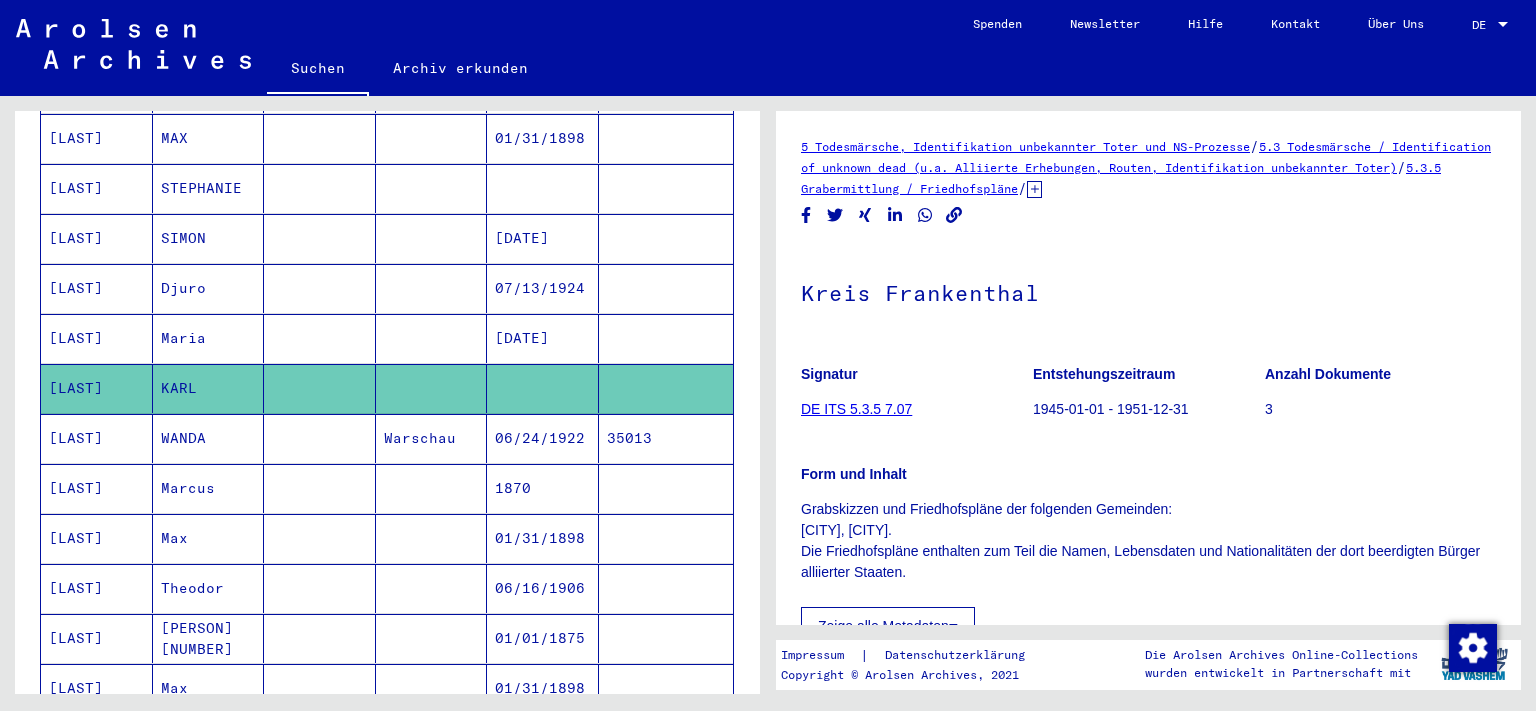 scroll, scrollTop: 331, scrollLeft: 0, axis: vertical 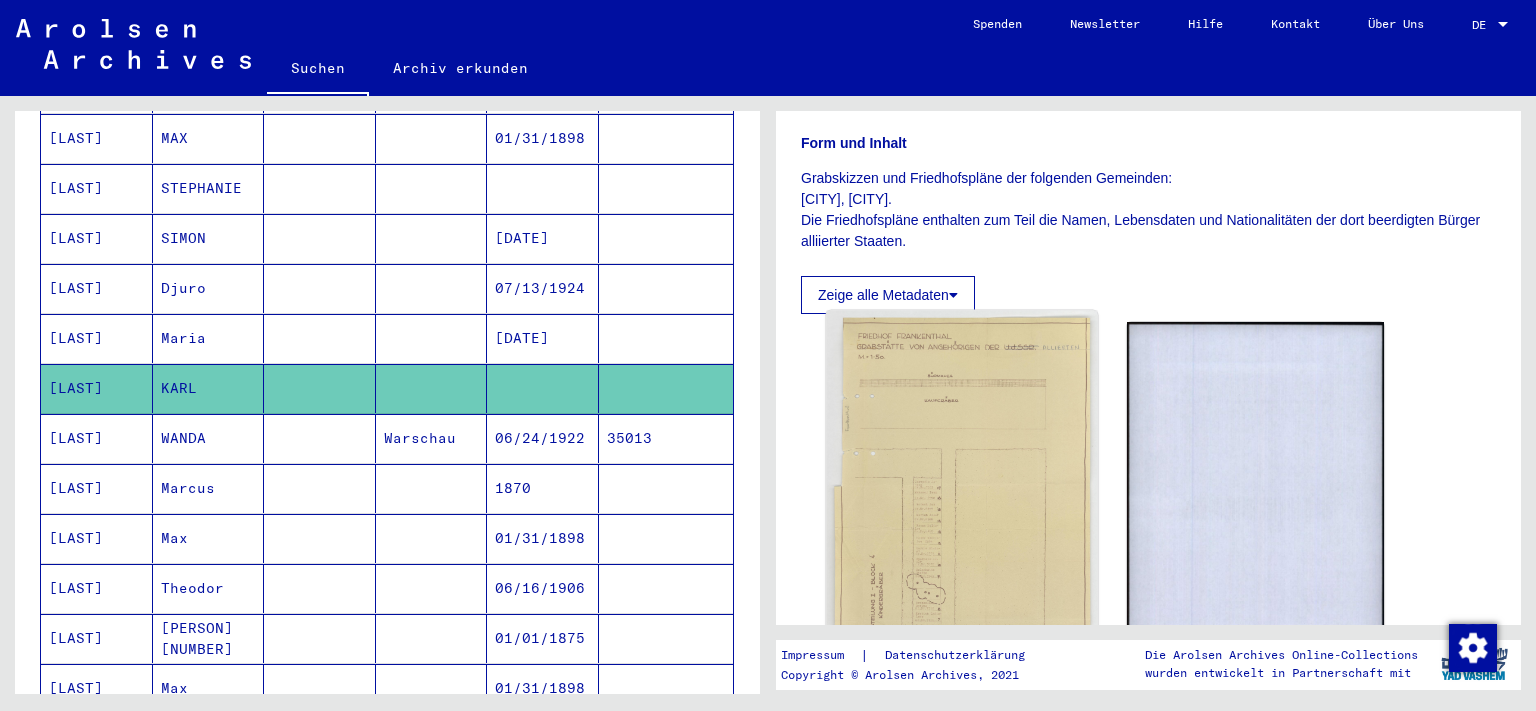 click 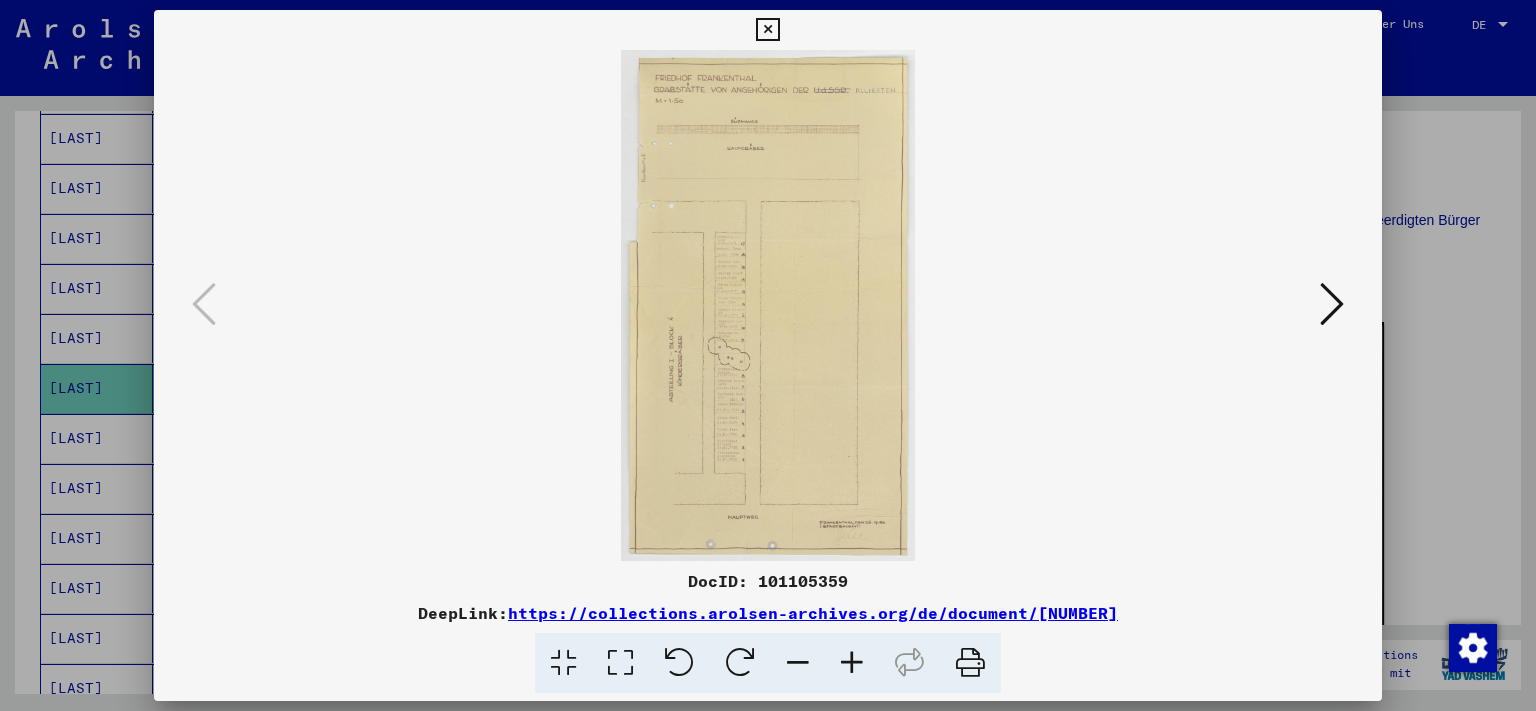 click at bounding box center (852, 663) 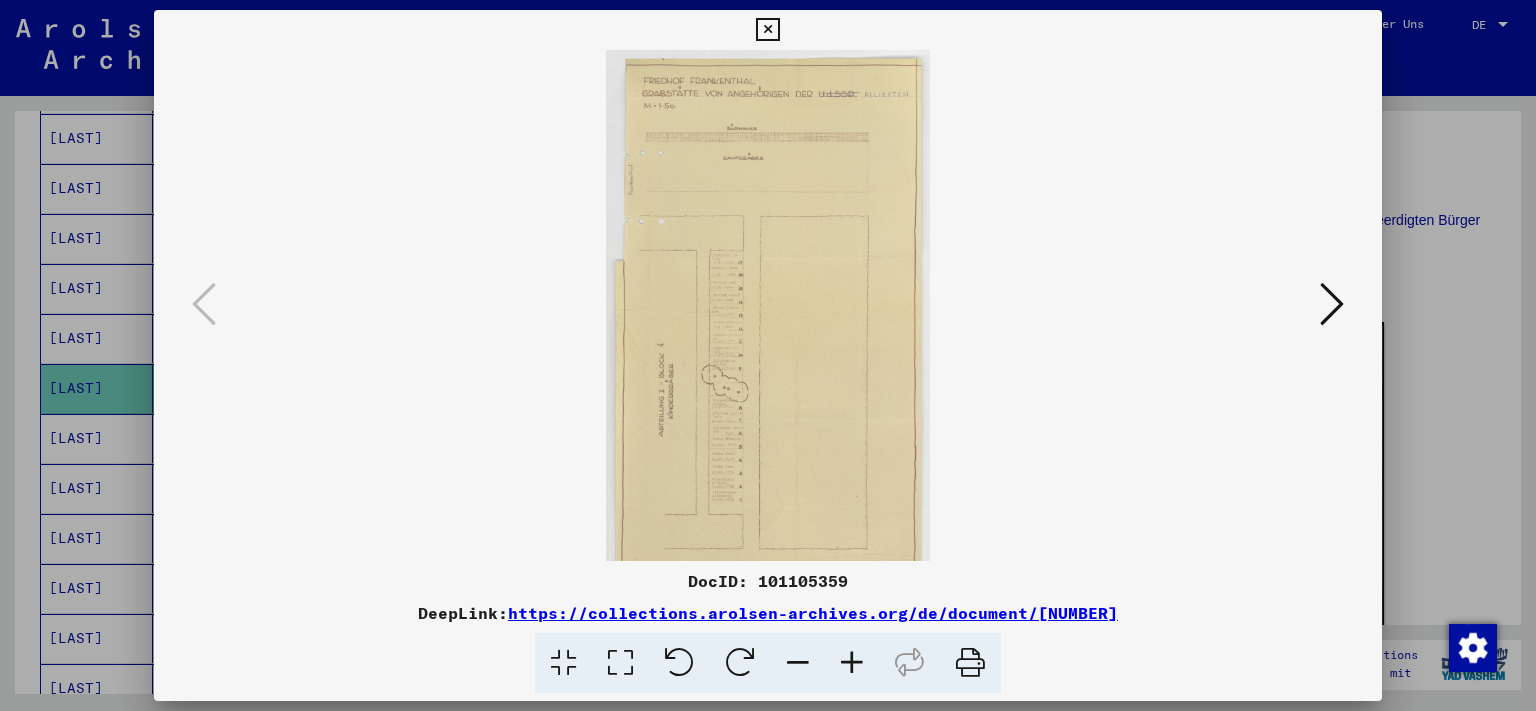 click at bounding box center [852, 663] 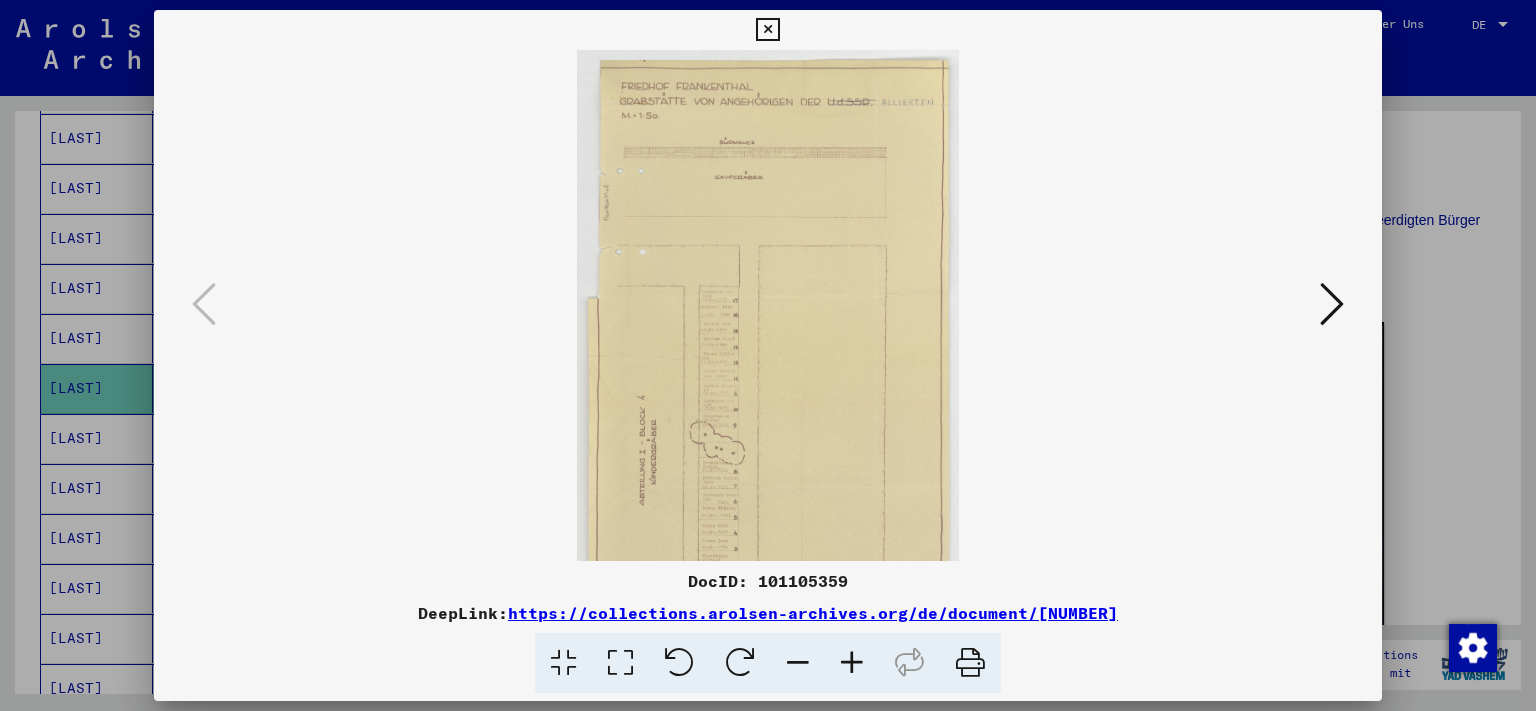 click at bounding box center [852, 663] 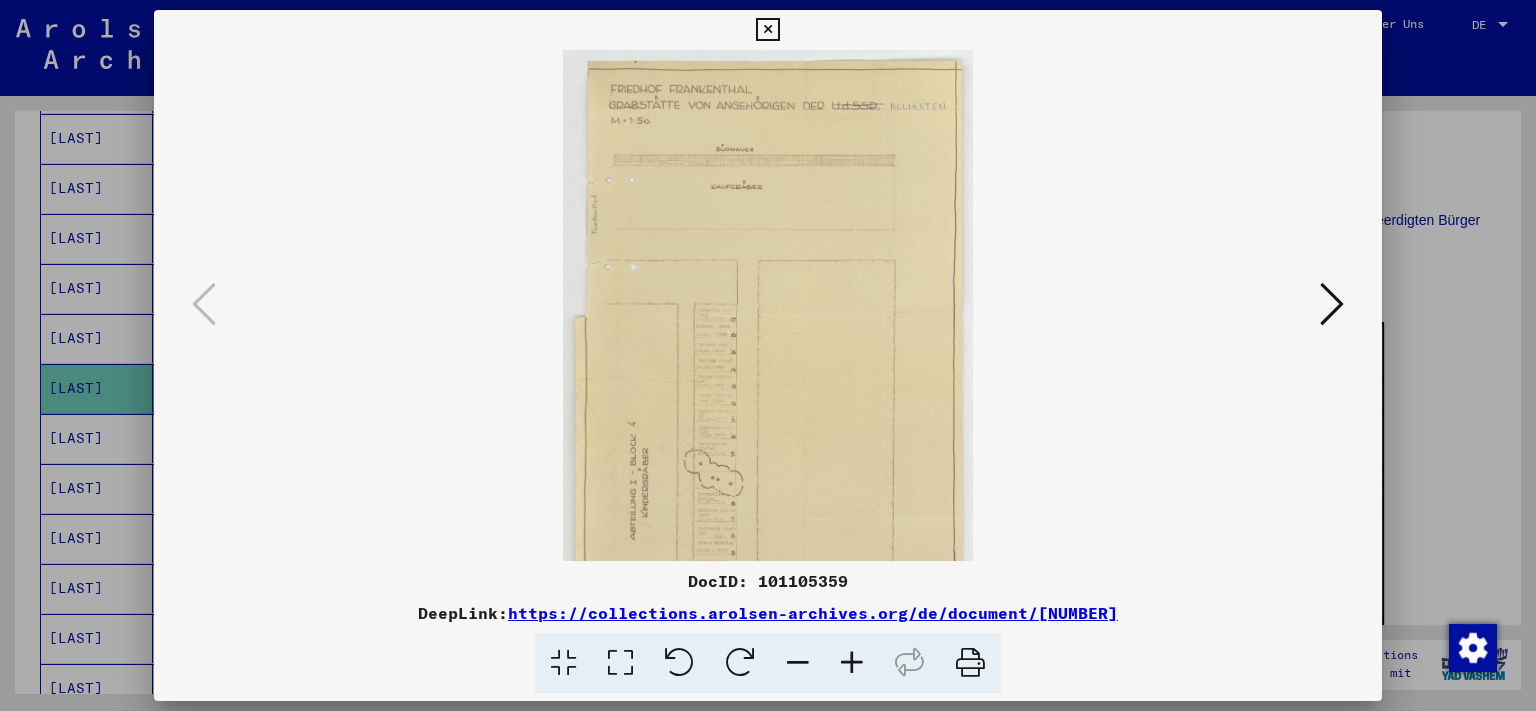 click at bounding box center (852, 663) 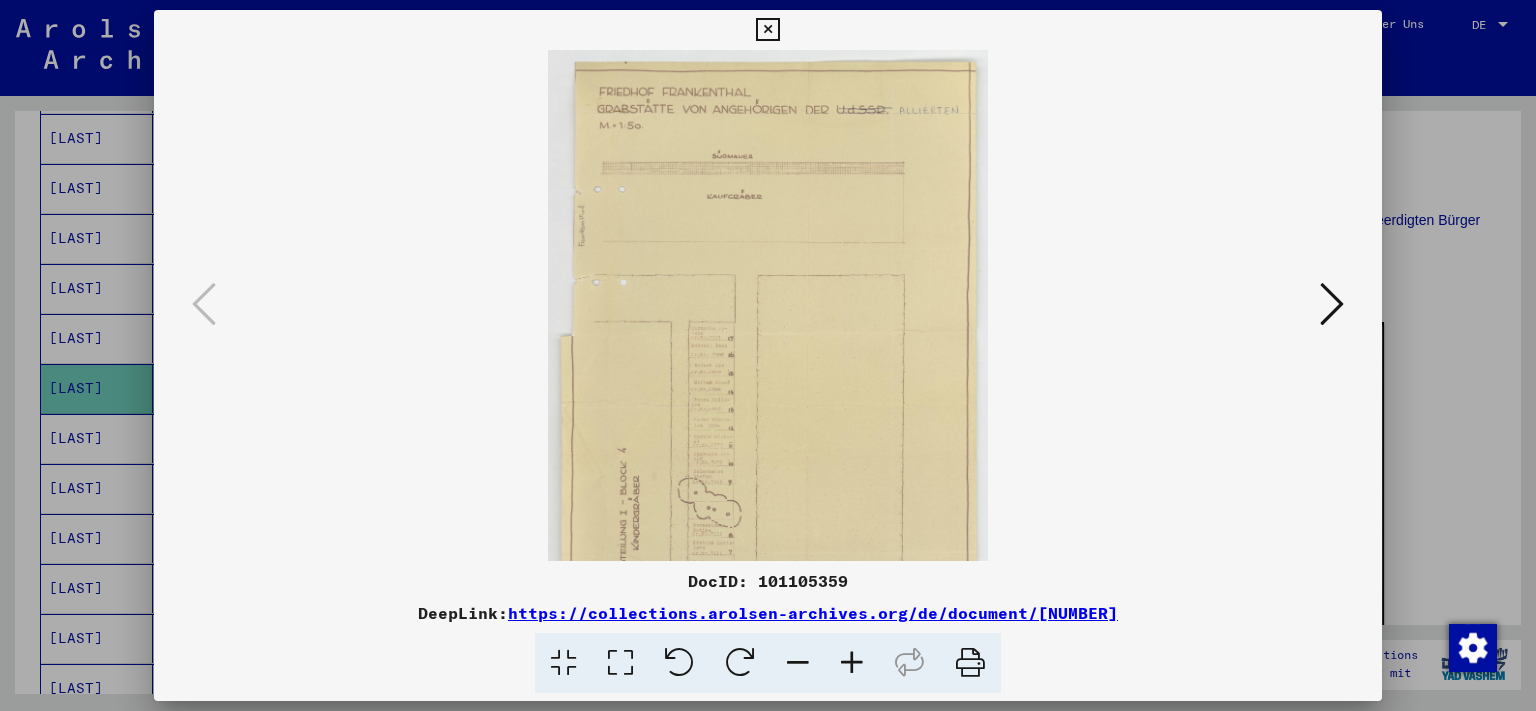 click at bounding box center (852, 663) 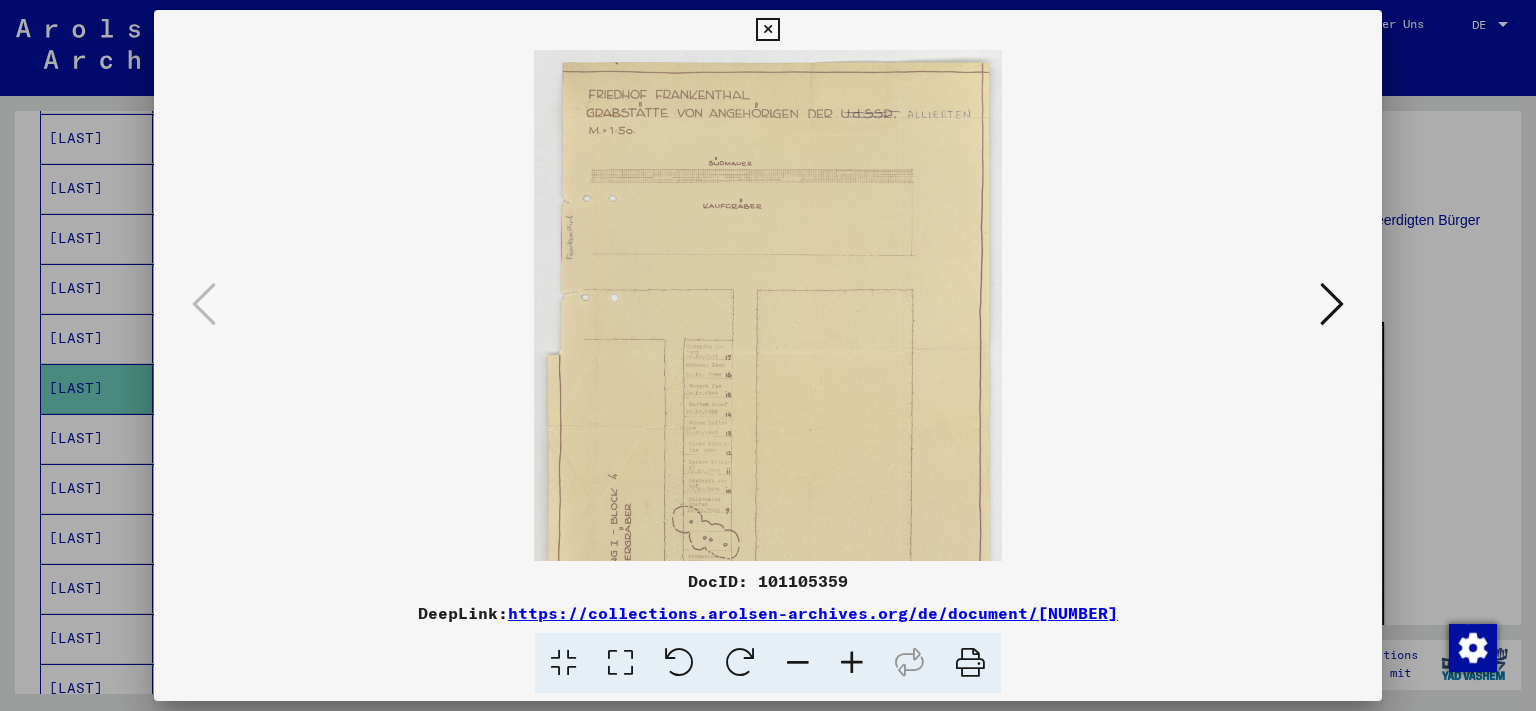 click at bounding box center [852, 663] 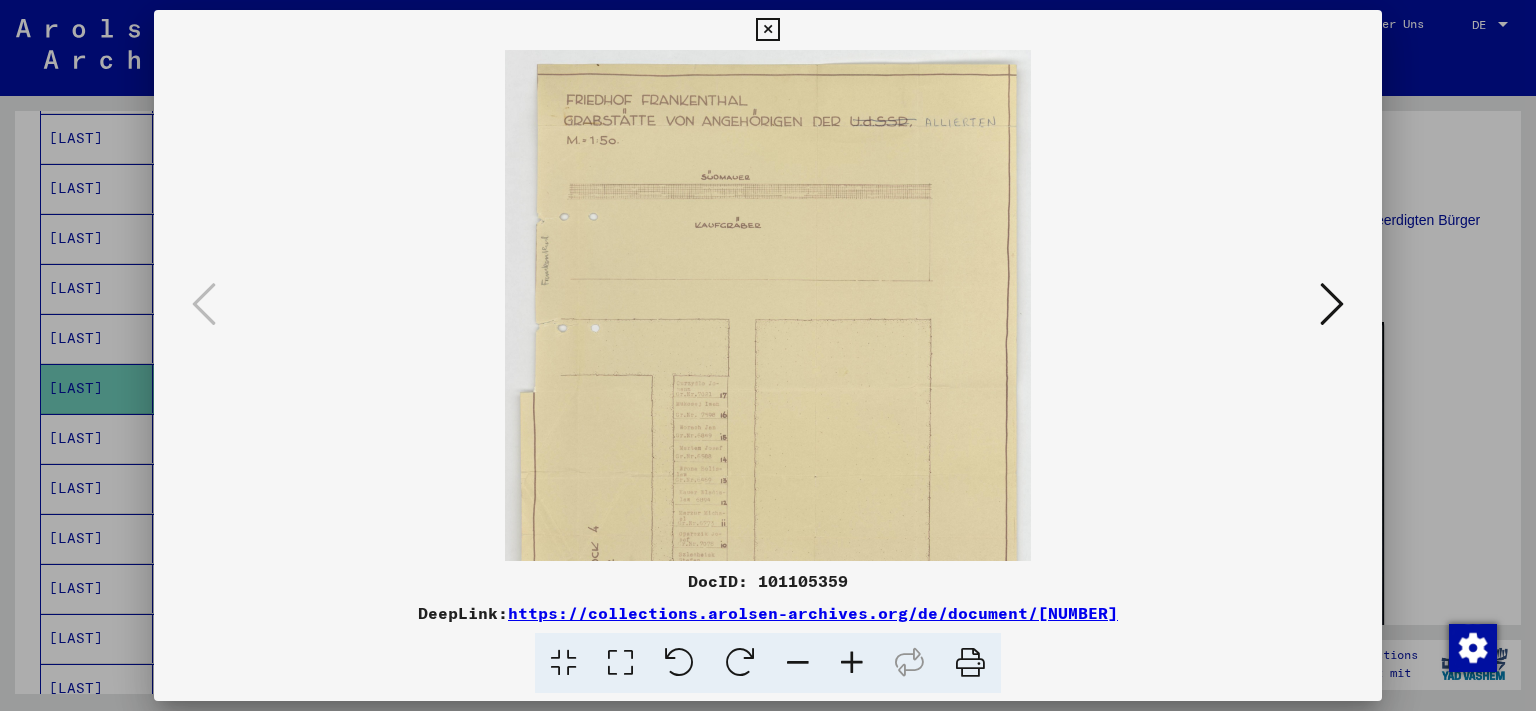 click at bounding box center [852, 663] 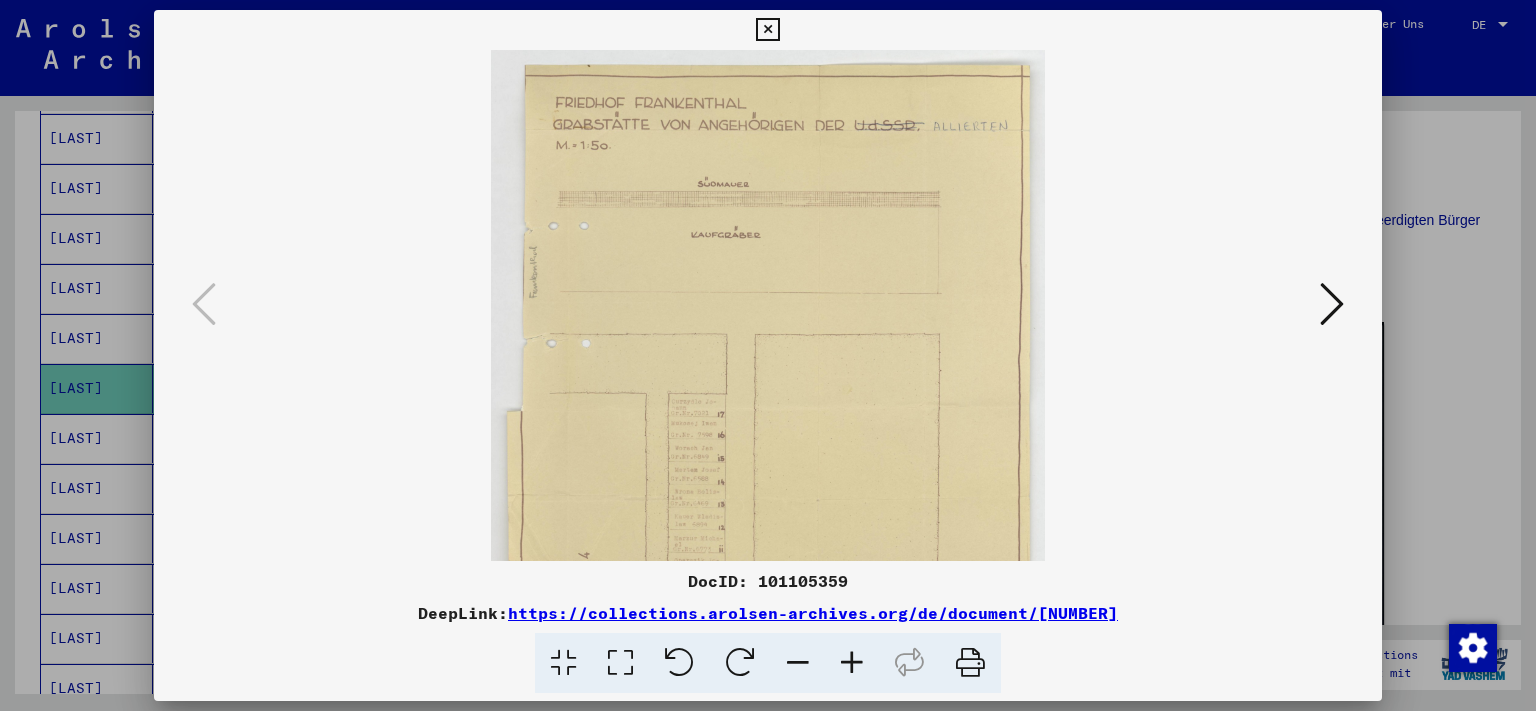 click at bounding box center [852, 663] 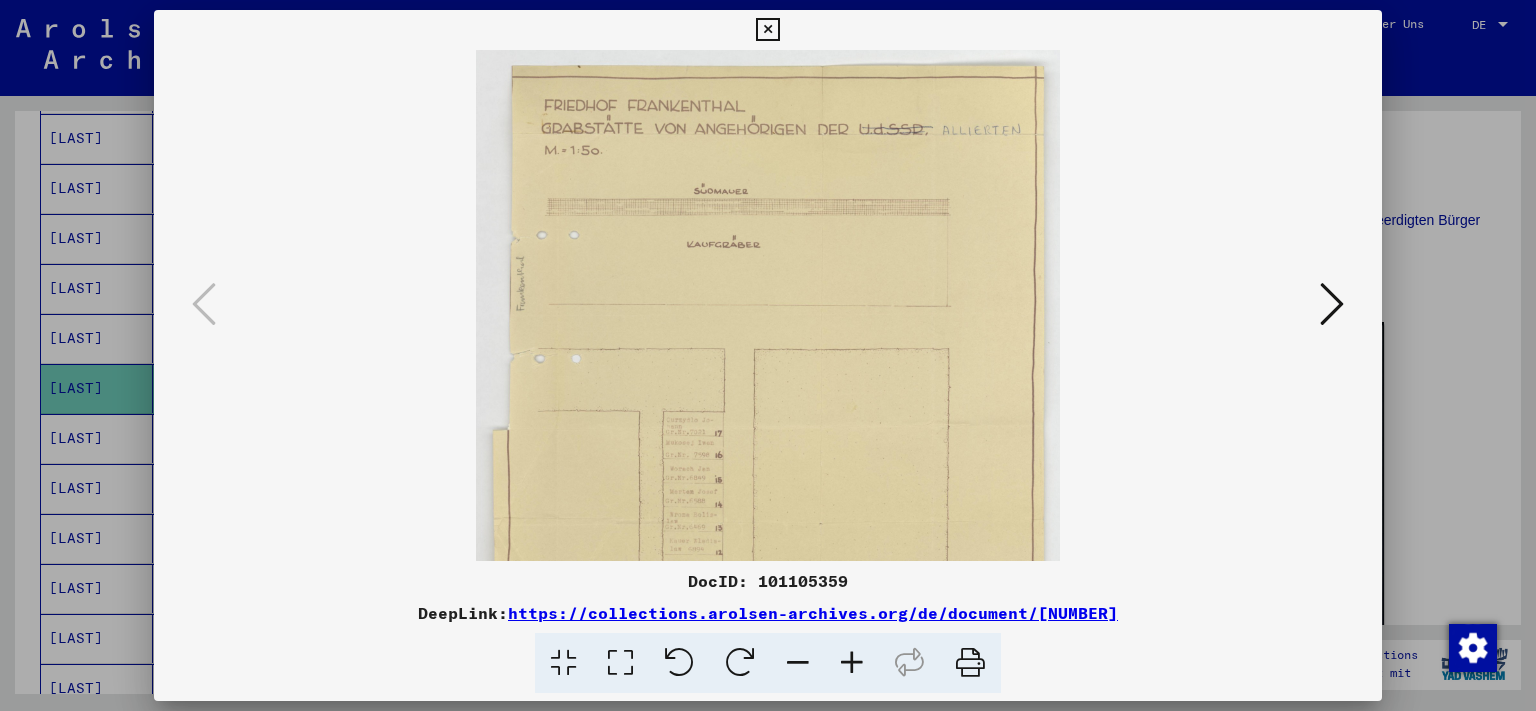 click at bounding box center [852, 663] 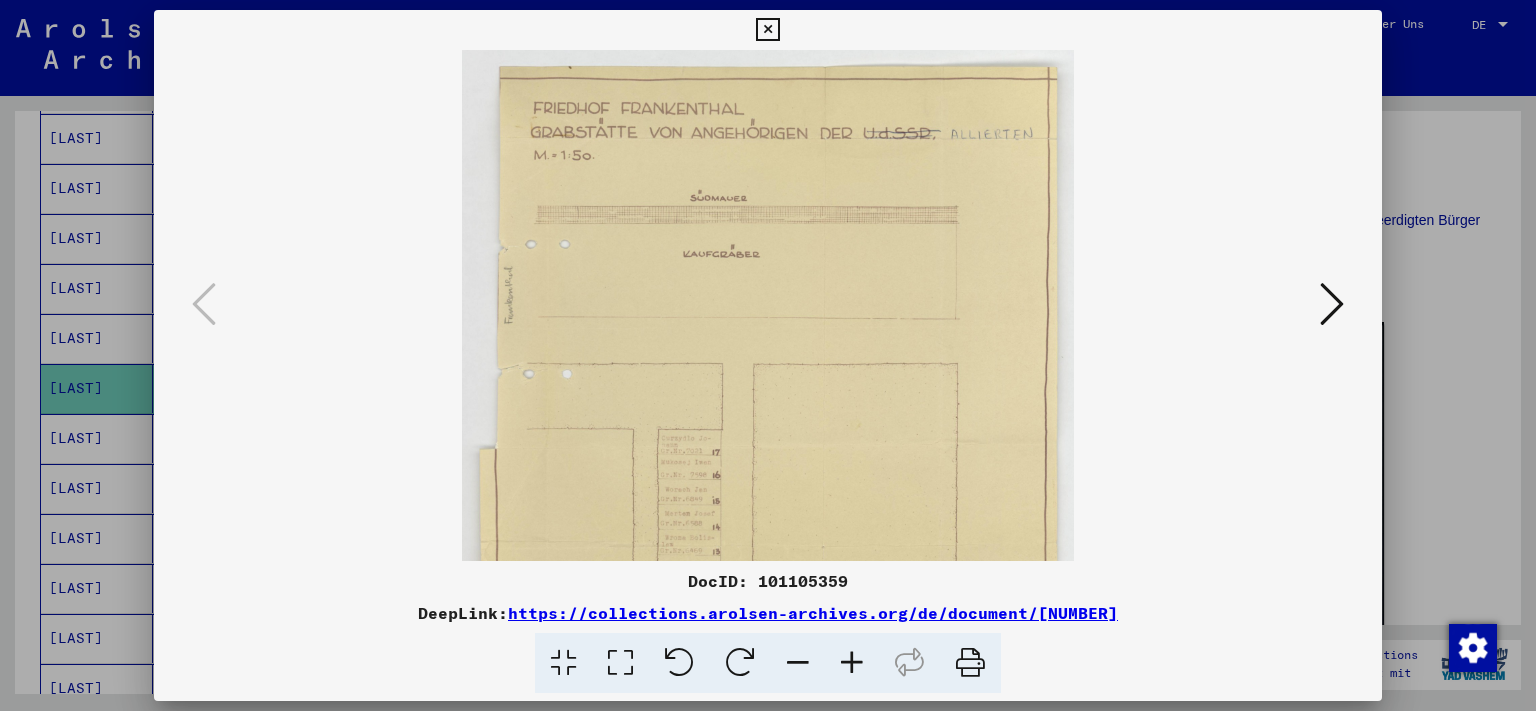 click at bounding box center (852, 663) 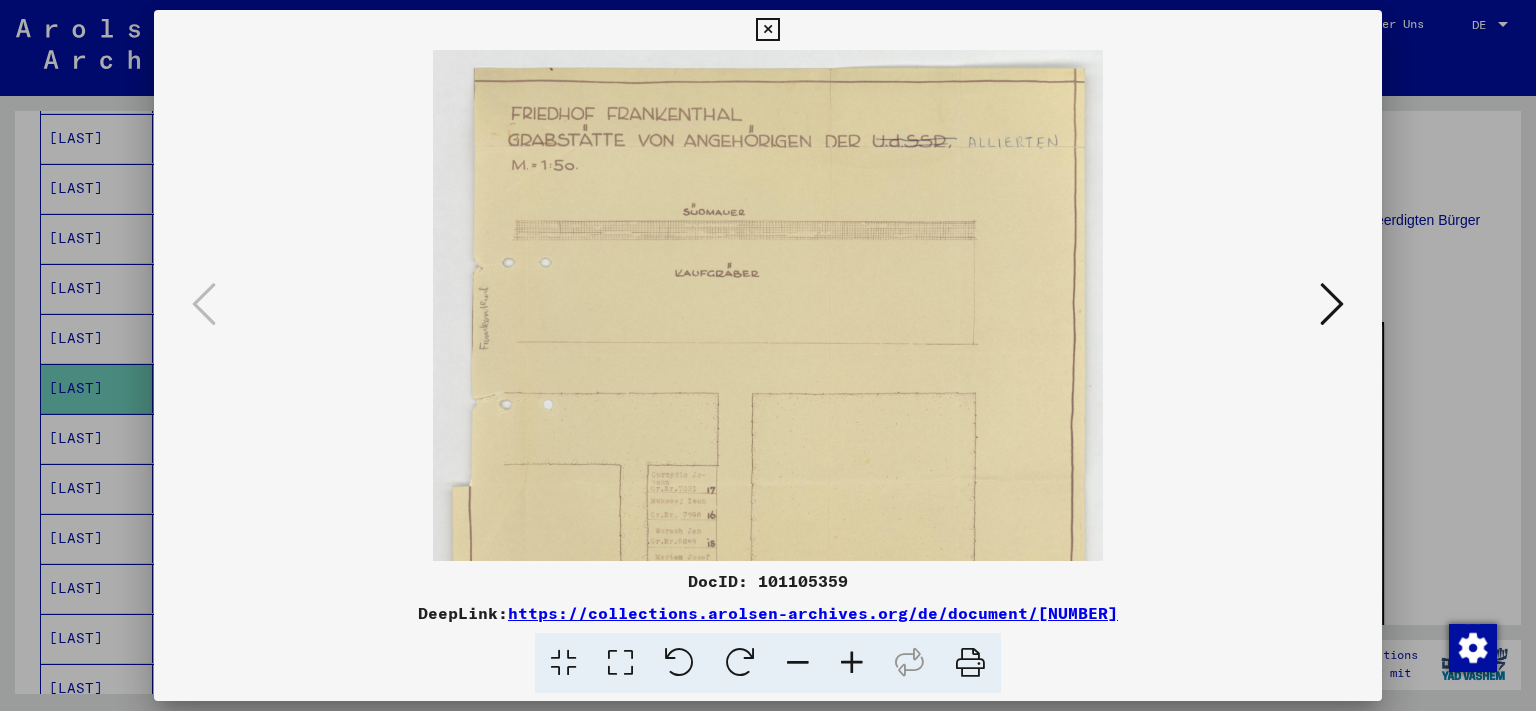 click at bounding box center (852, 663) 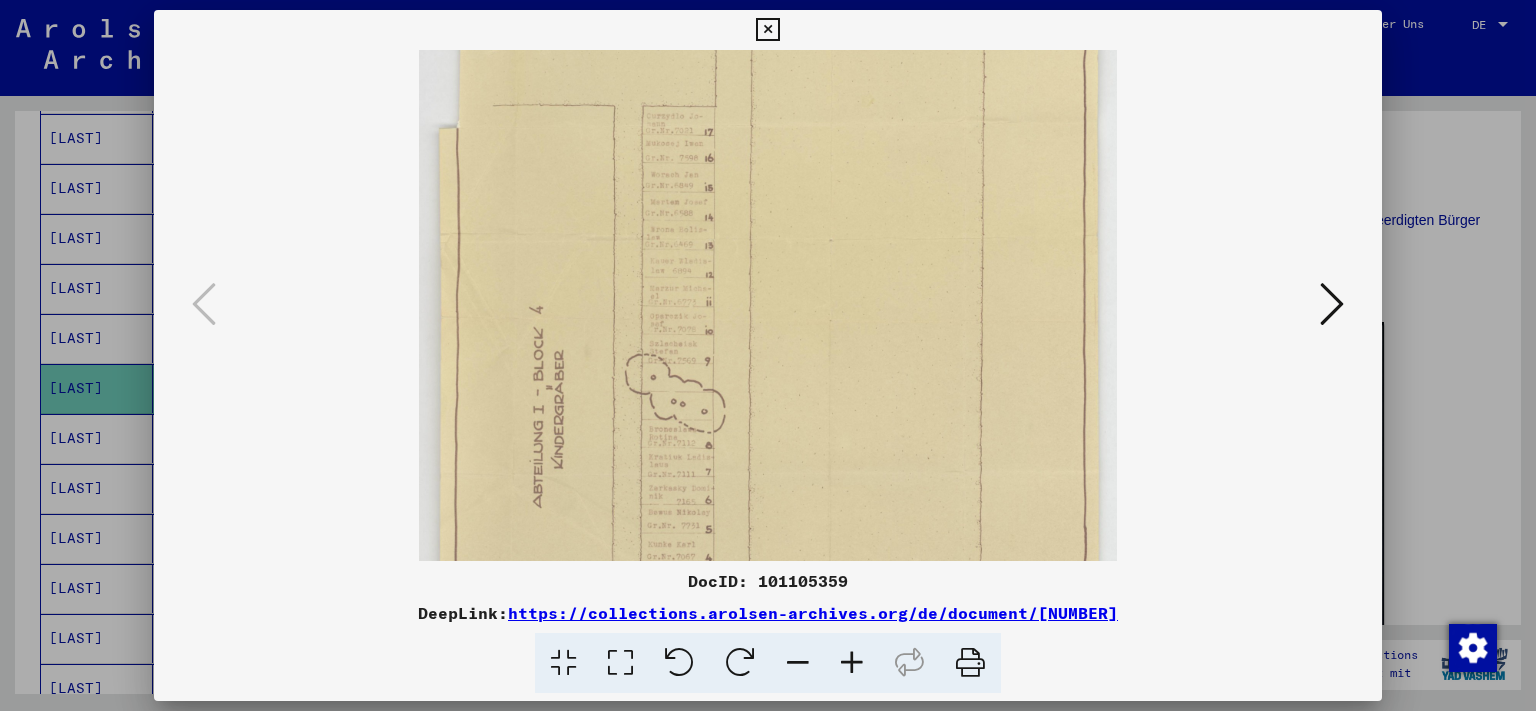 scroll, scrollTop: 378, scrollLeft: 0, axis: vertical 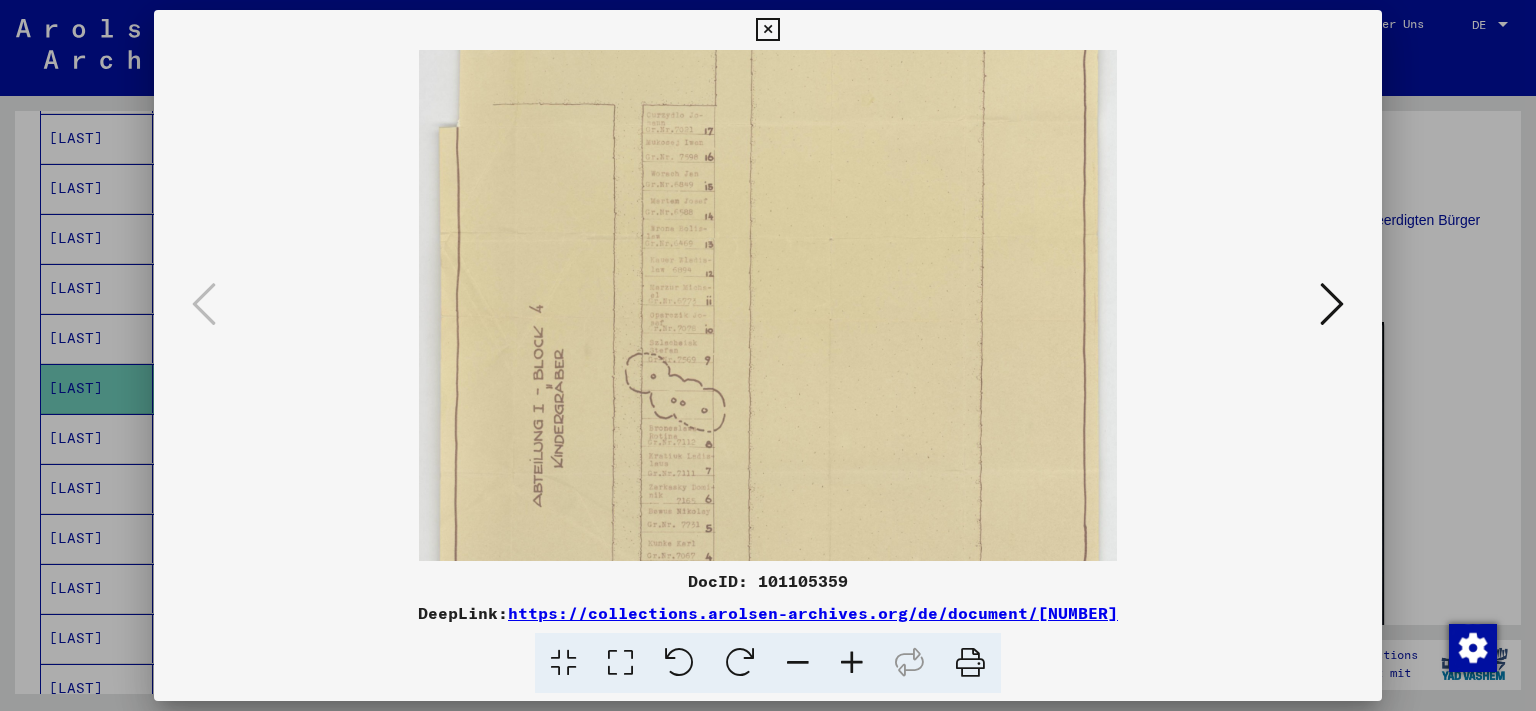 drag, startPoint x: 766, startPoint y: 508, endPoint x: 650, endPoint y: 130, distance: 395.39853 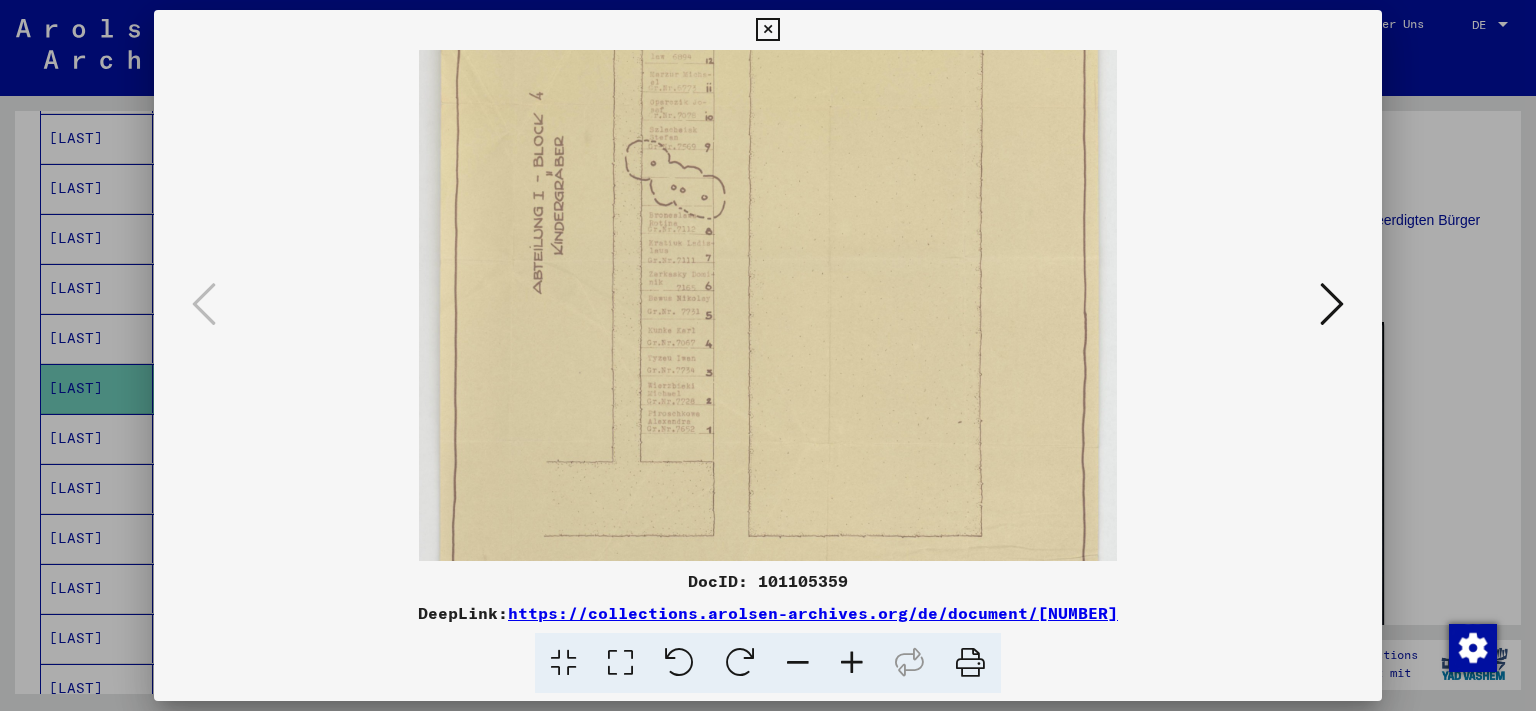 scroll, scrollTop: 606, scrollLeft: 0, axis: vertical 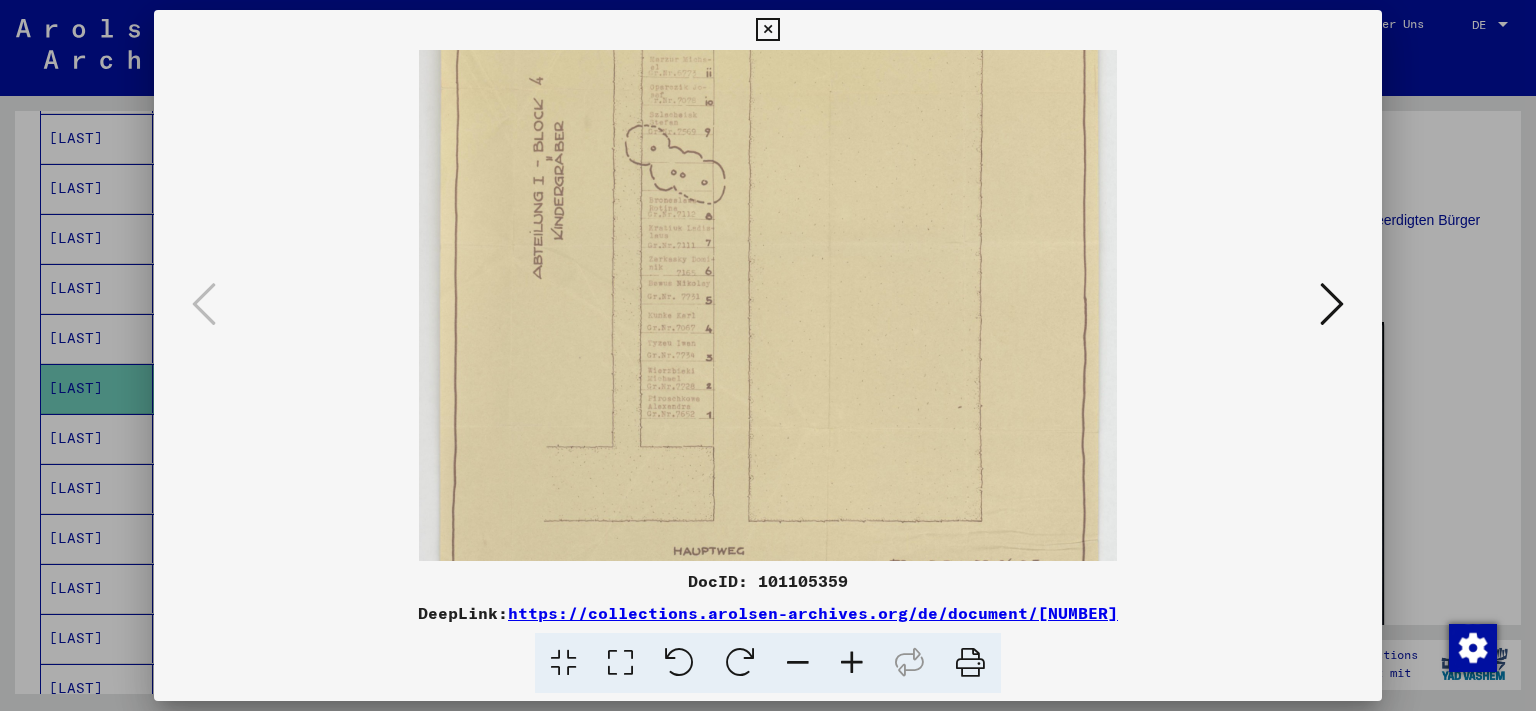 drag, startPoint x: 769, startPoint y: 480, endPoint x: 761, endPoint y: 251, distance: 229.1397 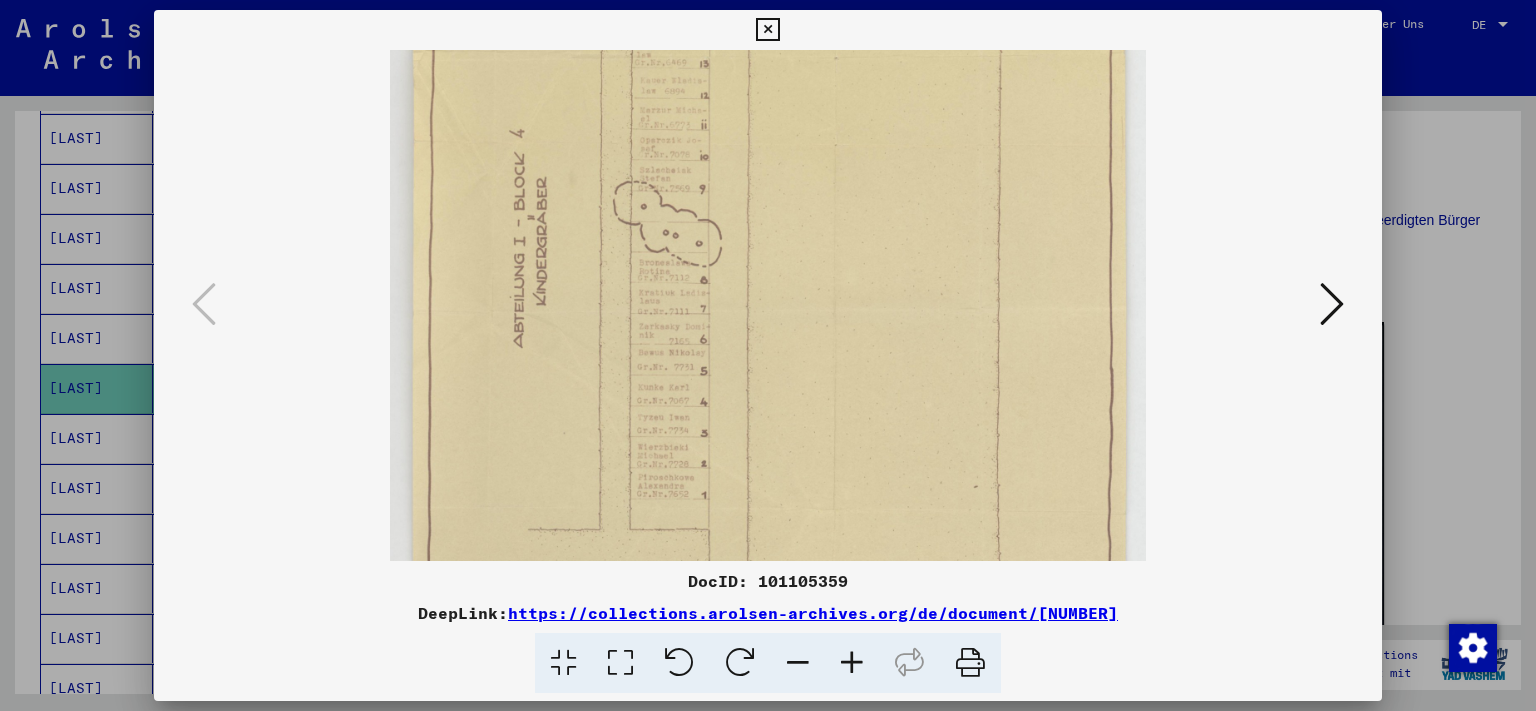 click at bounding box center (852, 663) 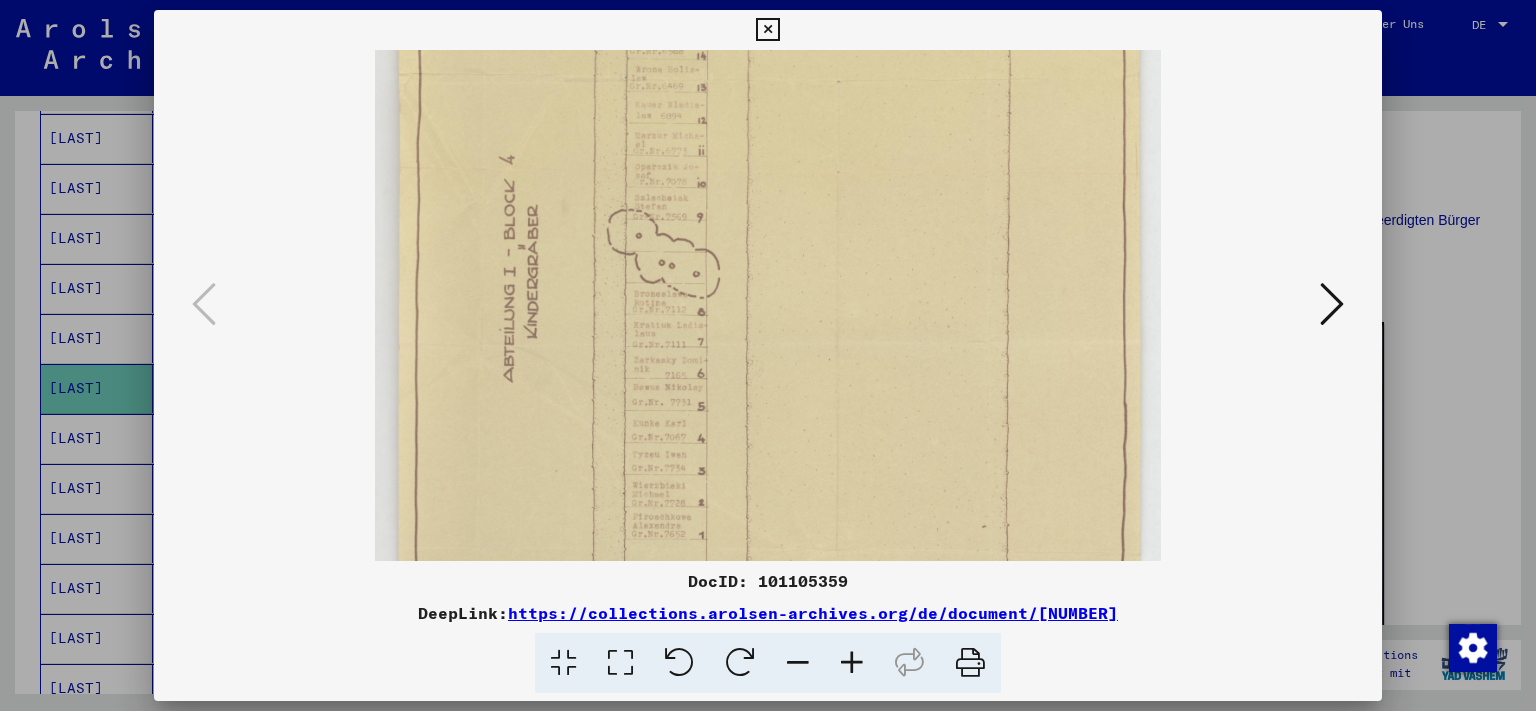 click at bounding box center [852, 663] 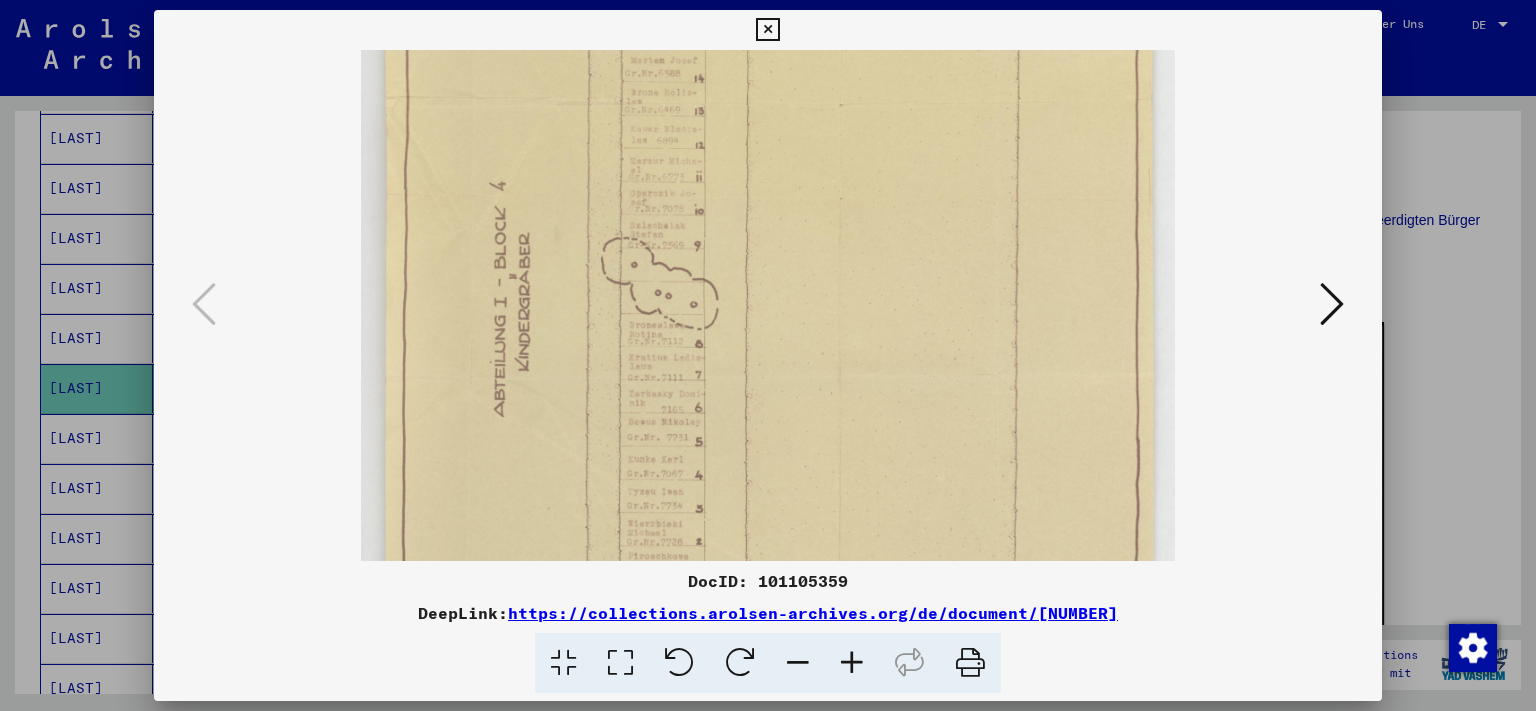 click at bounding box center (852, 663) 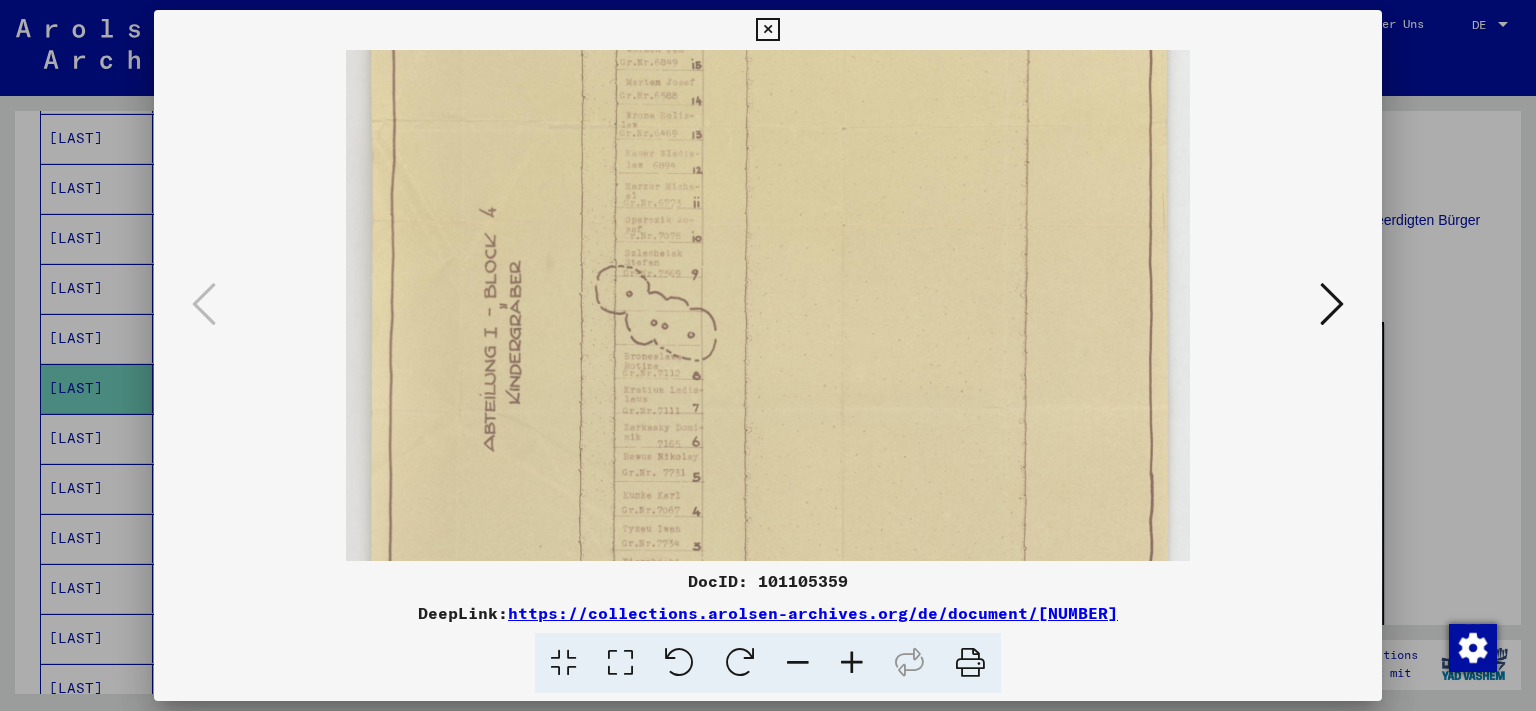 click at bounding box center [852, 663] 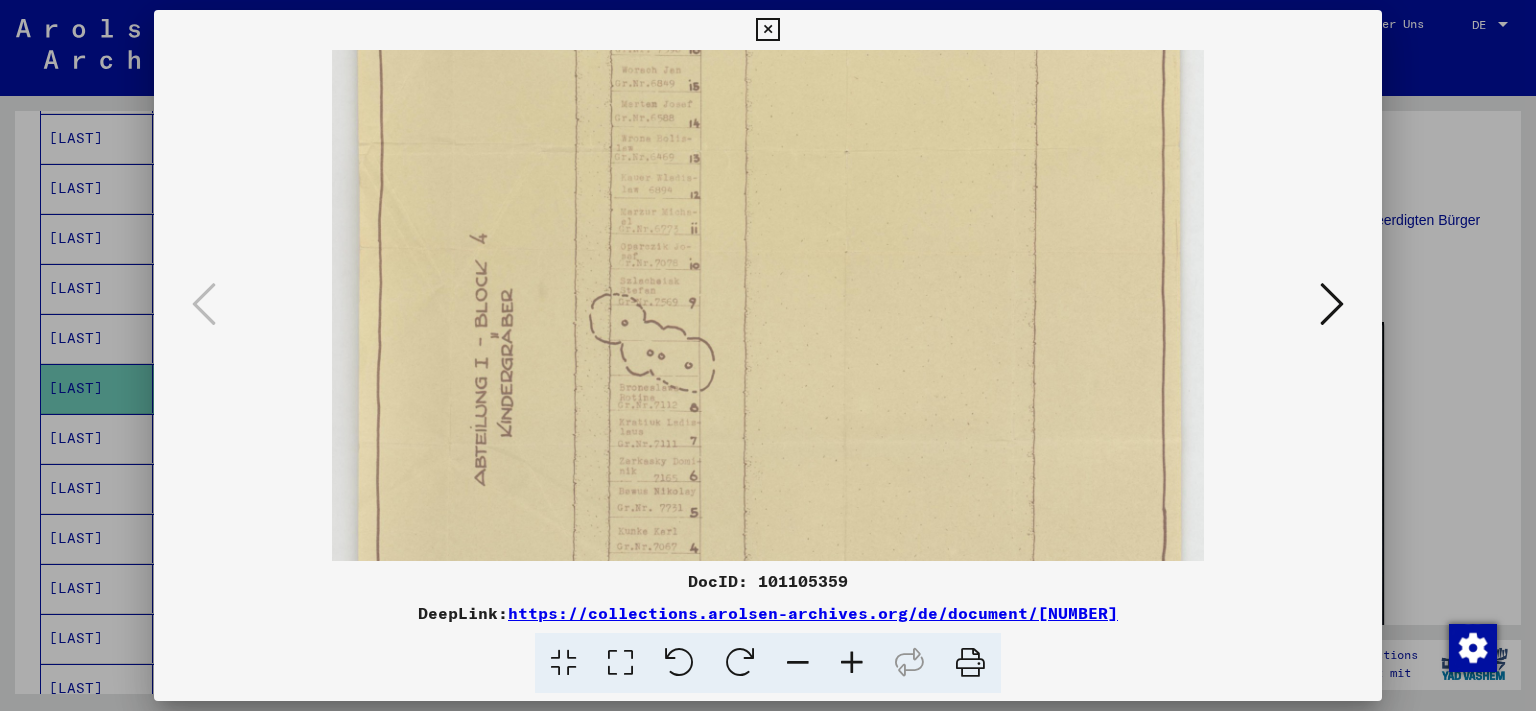 click at bounding box center (852, 663) 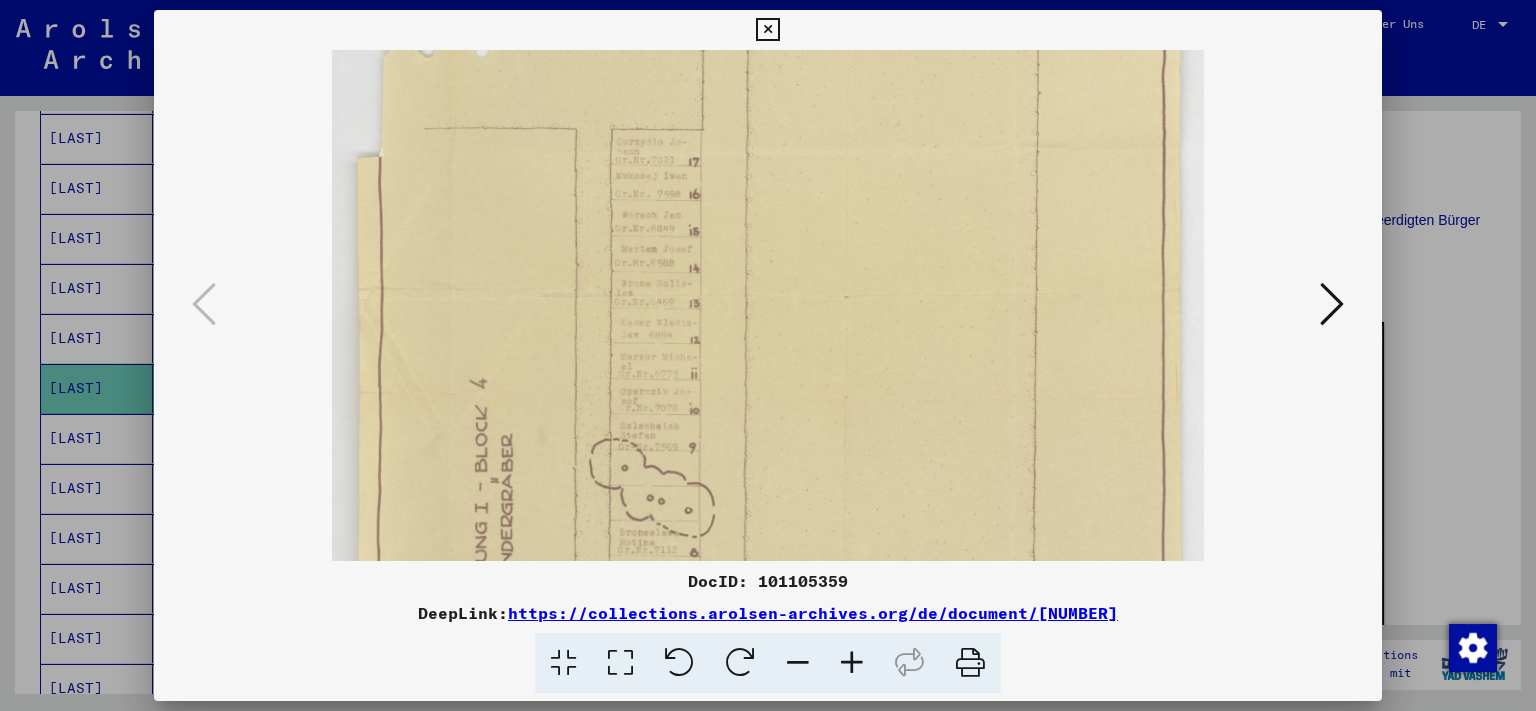 scroll, scrollTop: 408, scrollLeft: 0, axis: vertical 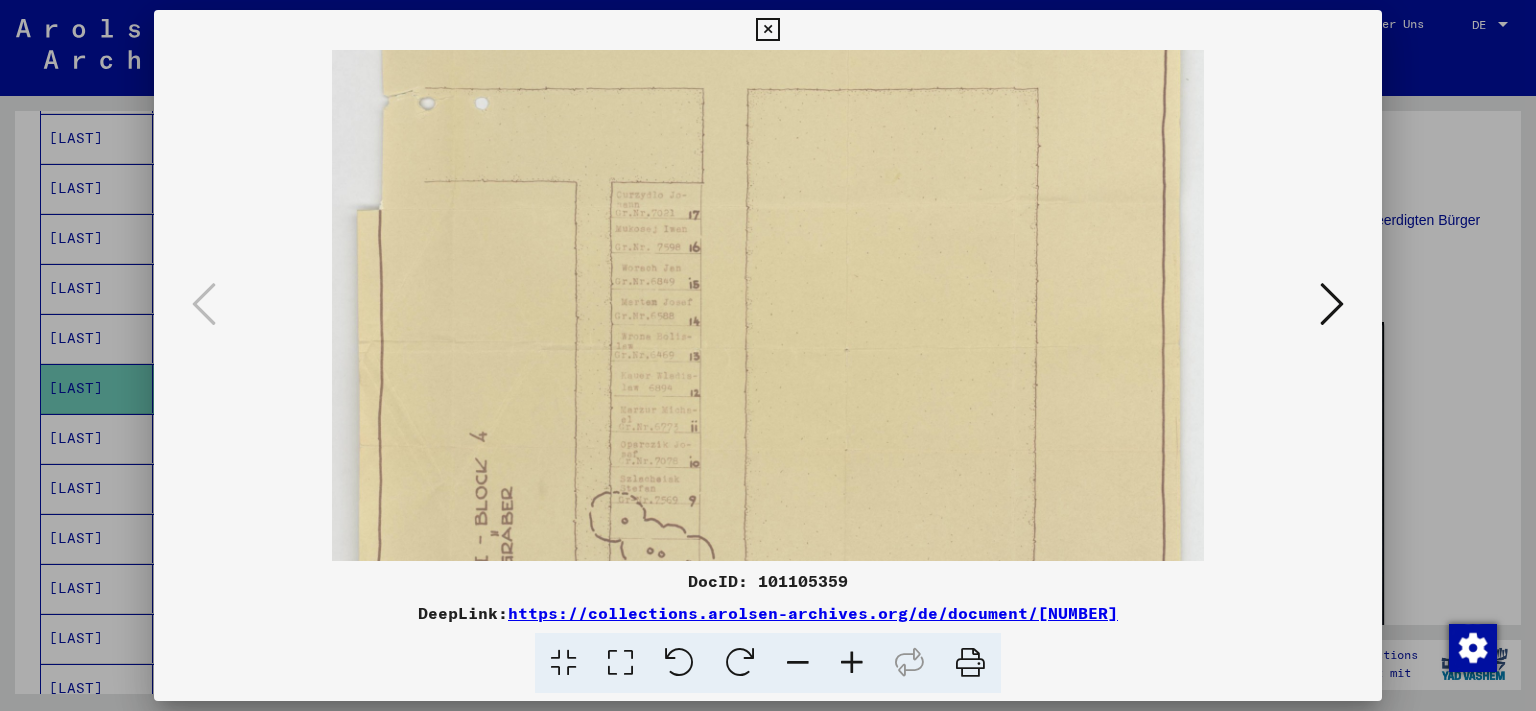 drag, startPoint x: 654, startPoint y: 195, endPoint x: 642, endPoint y: 393, distance: 198.3633 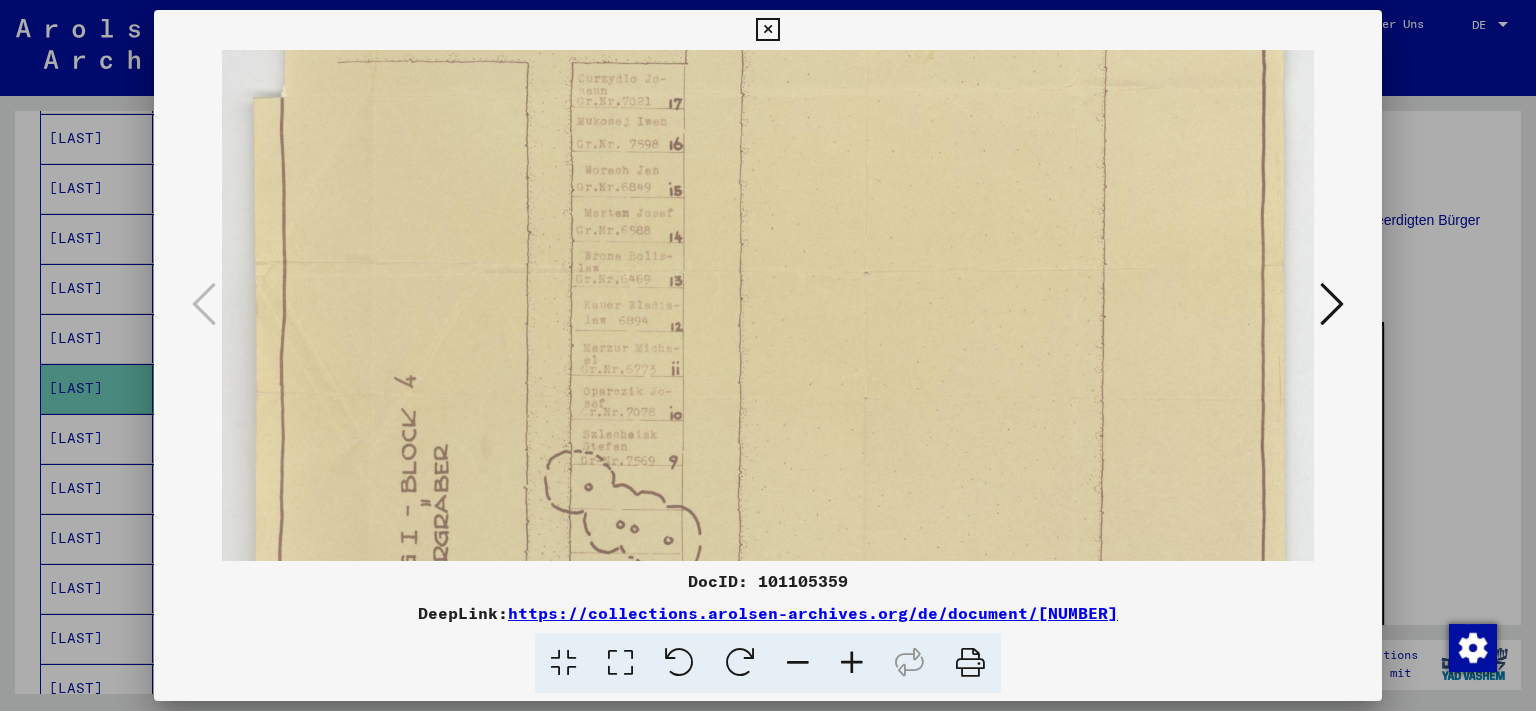 scroll, scrollTop: 812, scrollLeft: 0, axis: vertical 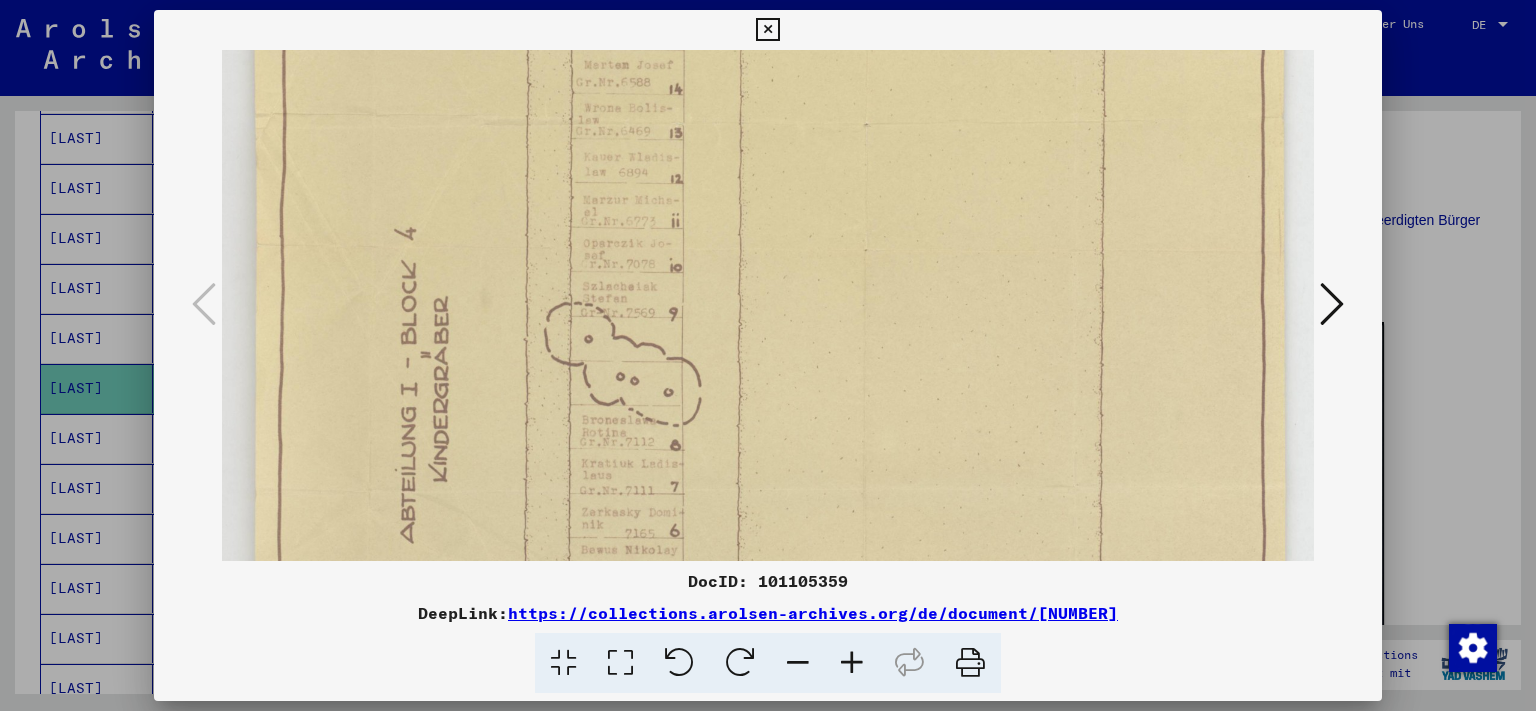 drag, startPoint x: 662, startPoint y: 508, endPoint x: 631, endPoint y: 123, distance: 386.24603 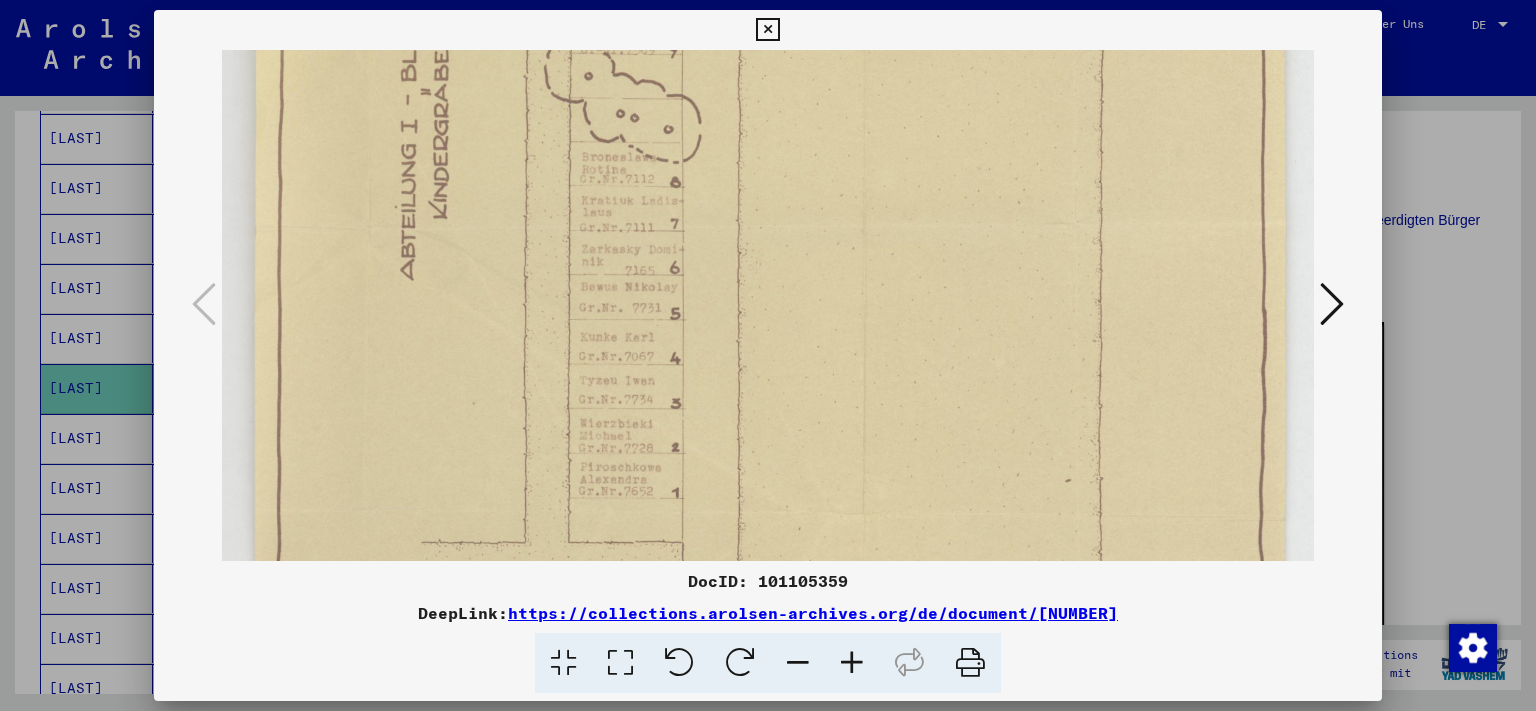 scroll, scrollTop: 1076, scrollLeft: 0, axis: vertical 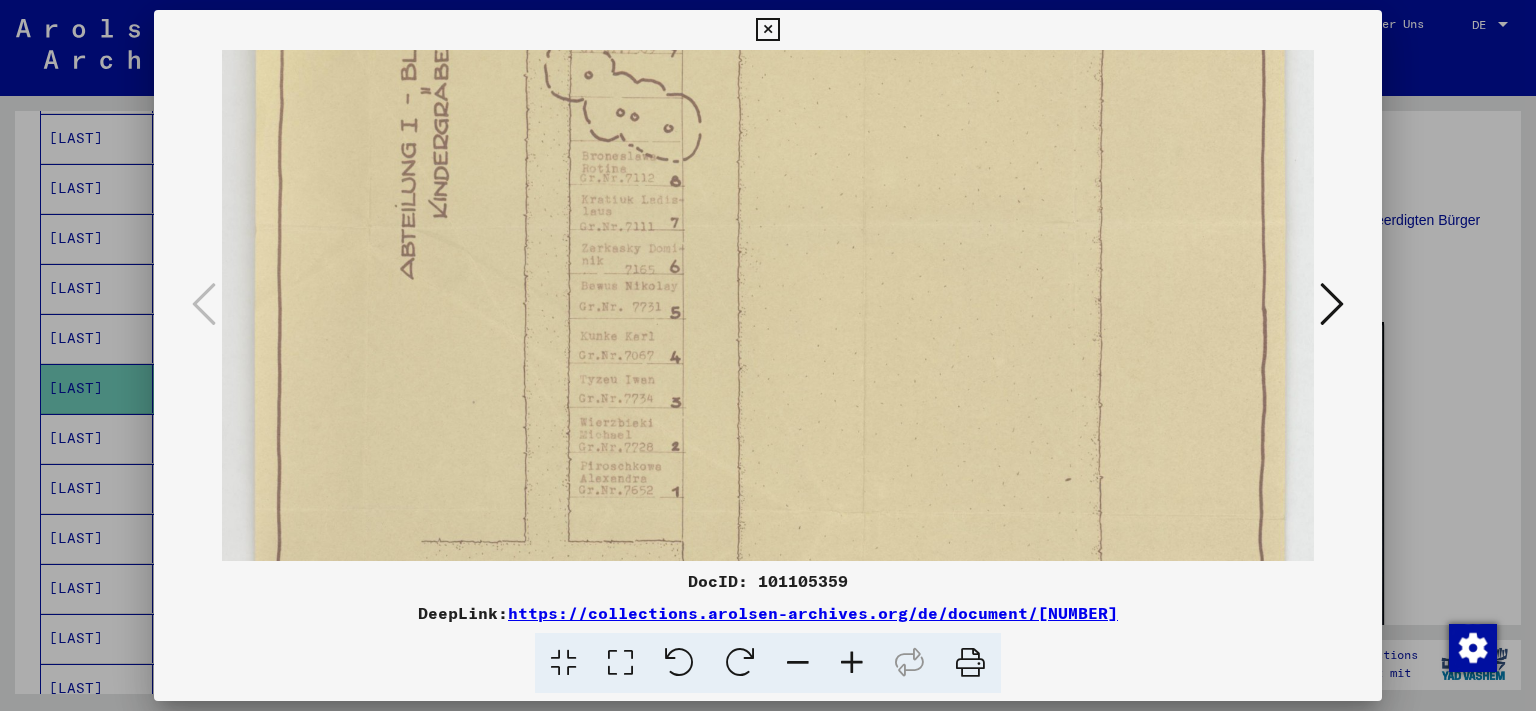 drag, startPoint x: 679, startPoint y: 461, endPoint x: 657, endPoint y: 197, distance: 264.91507 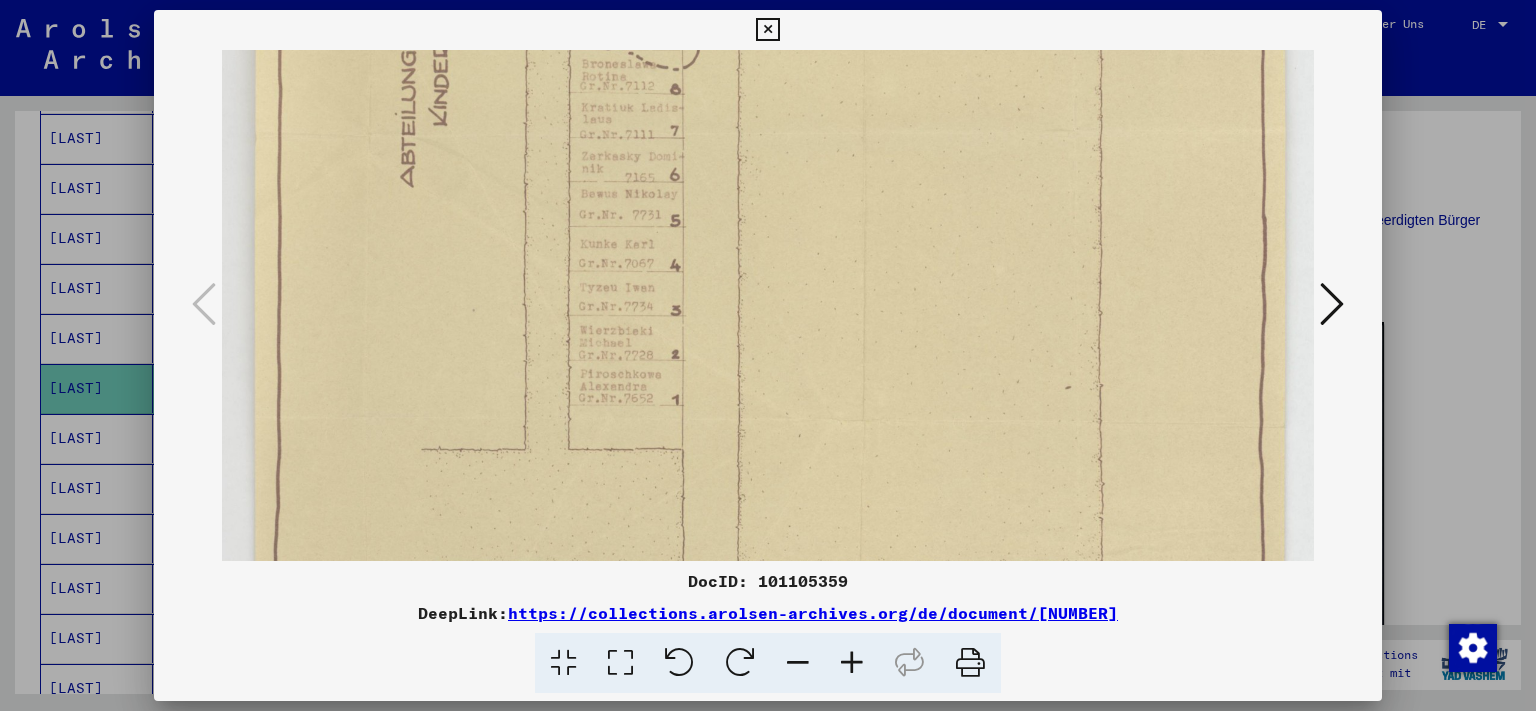 scroll, scrollTop: 1219, scrollLeft: 0, axis: vertical 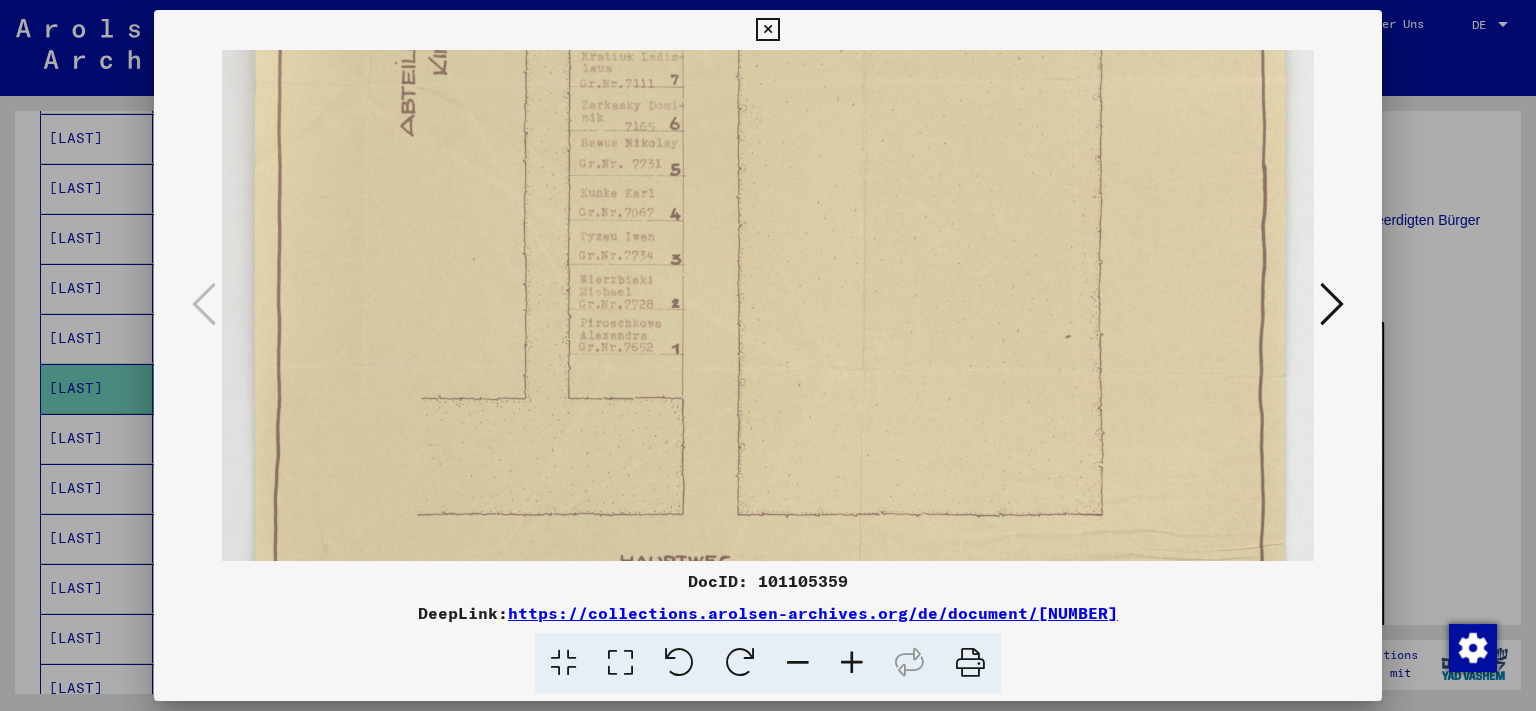 drag, startPoint x: 647, startPoint y: 502, endPoint x: 645, endPoint y: 359, distance: 143.01399 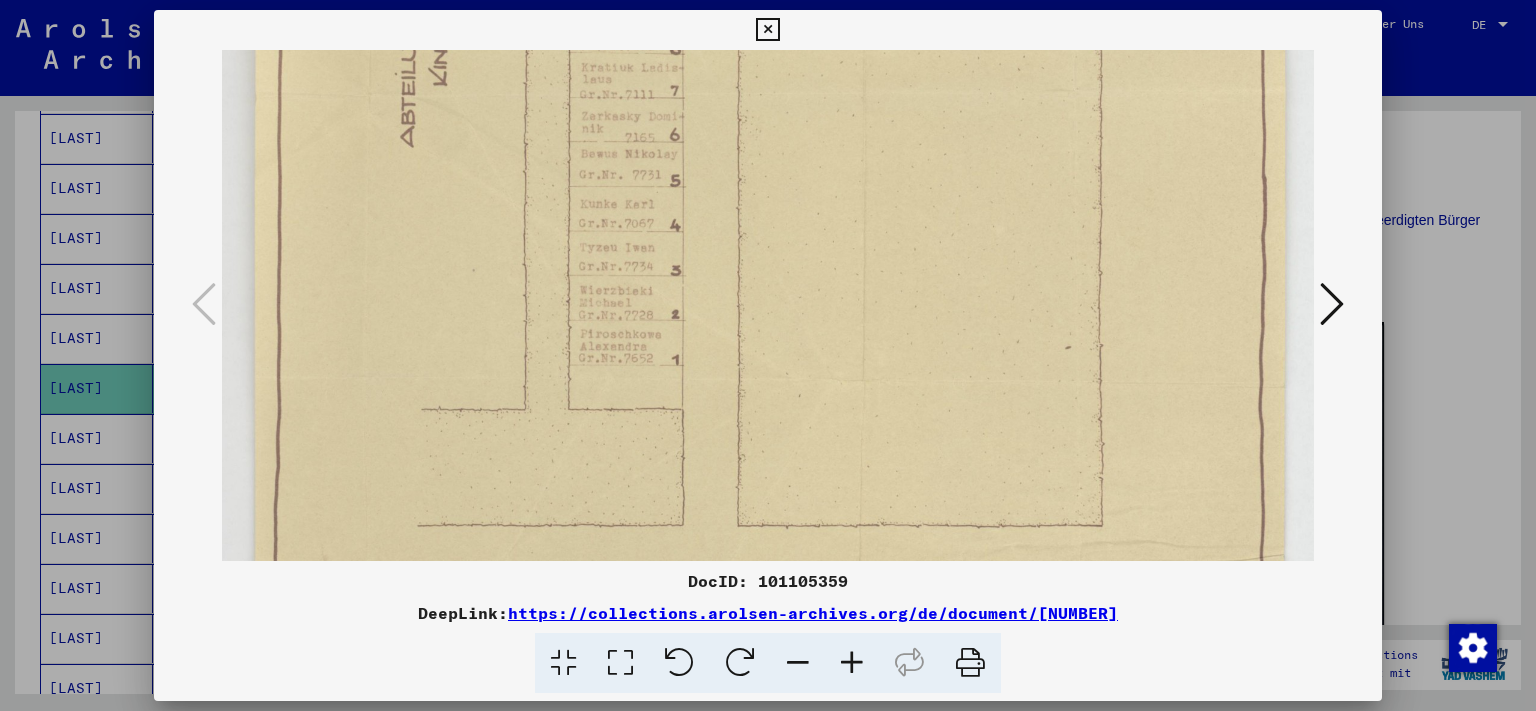 drag, startPoint x: 627, startPoint y: 315, endPoint x: 622, endPoint y: 326, distance: 12.083046 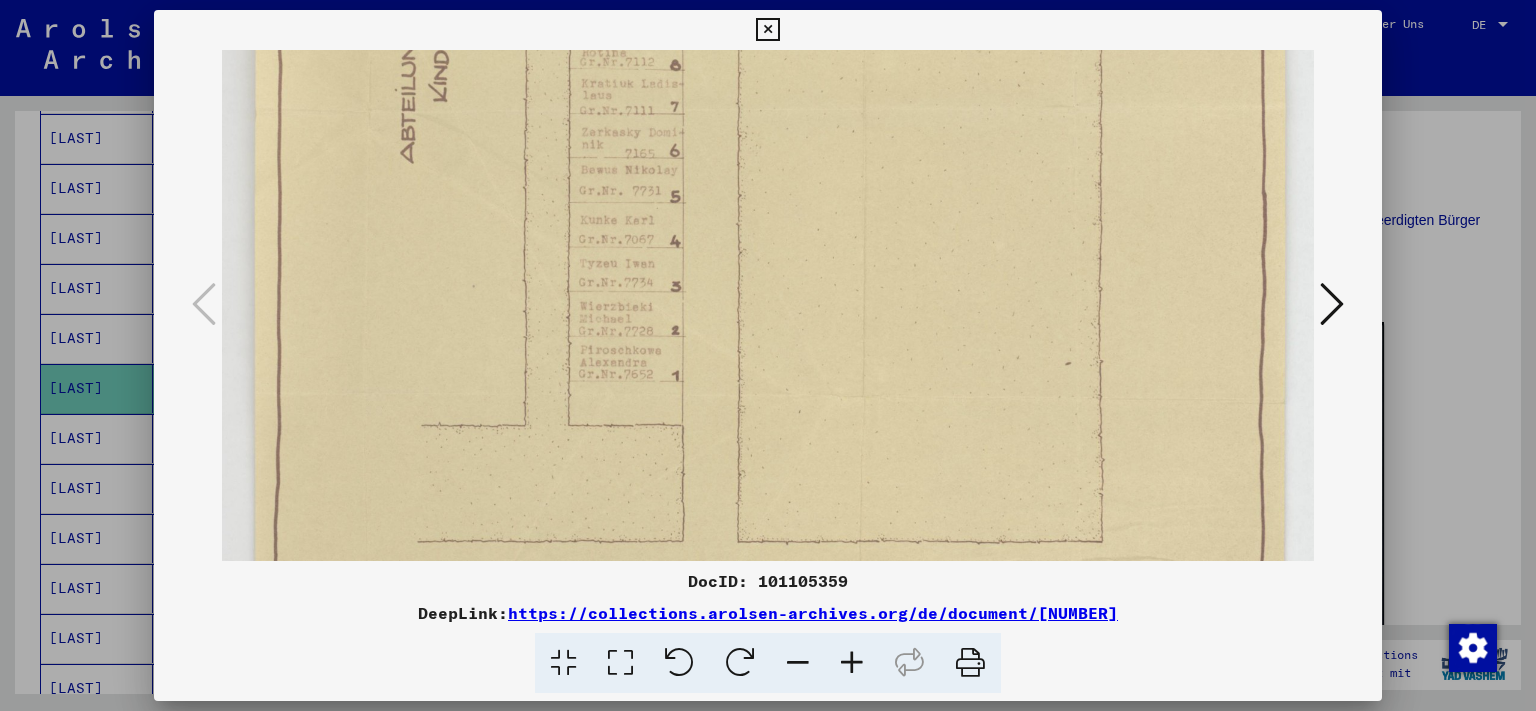 scroll, scrollTop: 1189, scrollLeft: 0, axis: vertical 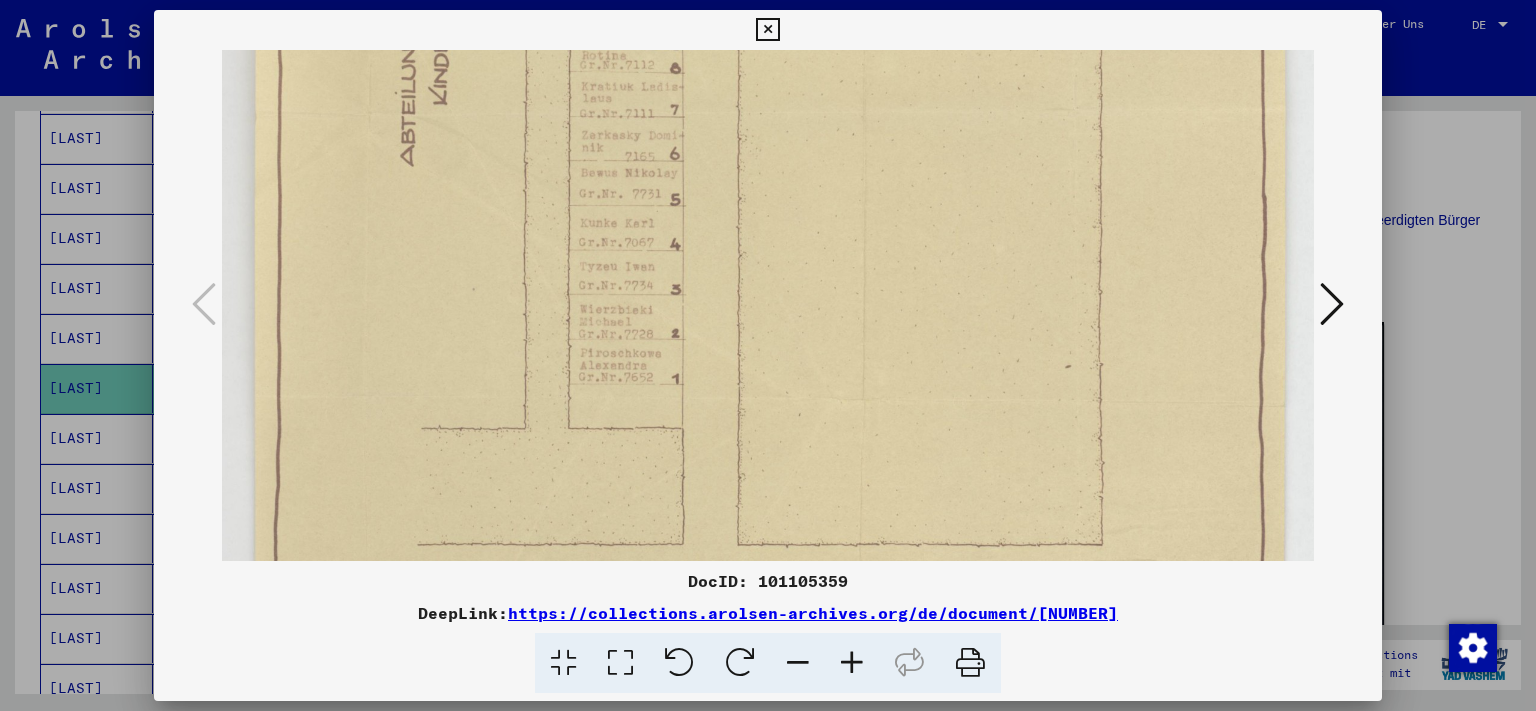 drag, startPoint x: 623, startPoint y: 239, endPoint x: 614, endPoint y: 258, distance: 21.023796 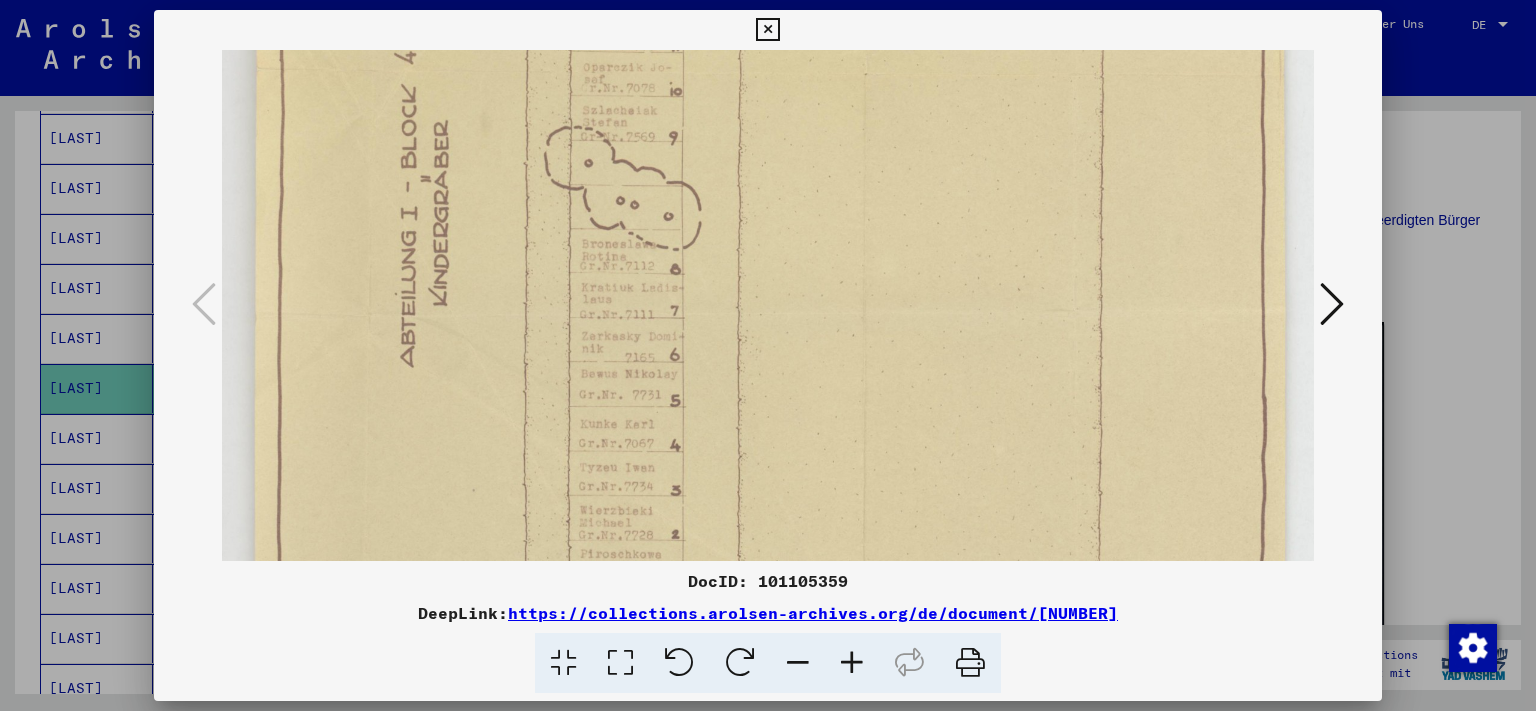 drag, startPoint x: 616, startPoint y: 250, endPoint x: 667, endPoint y: 451, distance: 207.36923 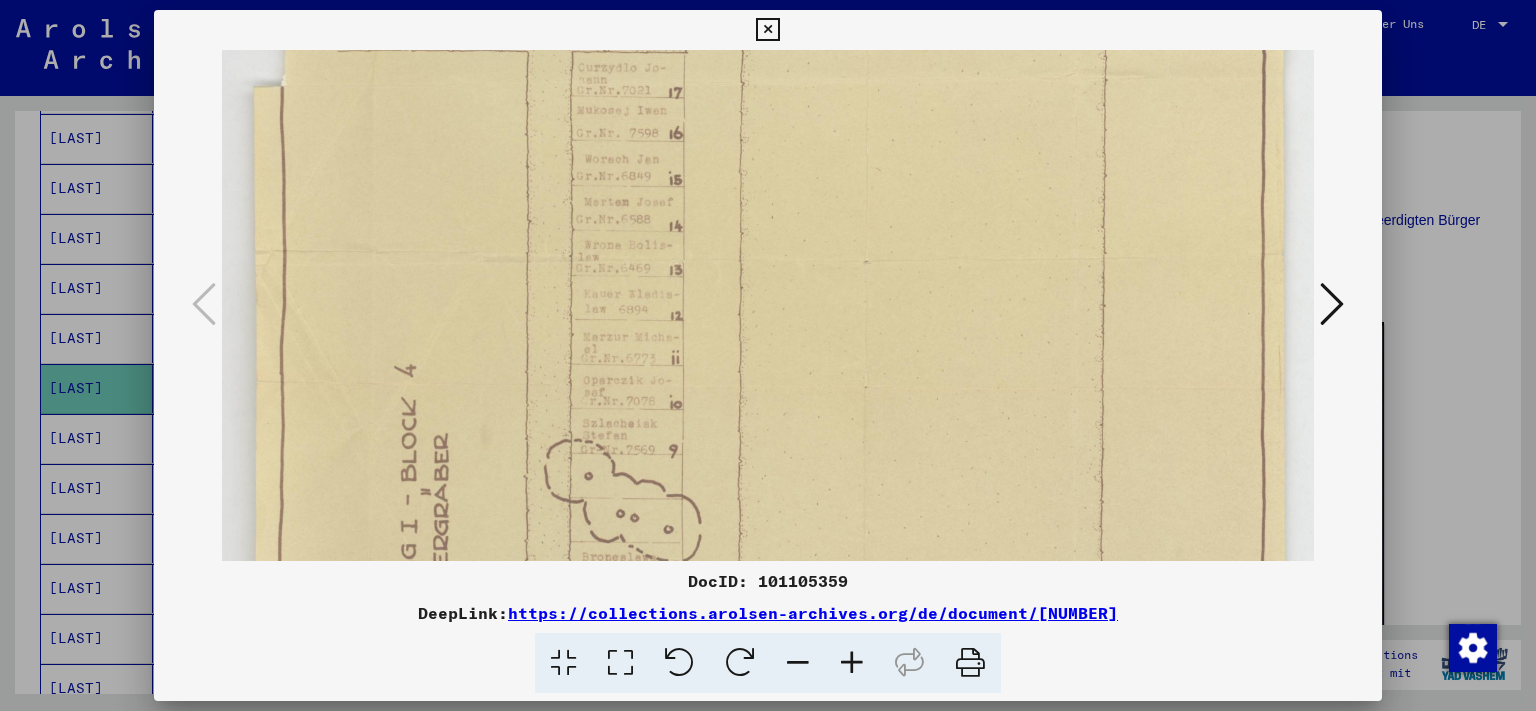 drag, startPoint x: 606, startPoint y: 158, endPoint x: 623, endPoint y: 408, distance: 250.57733 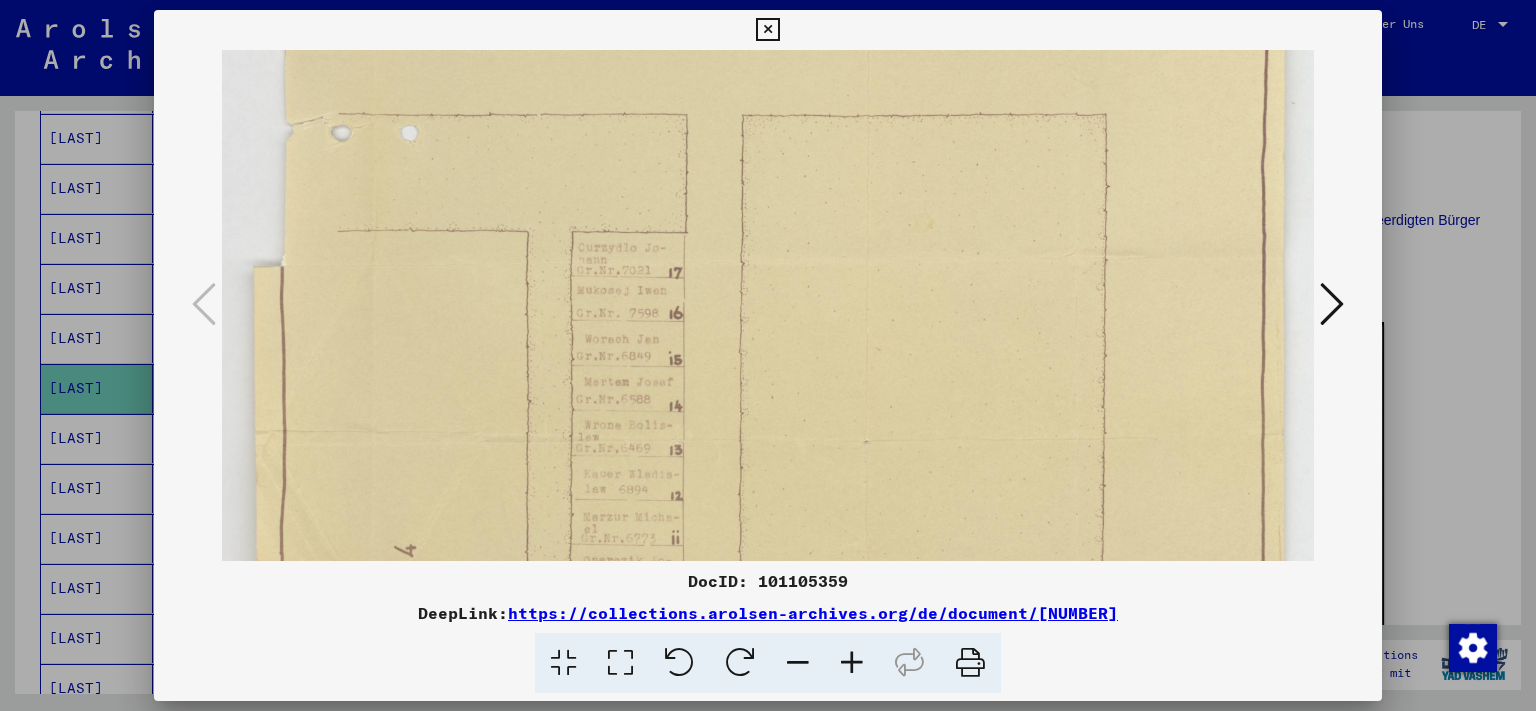 drag, startPoint x: 624, startPoint y: 187, endPoint x: 612, endPoint y: 367, distance: 180.39955 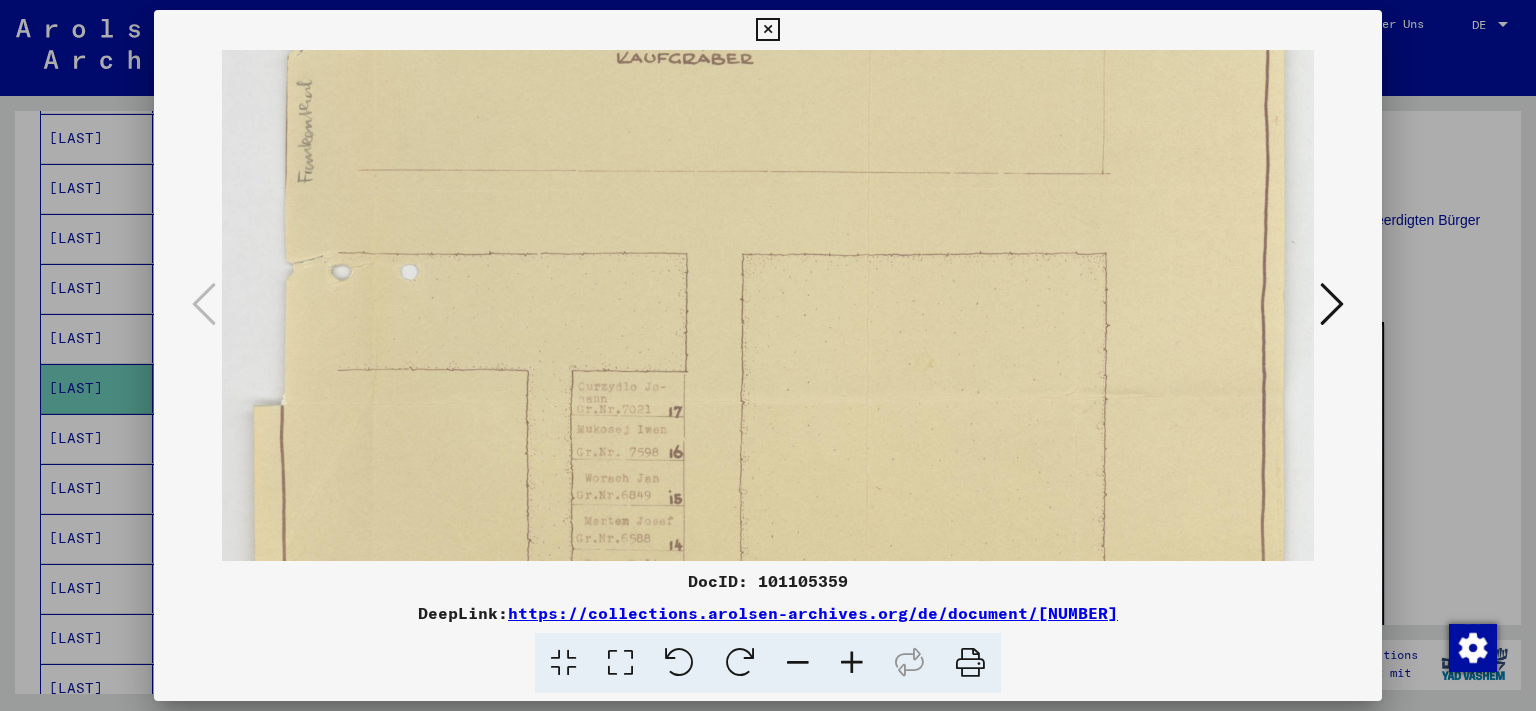 drag, startPoint x: 619, startPoint y: 154, endPoint x: 594, endPoint y: 295, distance: 143.19916 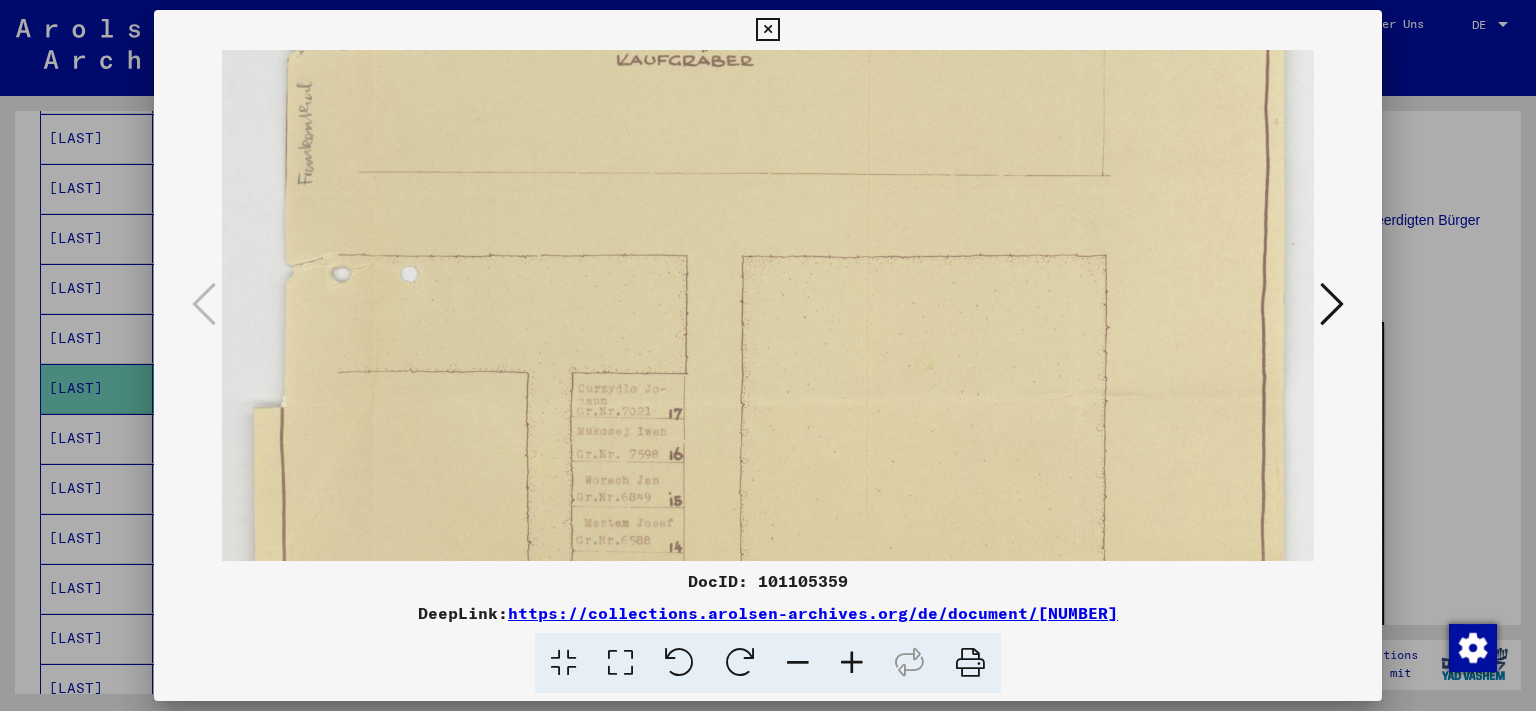 click at bounding box center (767, 30) 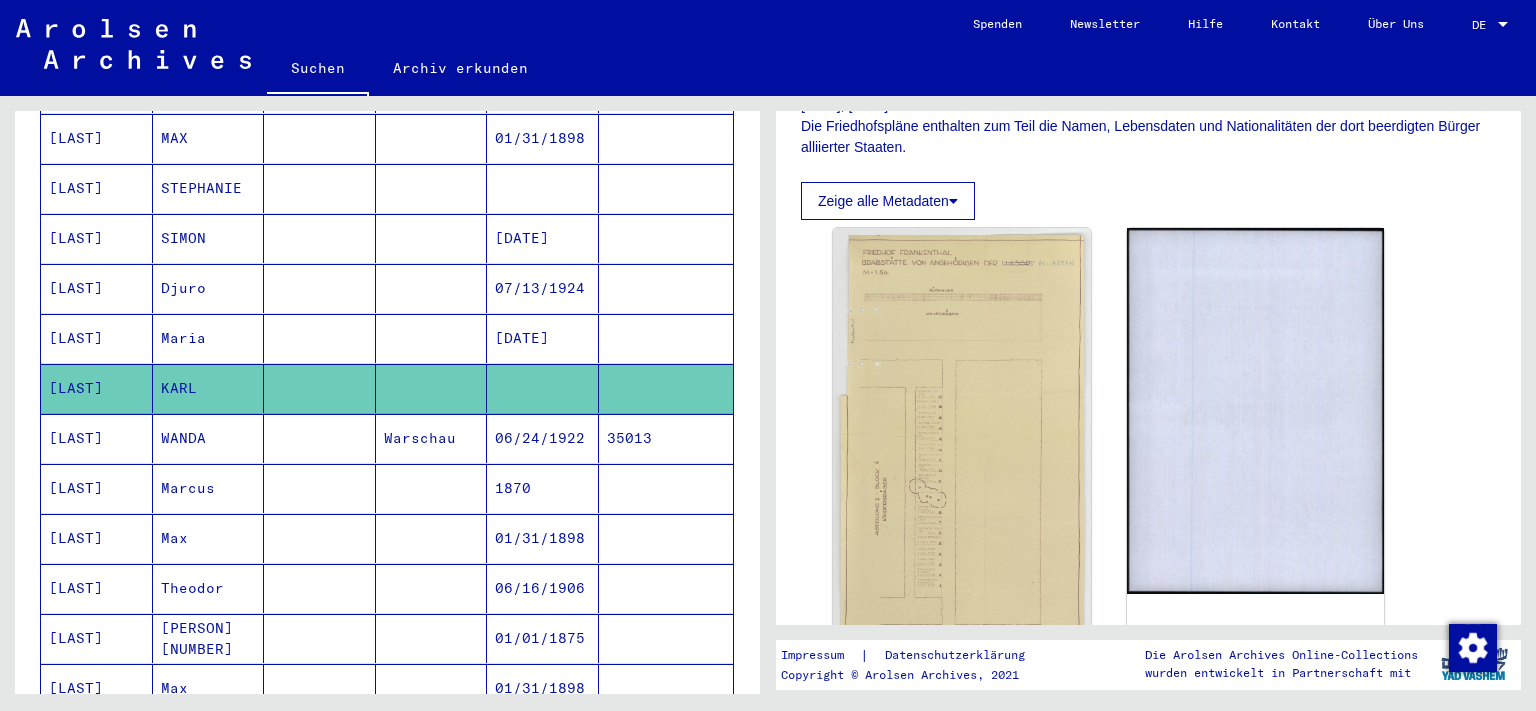 scroll, scrollTop: 331, scrollLeft: 0, axis: vertical 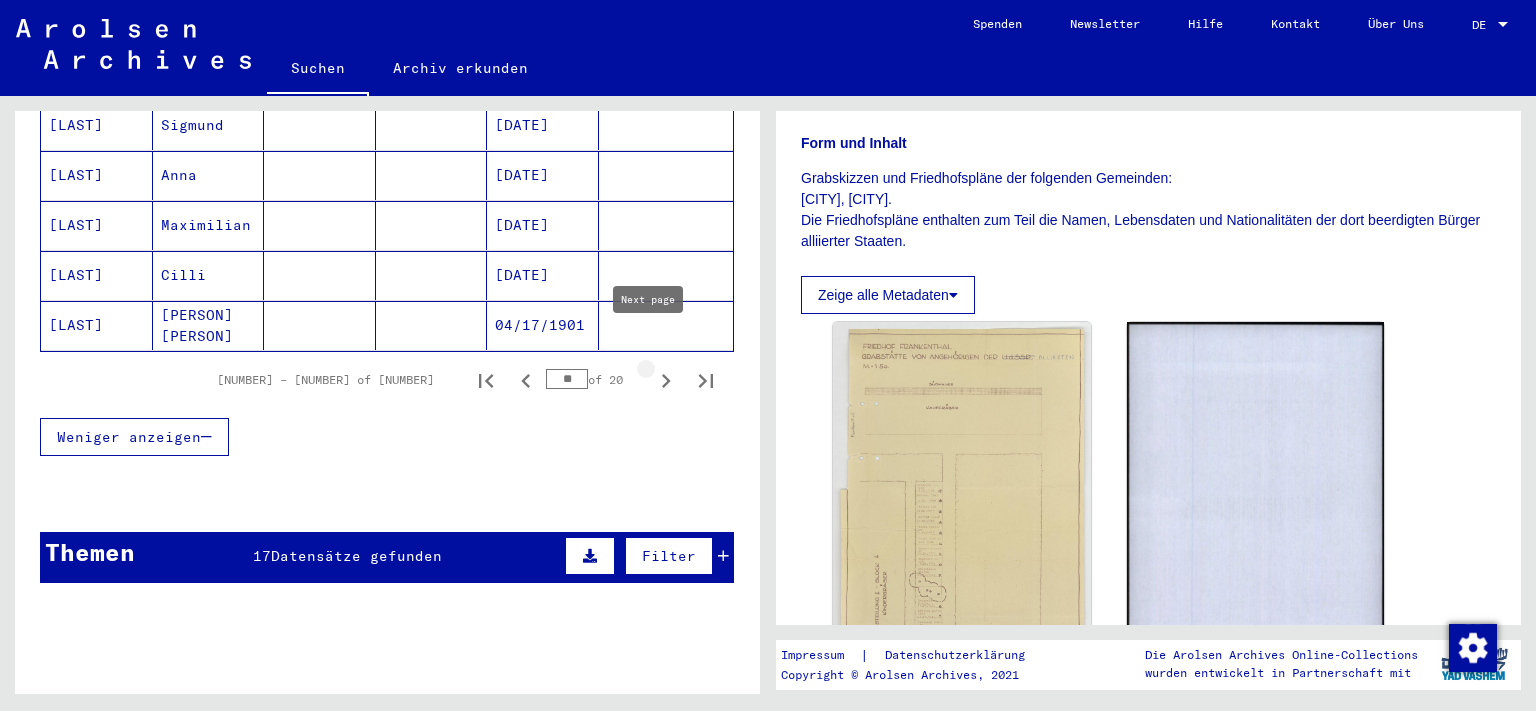 click 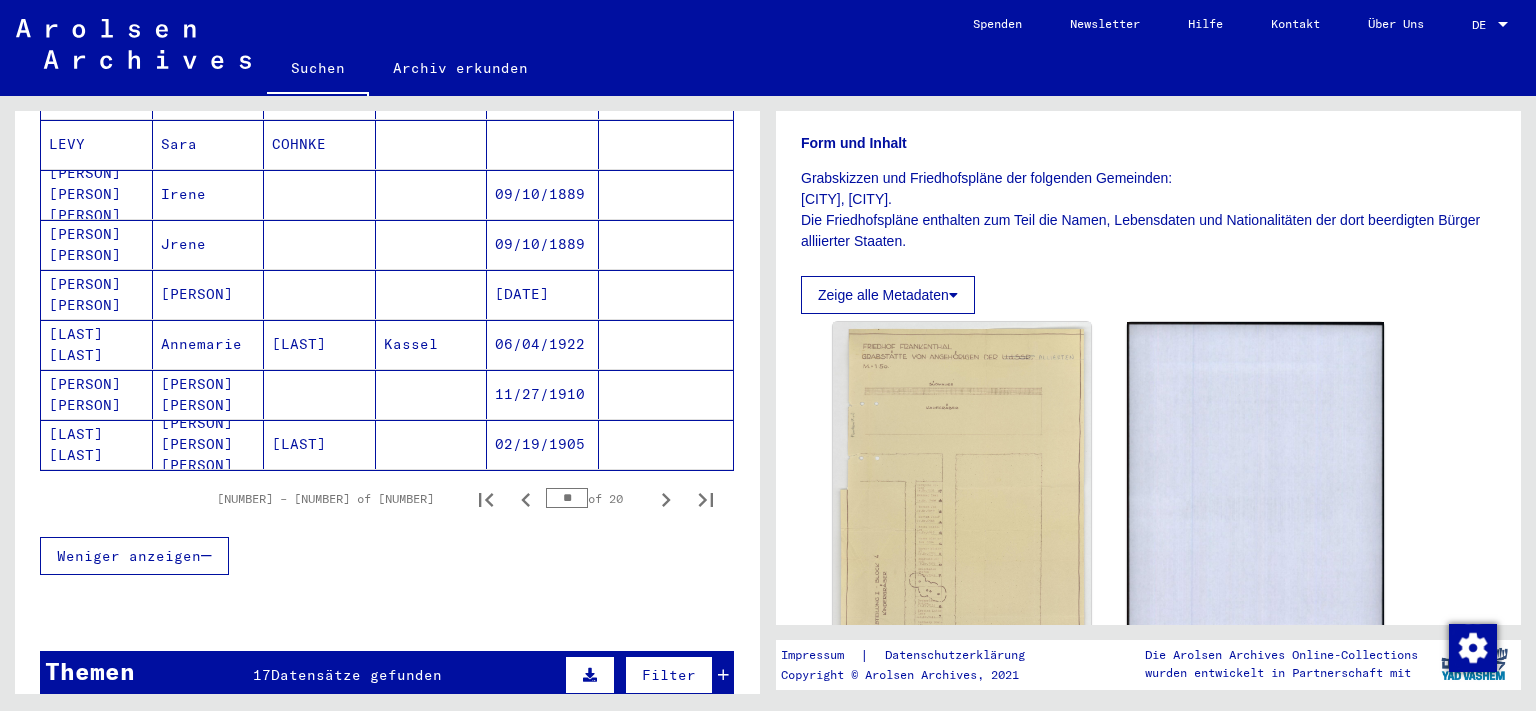 scroll, scrollTop: 1325, scrollLeft: 0, axis: vertical 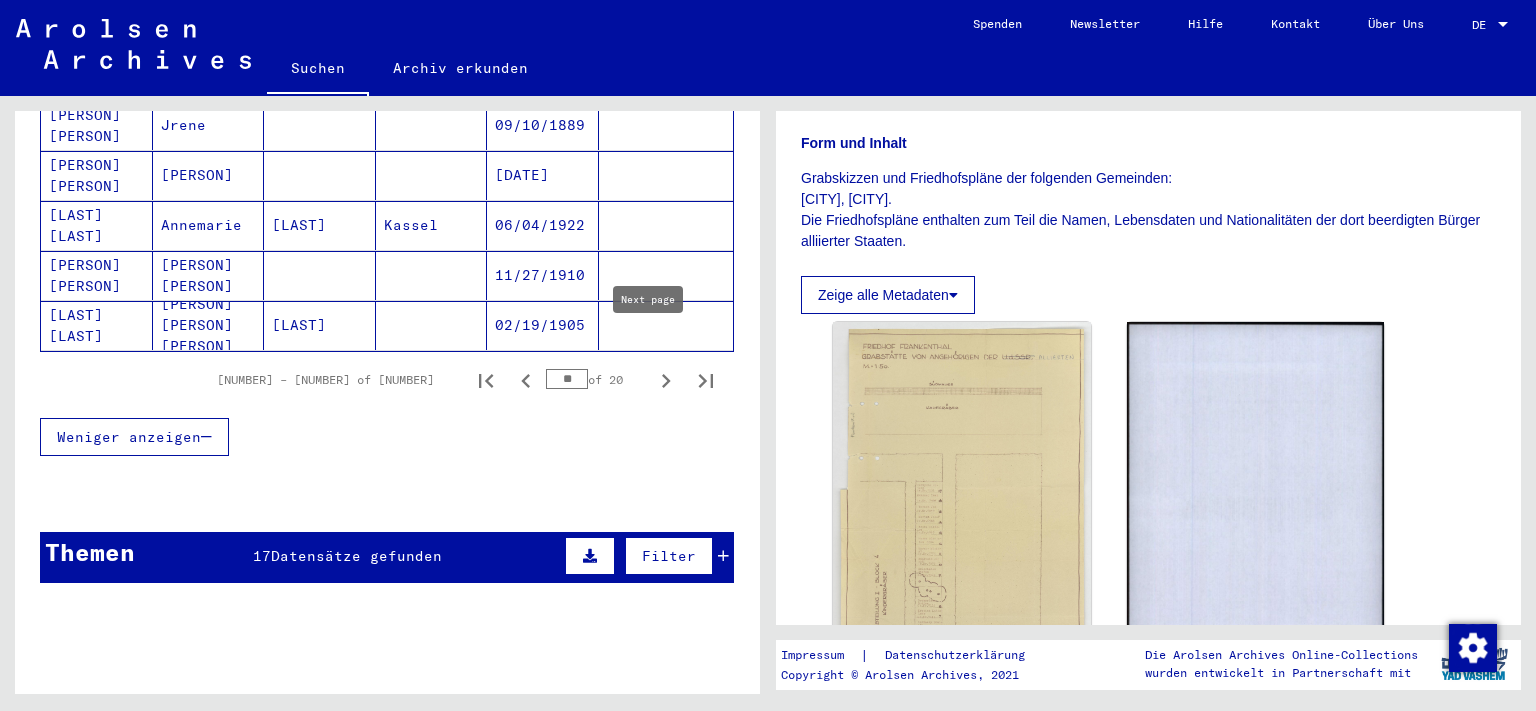 click 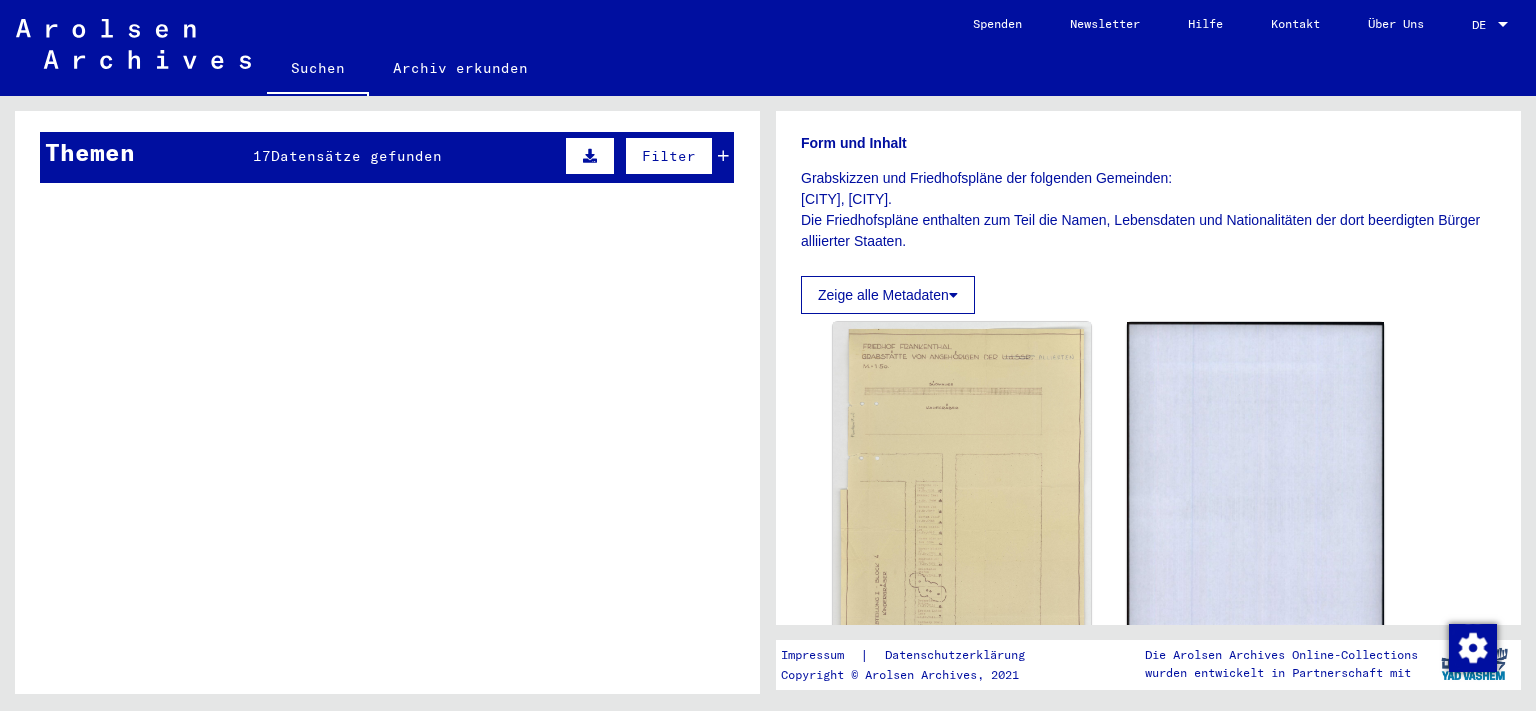 scroll, scrollTop: 173, scrollLeft: 0, axis: vertical 